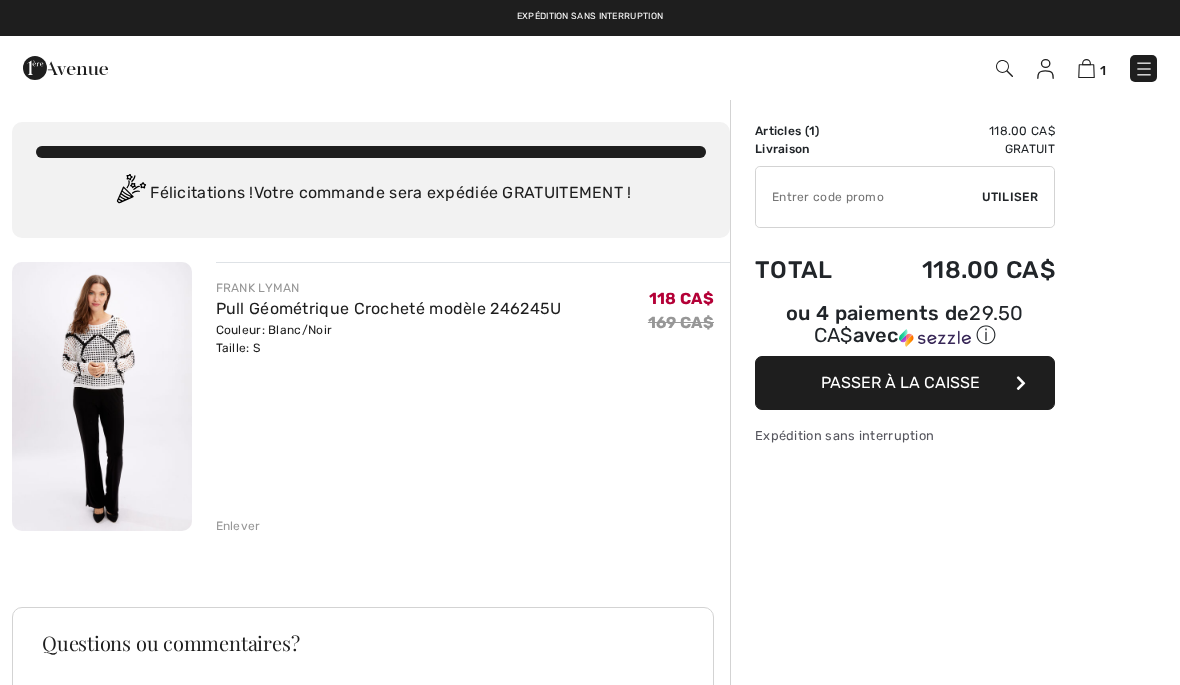 scroll, scrollTop: 0, scrollLeft: 0, axis: both 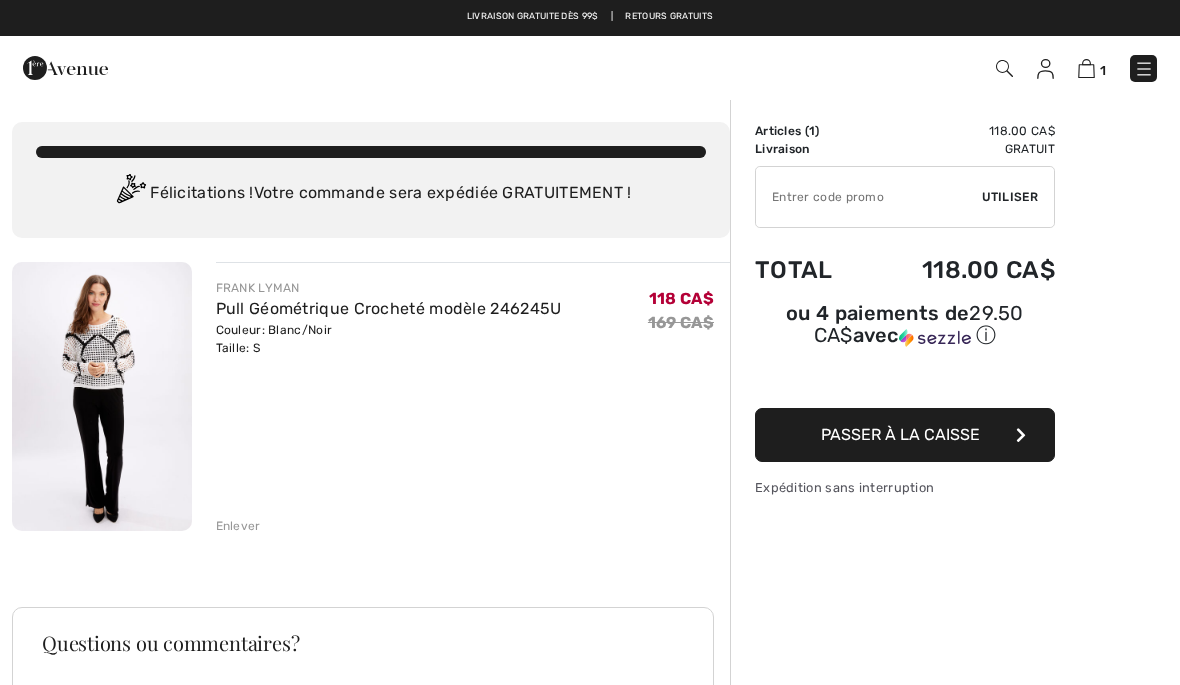 click on "Enlever" at bounding box center [473, 524] 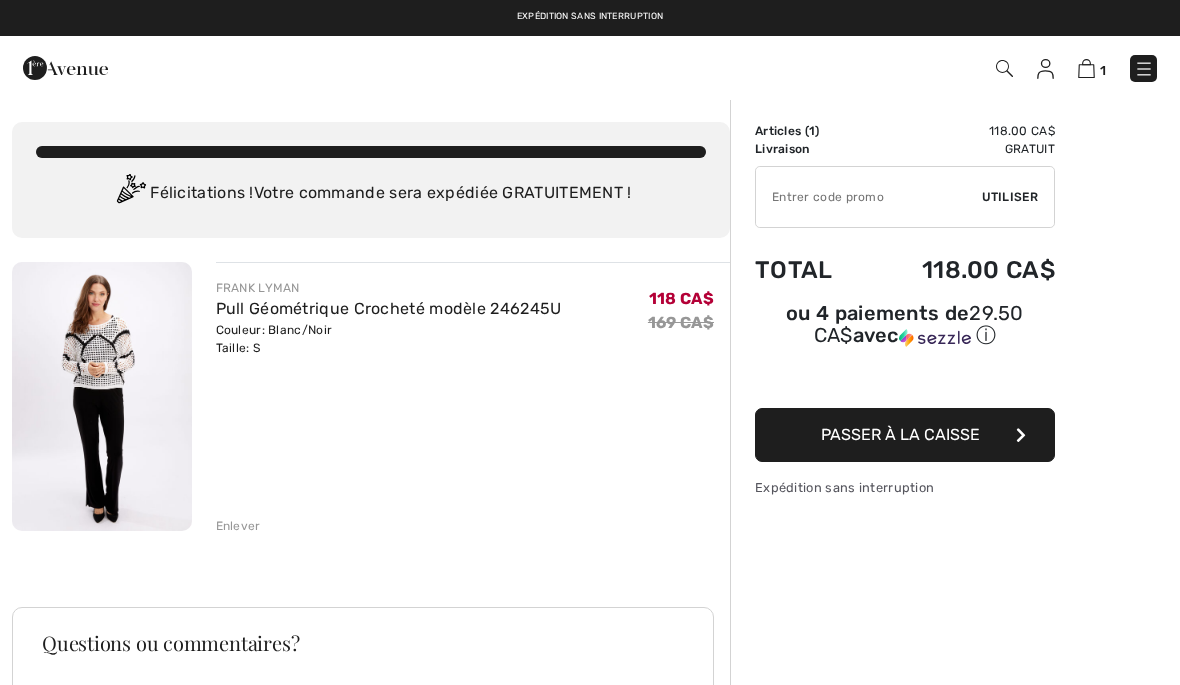 click on "Enlever" at bounding box center [238, 526] 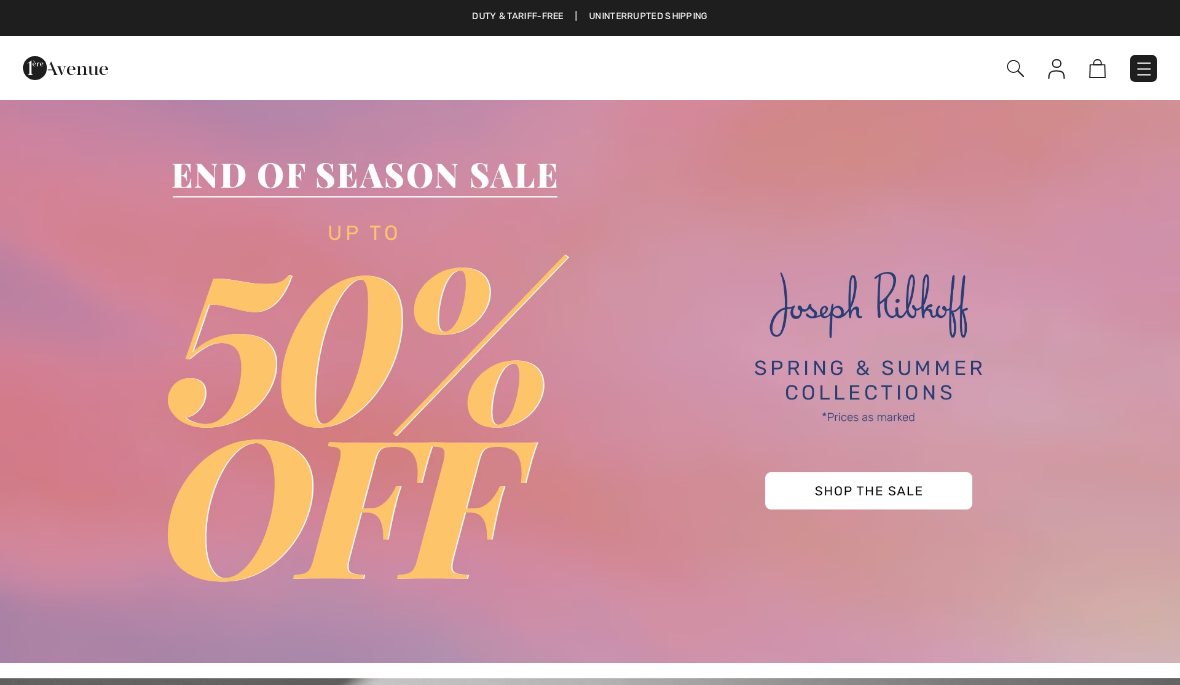scroll, scrollTop: 0, scrollLeft: 0, axis: both 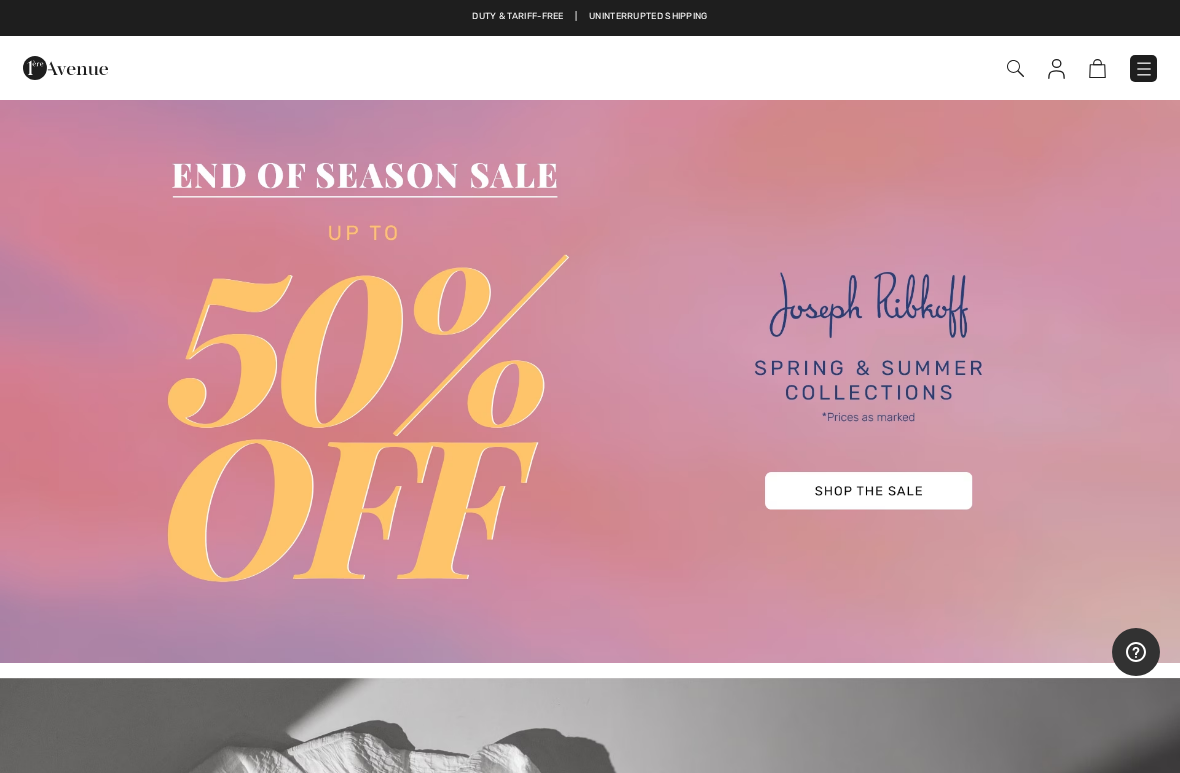 click at bounding box center (1143, 68) 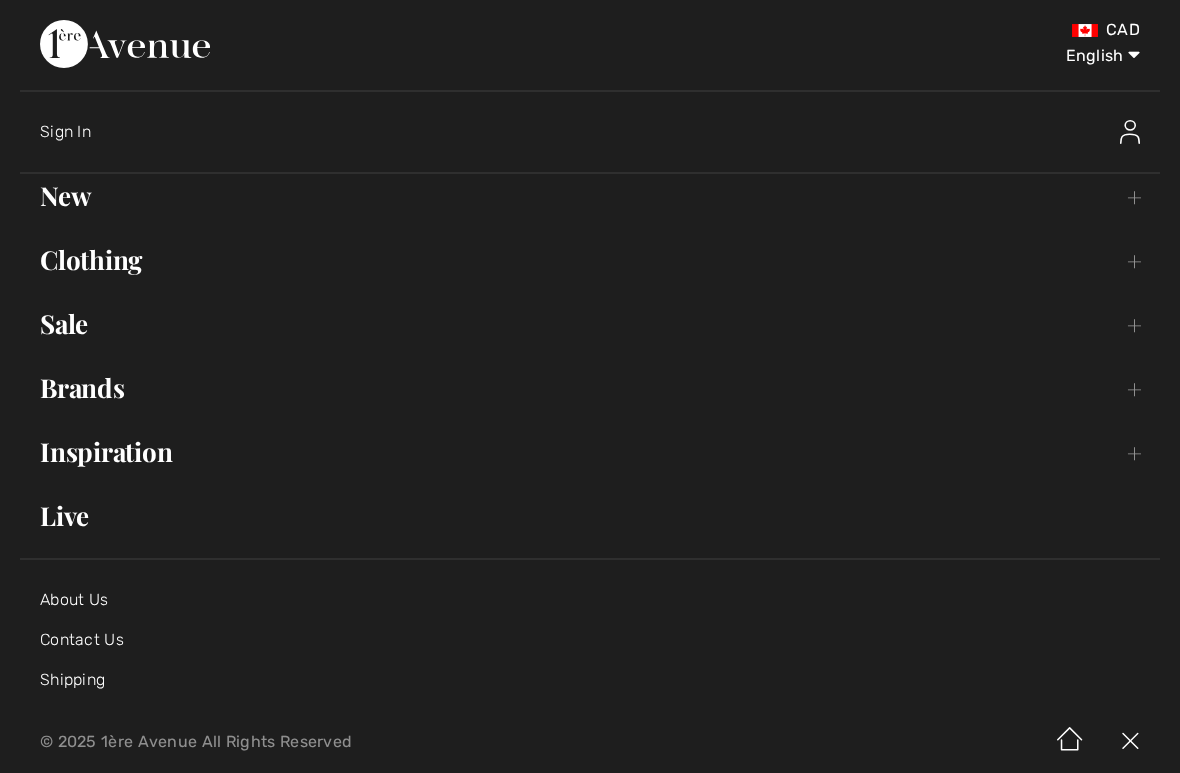 click on "English Français" at bounding box center [1088, 52] 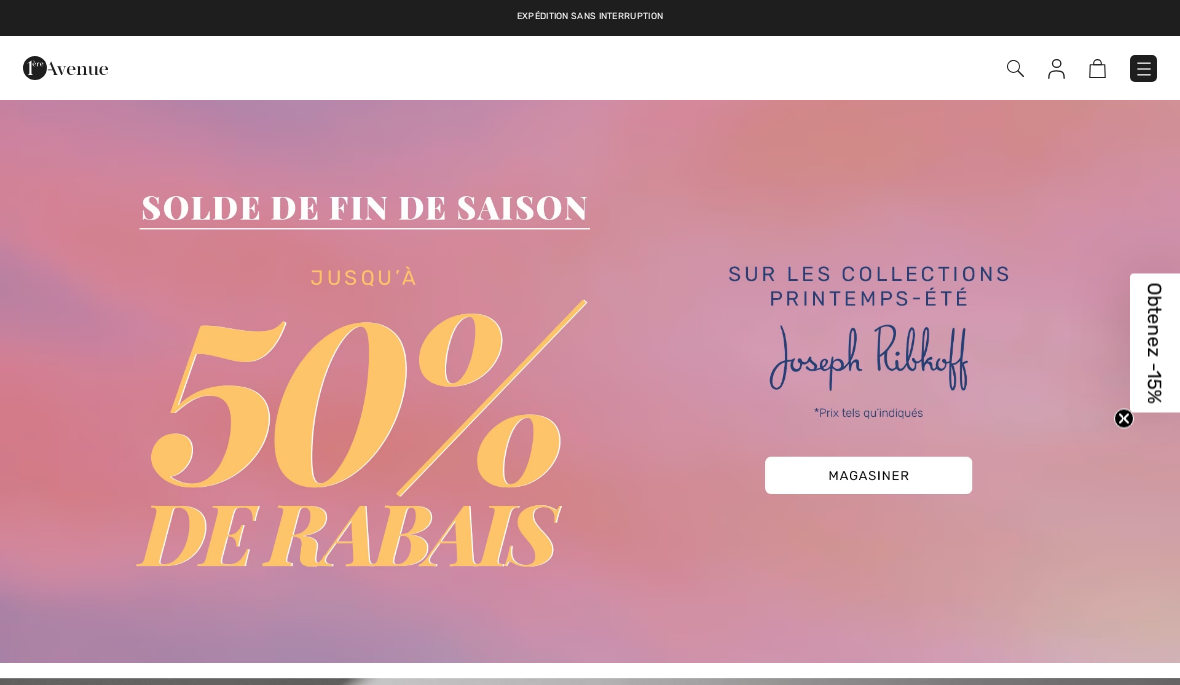 scroll, scrollTop: 0, scrollLeft: 0, axis: both 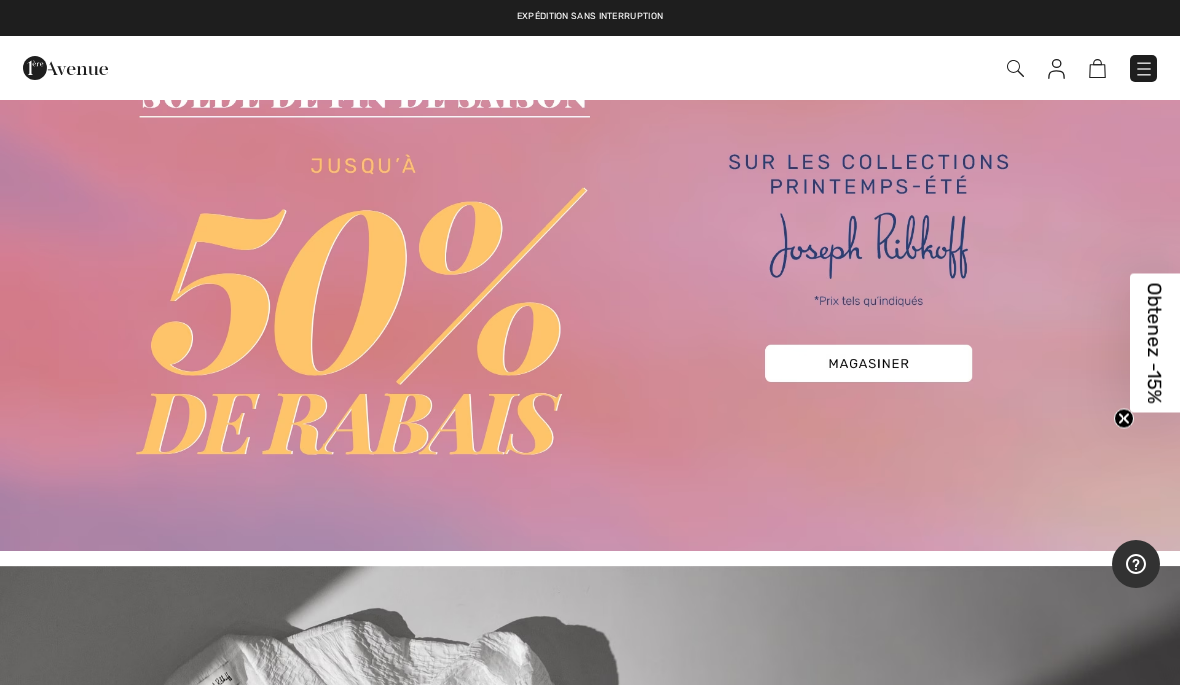 click at bounding box center (590, 268) 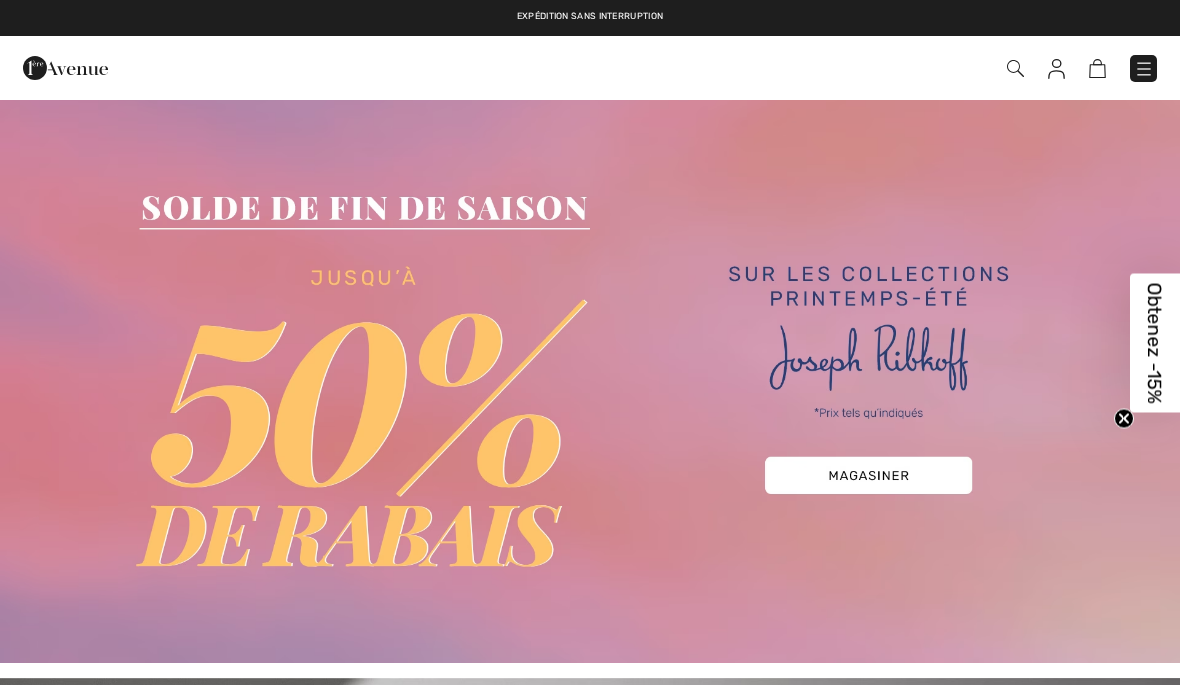 scroll, scrollTop: 112, scrollLeft: 0, axis: vertical 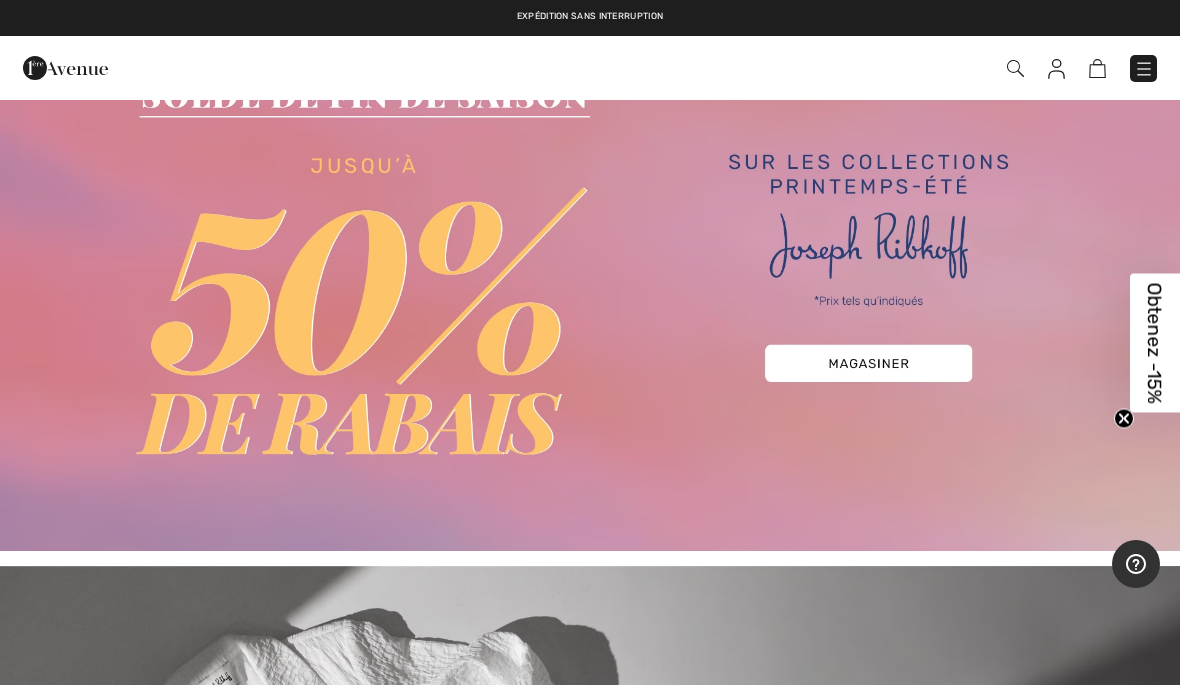 click at bounding box center (590, 268) 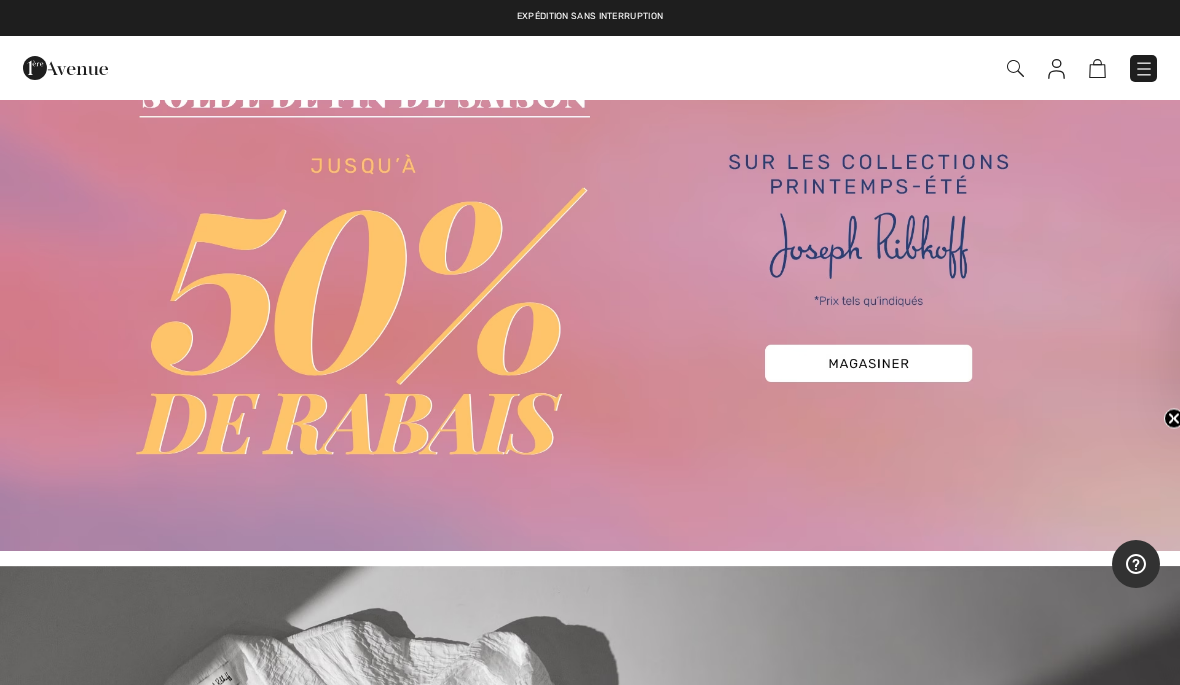 click on "Obtenez -15%" at bounding box center [1205, 342] 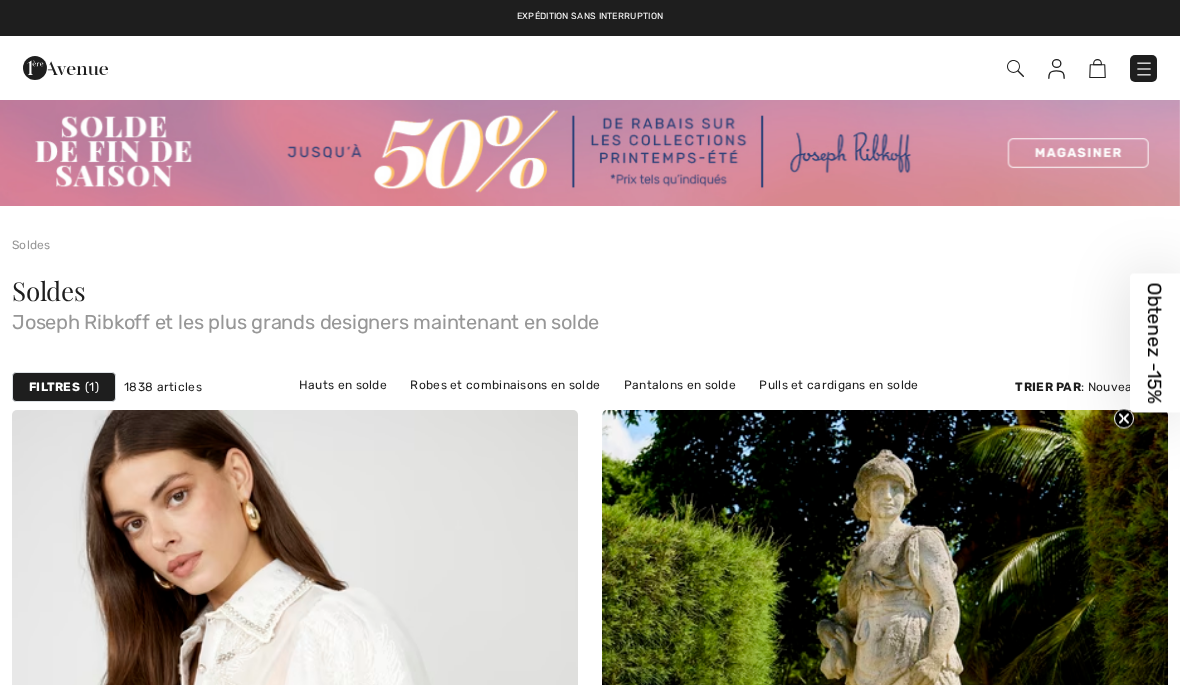 scroll, scrollTop: 0, scrollLeft: 0, axis: both 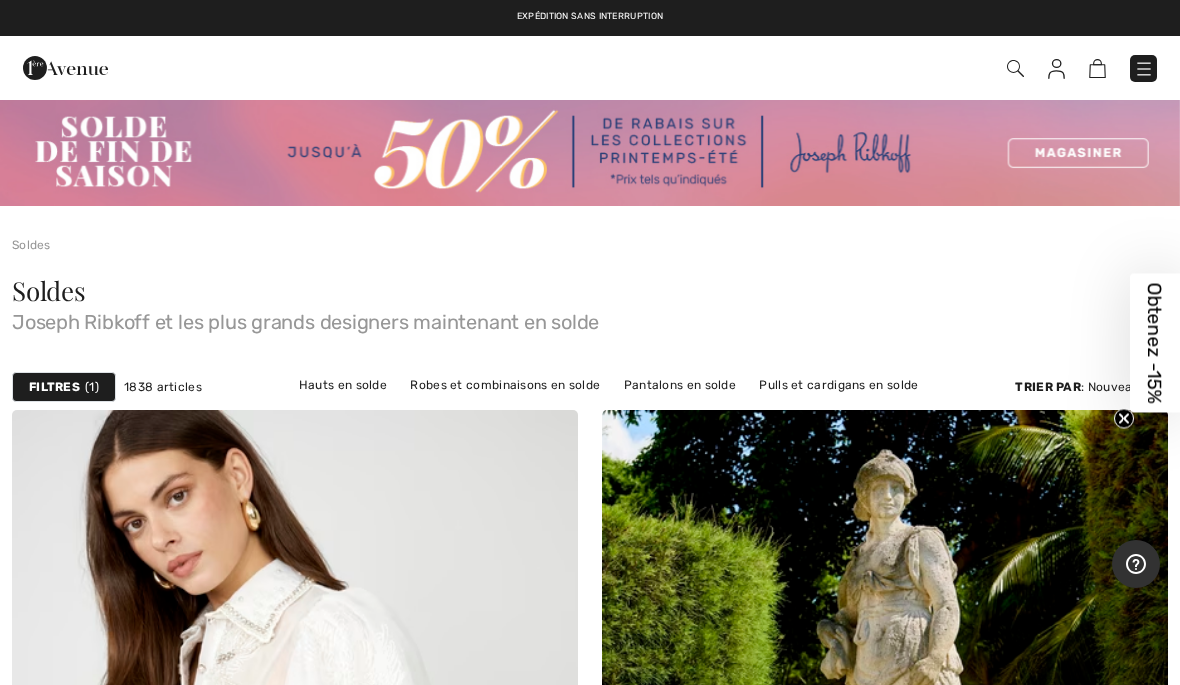 click on "Obtenez -15%" at bounding box center (1155, 342) 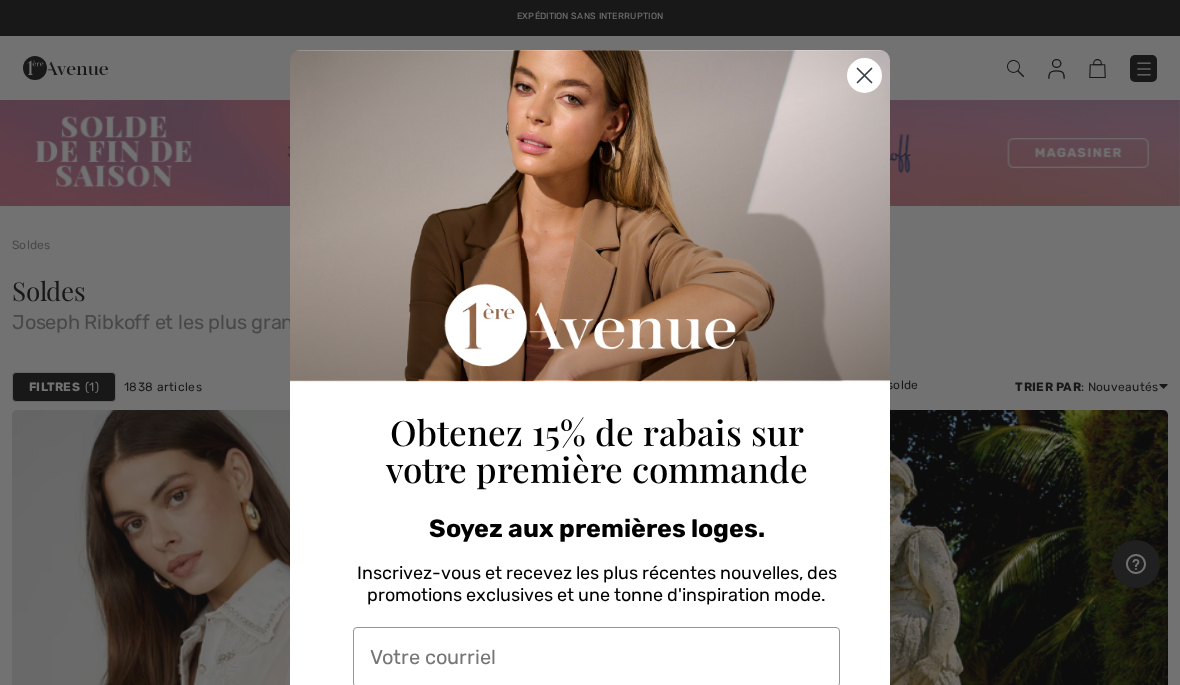 scroll, scrollTop: 10, scrollLeft: 0, axis: vertical 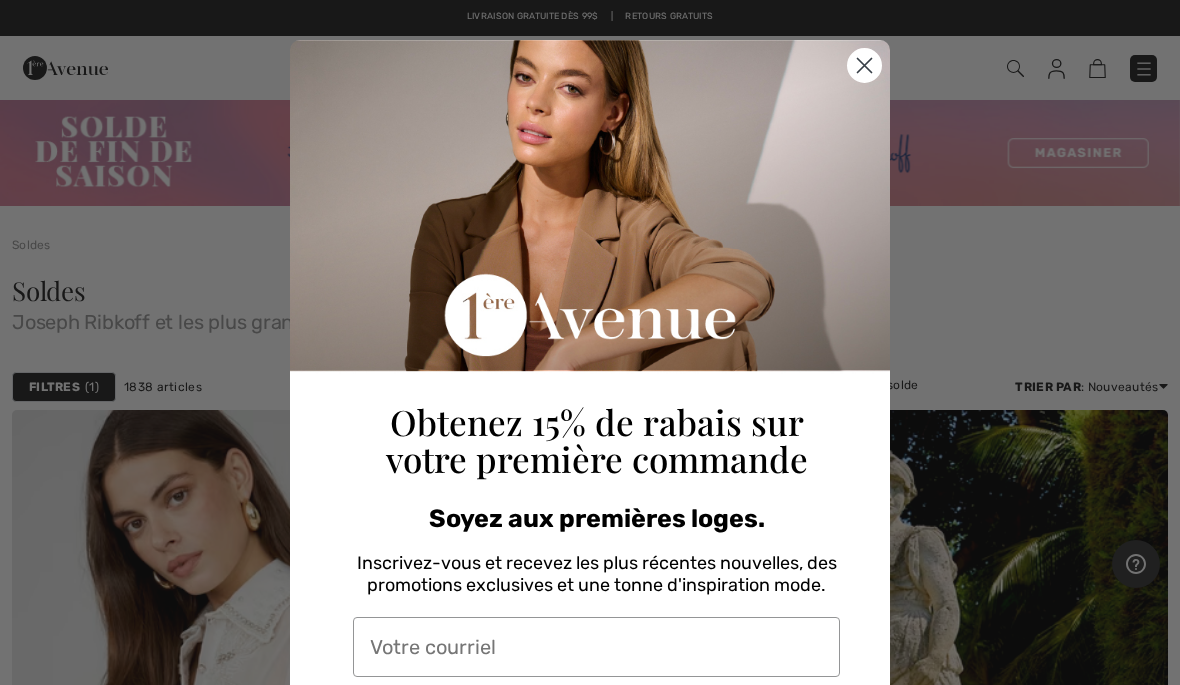 type on "stephanie.rheaume@hotmail.com" 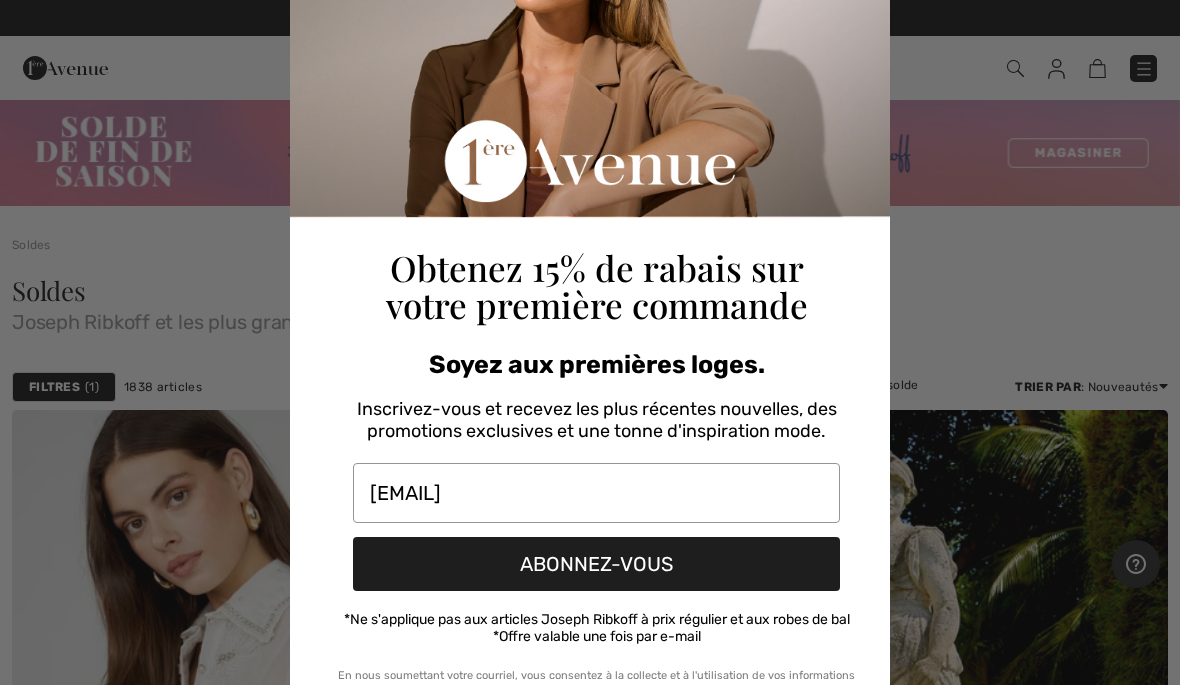 scroll, scrollTop: 185, scrollLeft: 0, axis: vertical 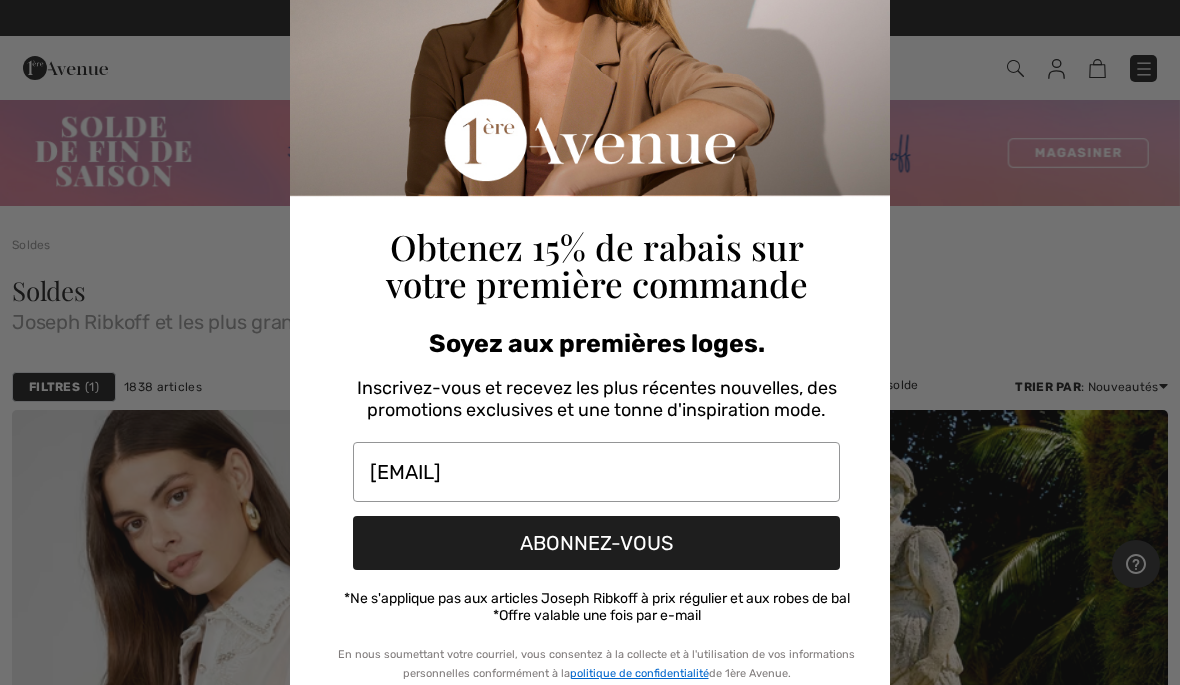click on "ABONNEZ-VOUS" at bounding box center [596, 543] 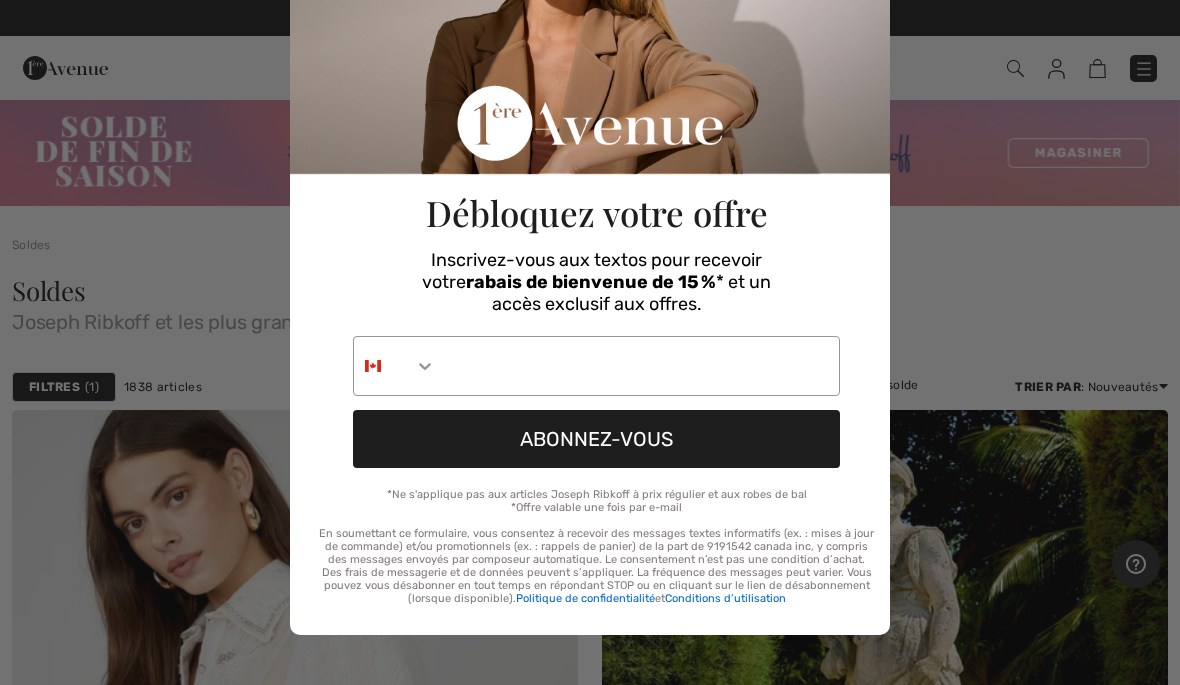 scroll, scrollTop: 127, scrollLeft: 0, axis: vertical 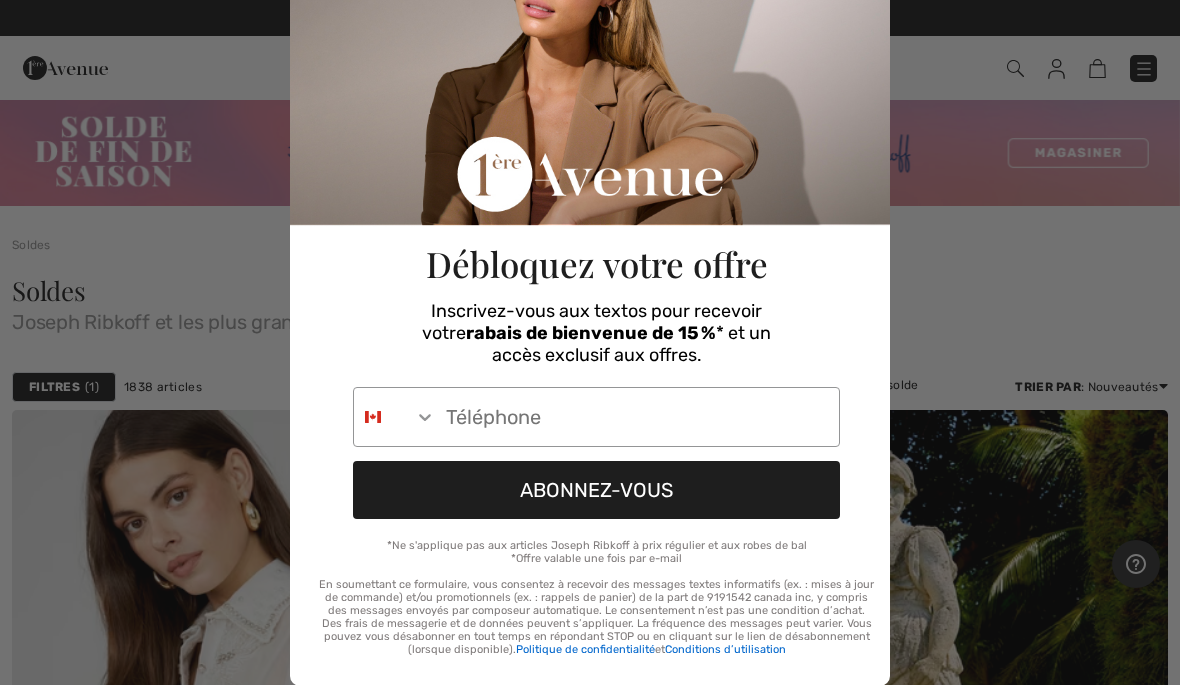 click on "Phone Number" at bounding box center [637, 417] 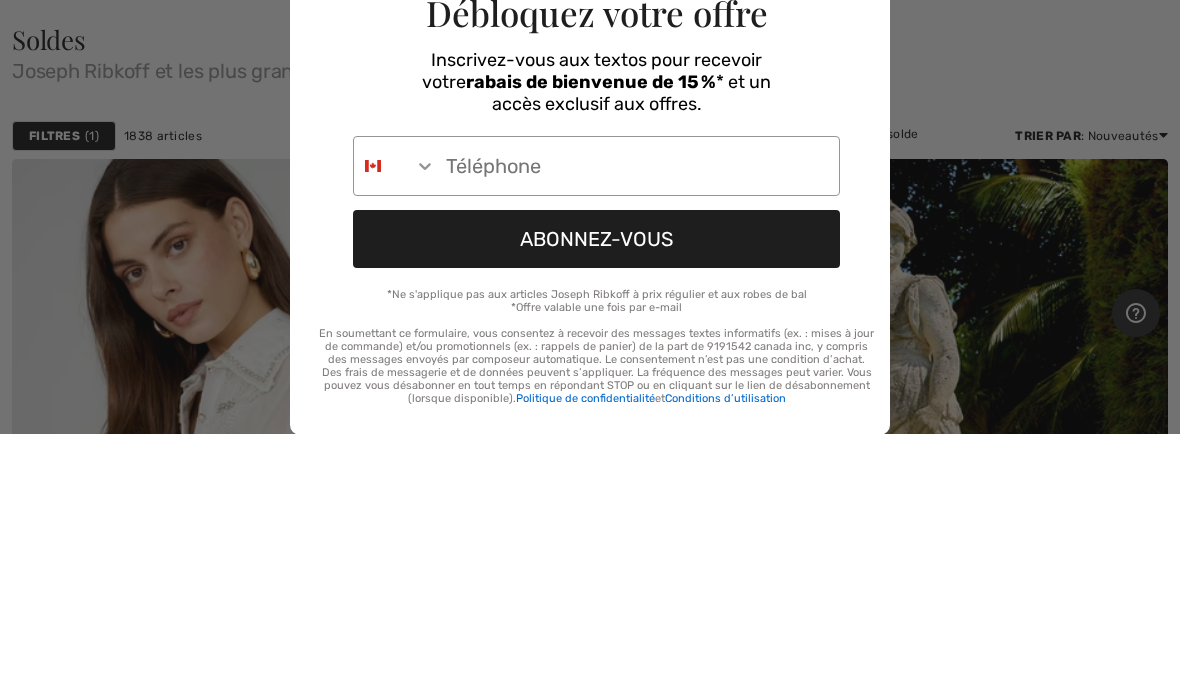 type on "418-369-8650" 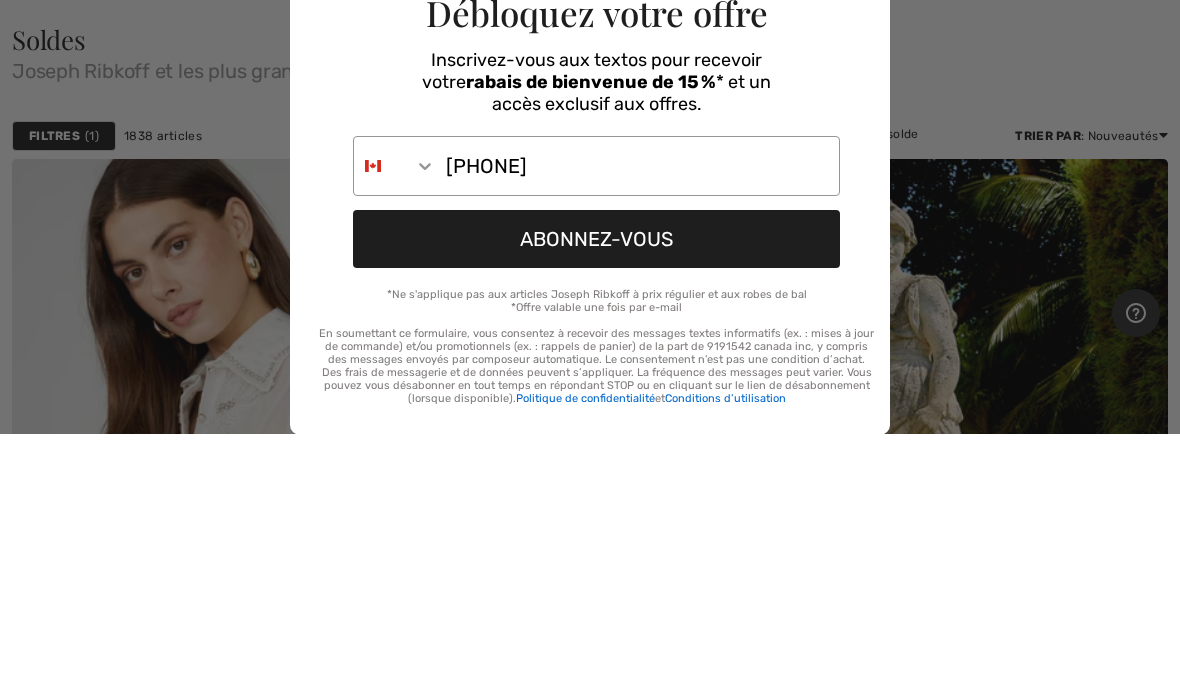 click on "ABONNEZ-VOUS" at bounding box center (596, 490) 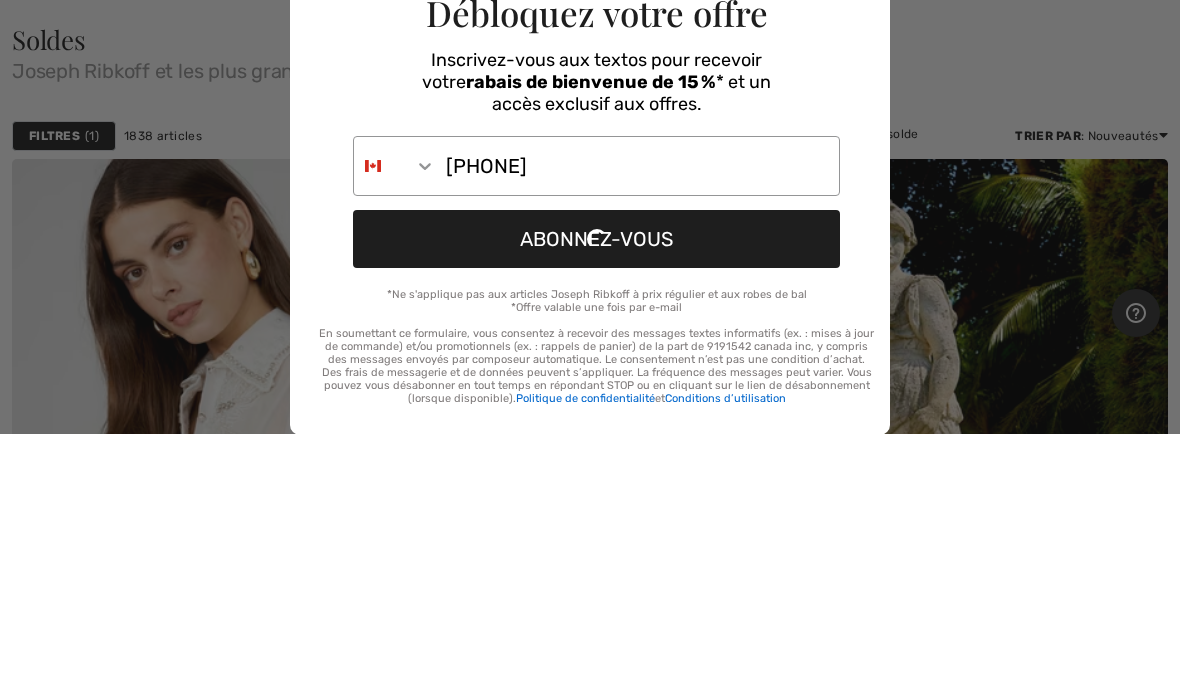 scroll, scrollTop: 251, scrollLeft: 0, axis: vertical 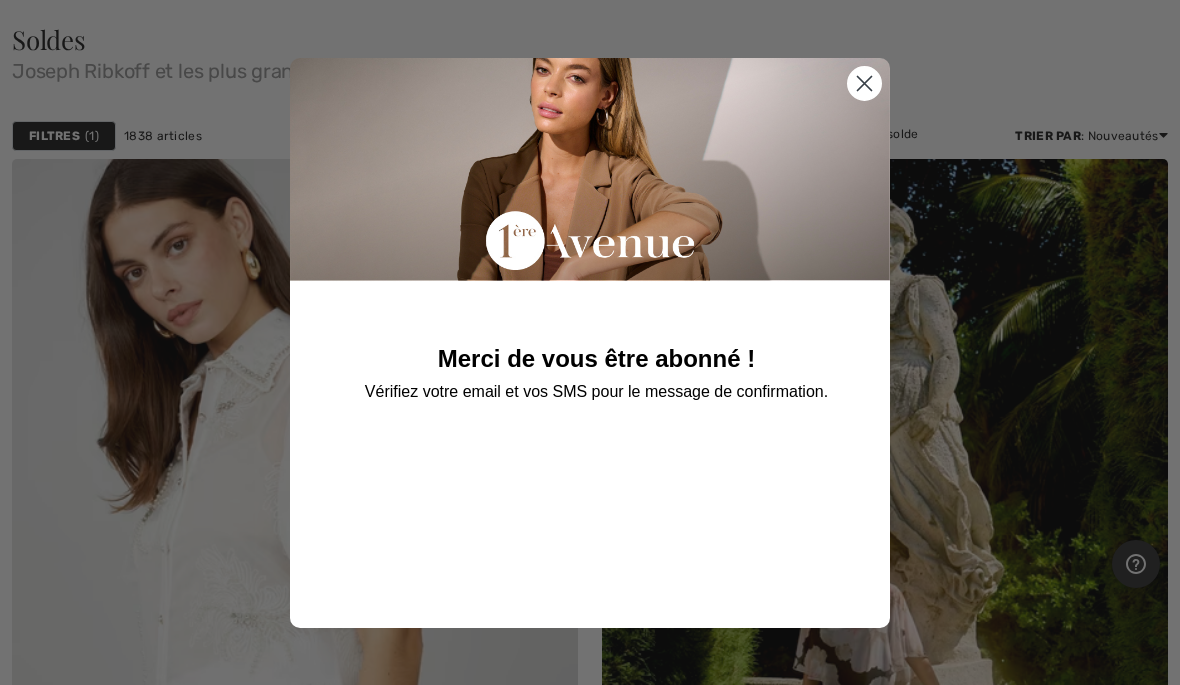 click 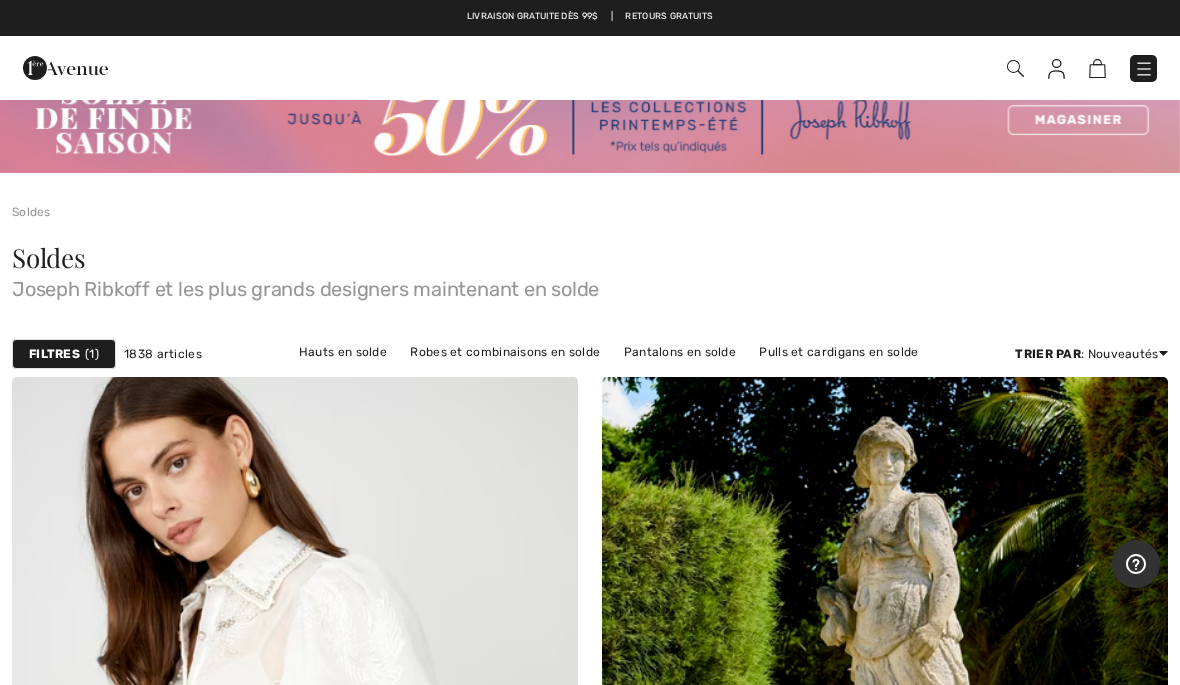 scroll, scrollTop: 0, scrollLeft: 0, axis: both 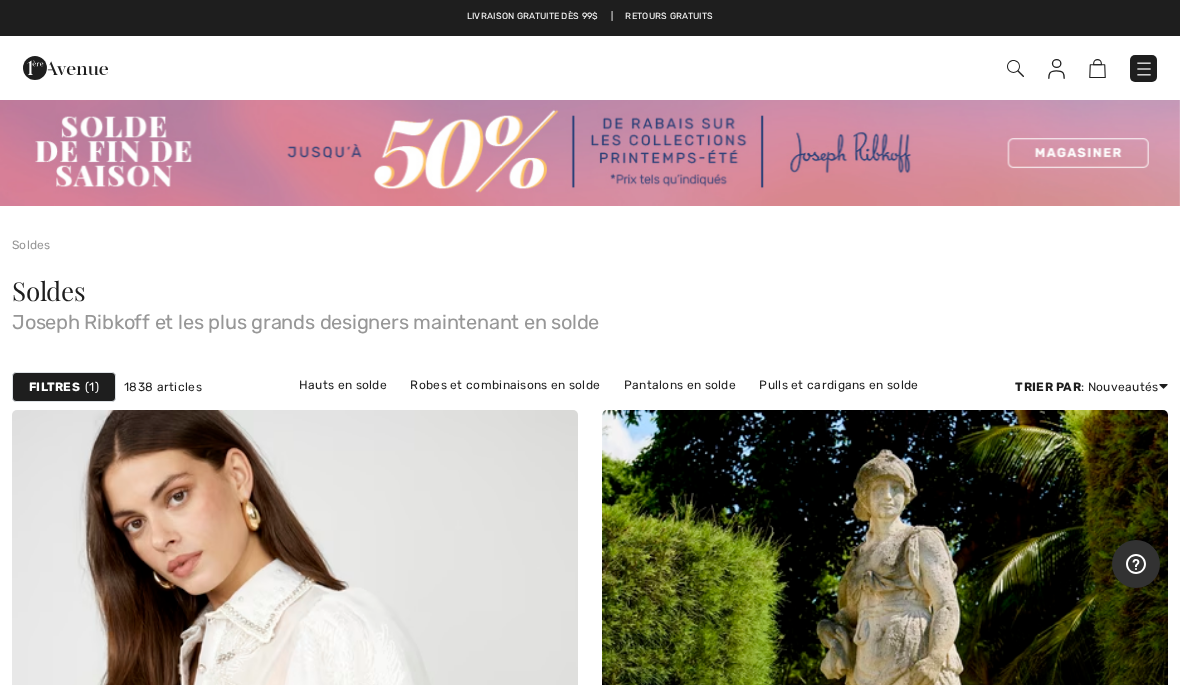 click at bounding box center [590, 152] 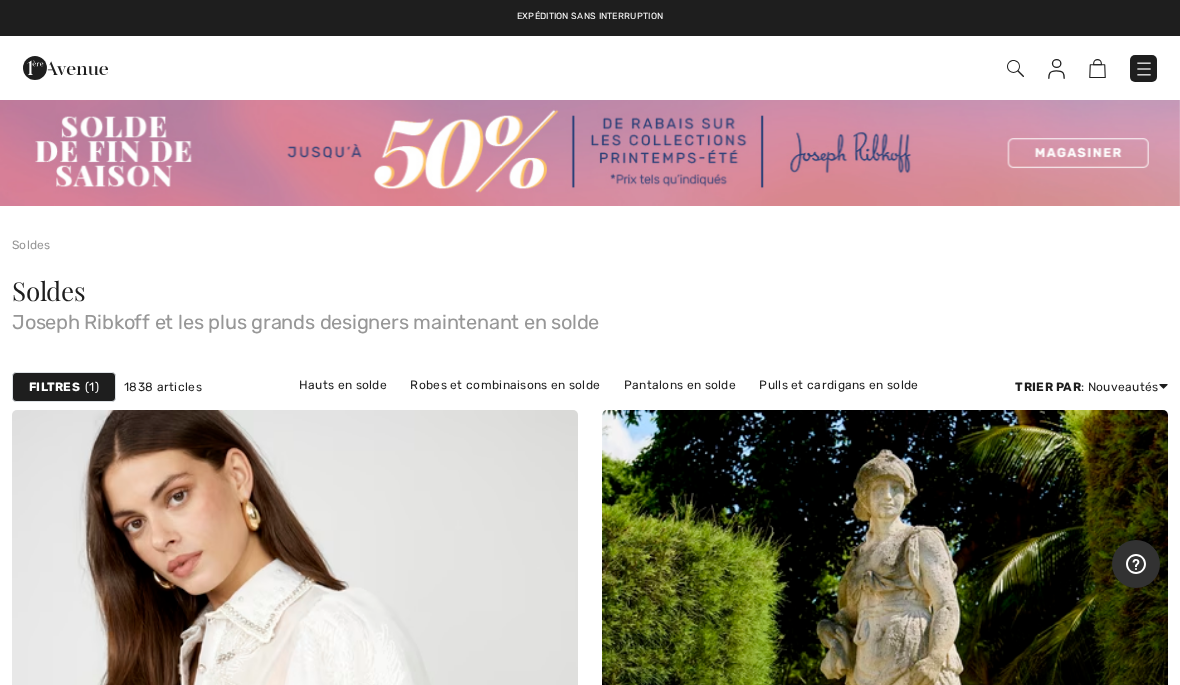click at bounding box center (590, 152) 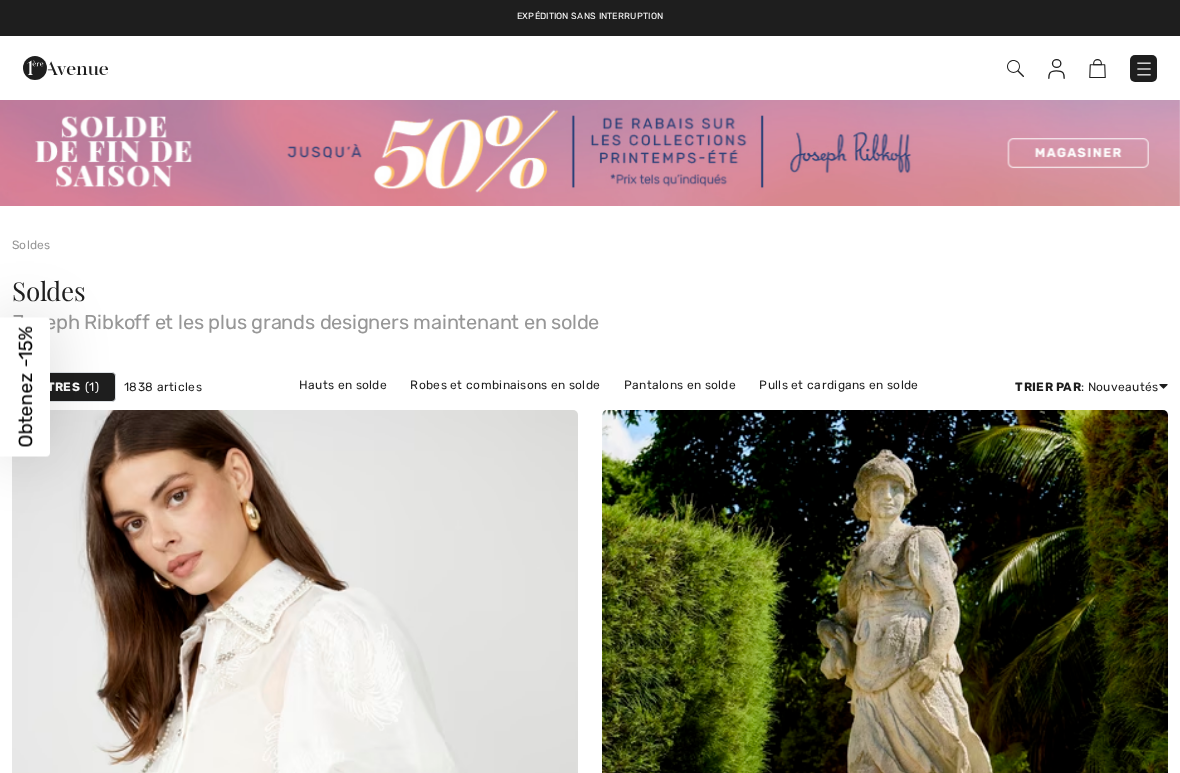 checkbox on "true" 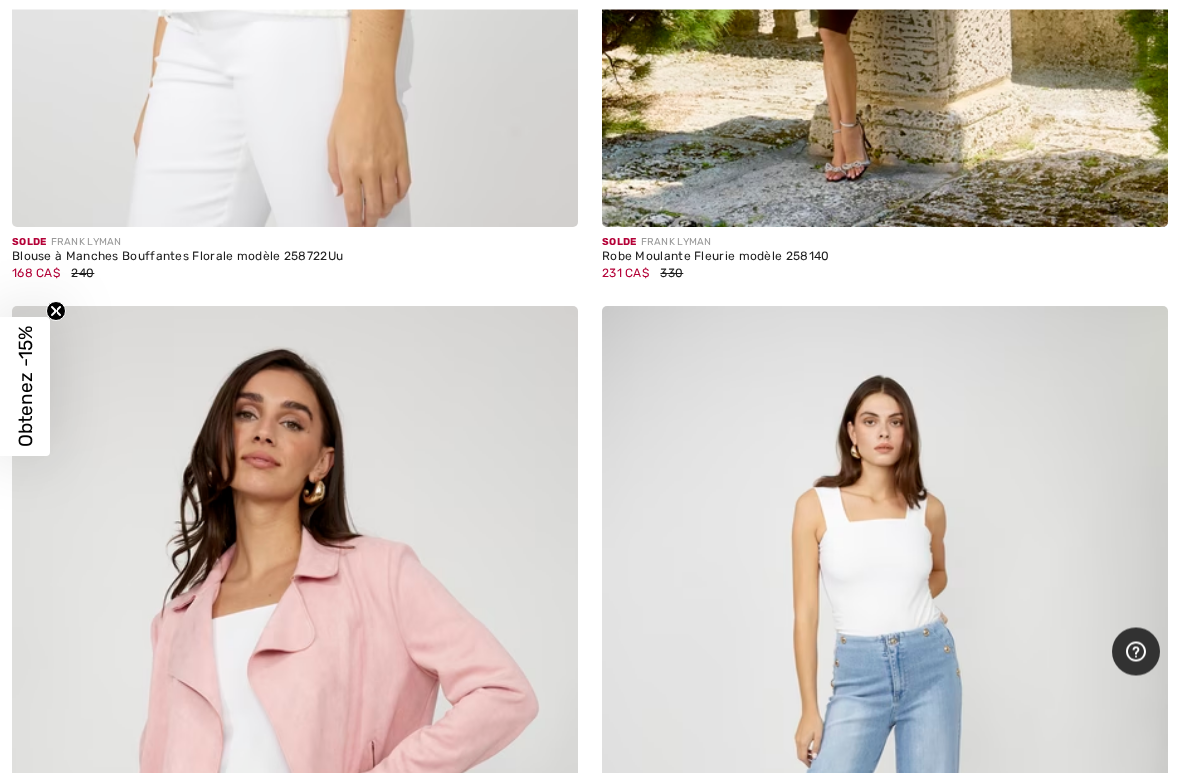 scroll, scrollTop: 1033, scrollLeft: 0, axis: vertical 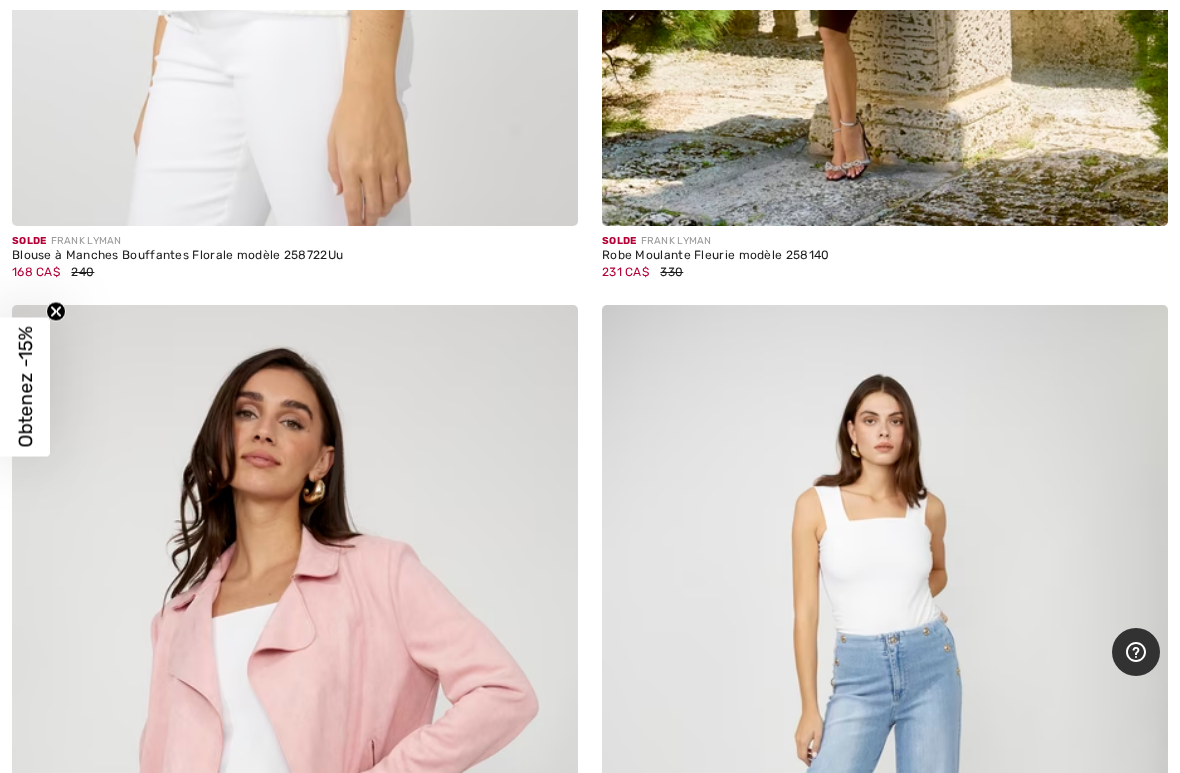 click on "Obtenez -15%" at bounding box center [25, 386] 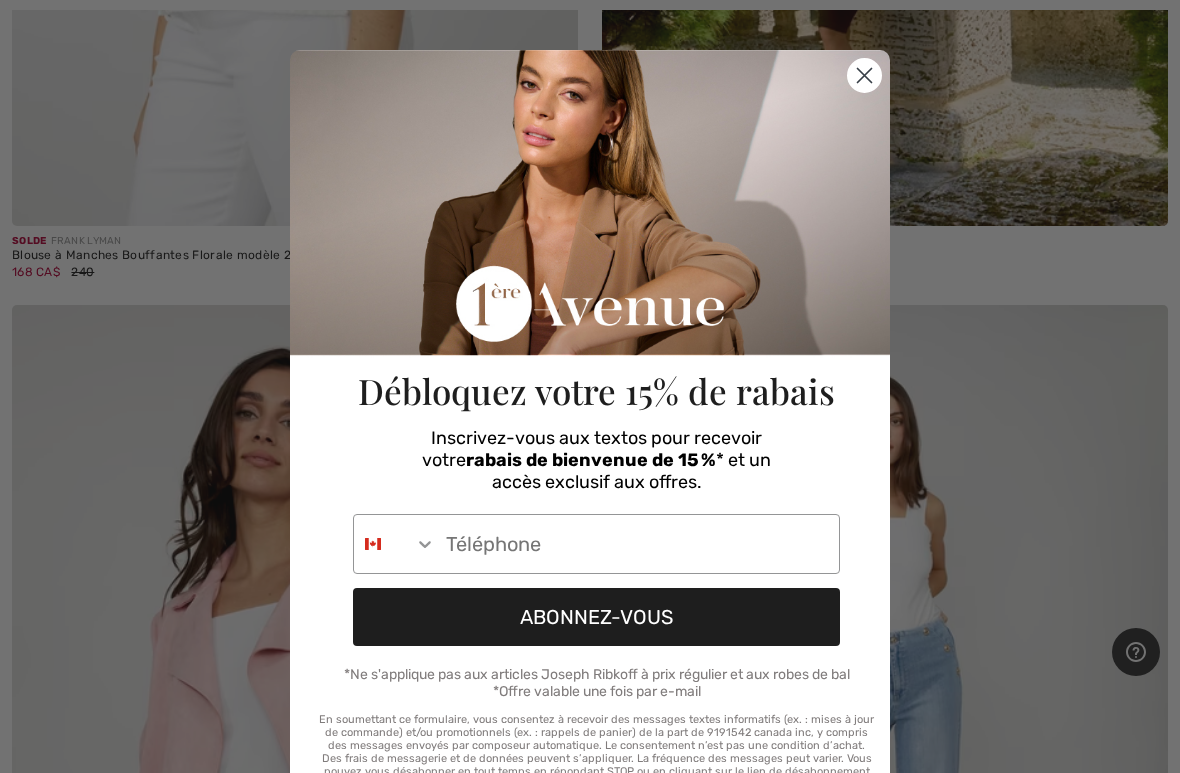 click 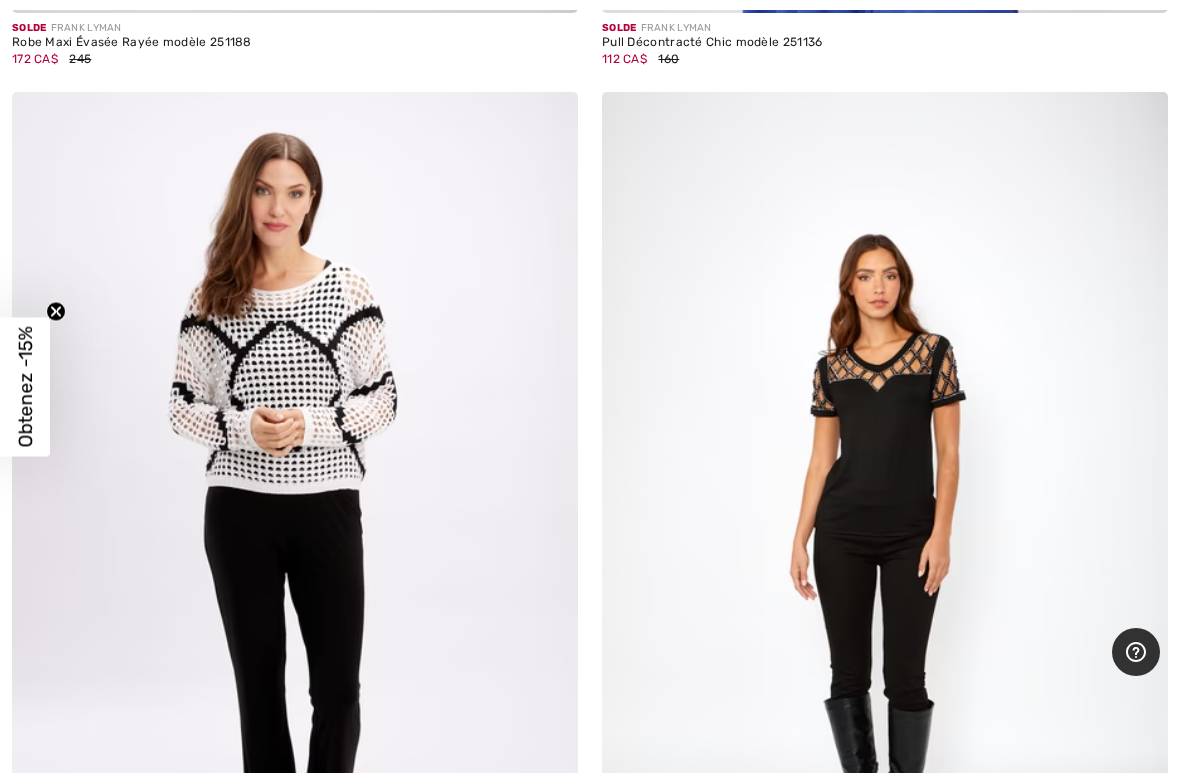 scroll, scrollTop: 10775, scrollLeft: 0, axis: vertical 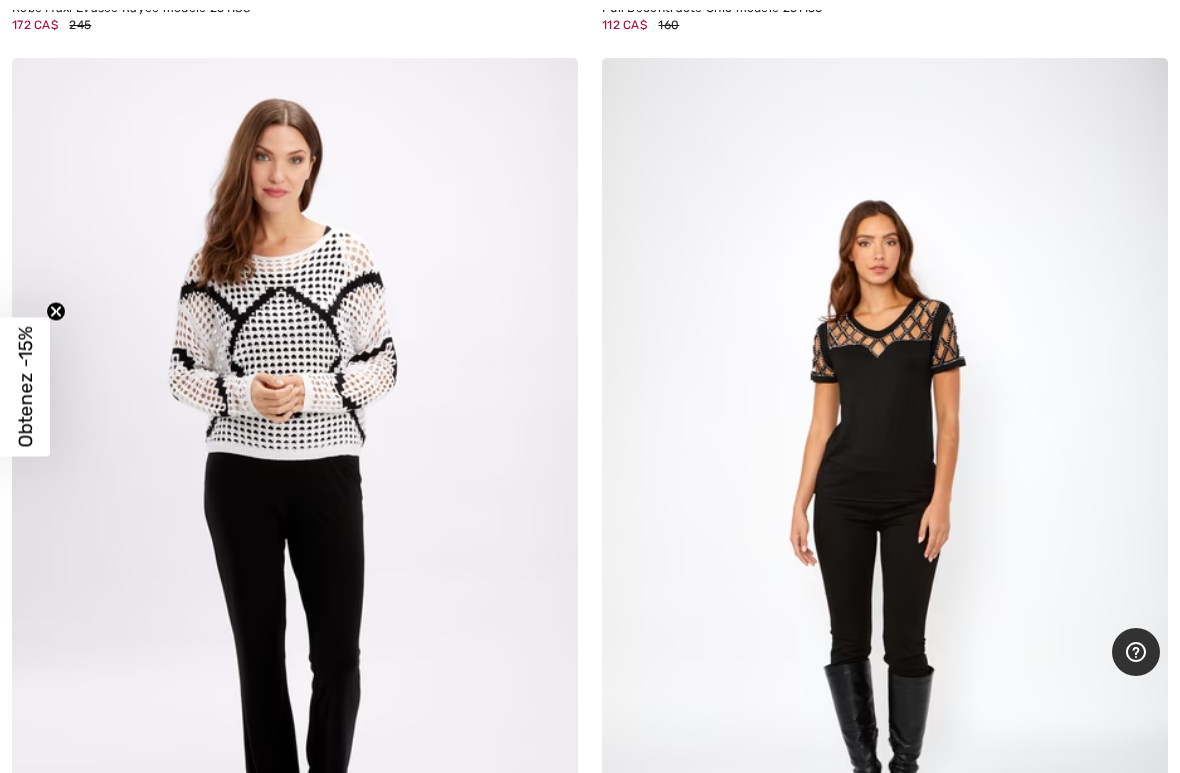 click at bounding box center [295, 482] 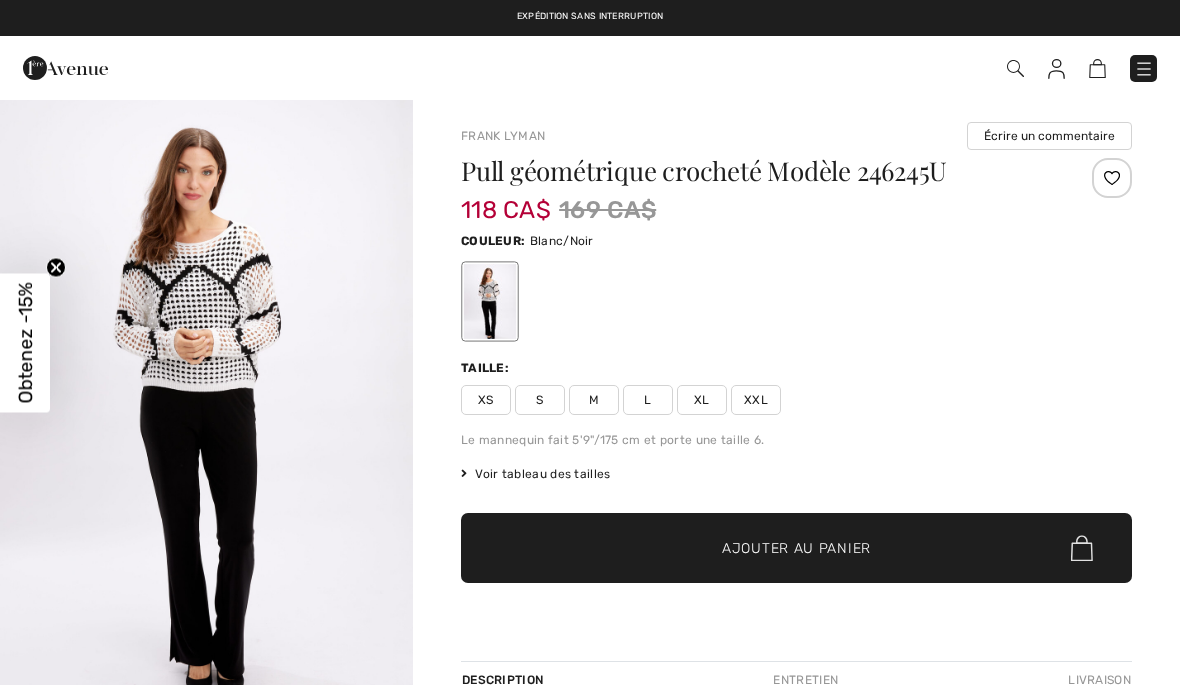 scroll, scrollTop: 0, scrollLeft: 0, axis: both 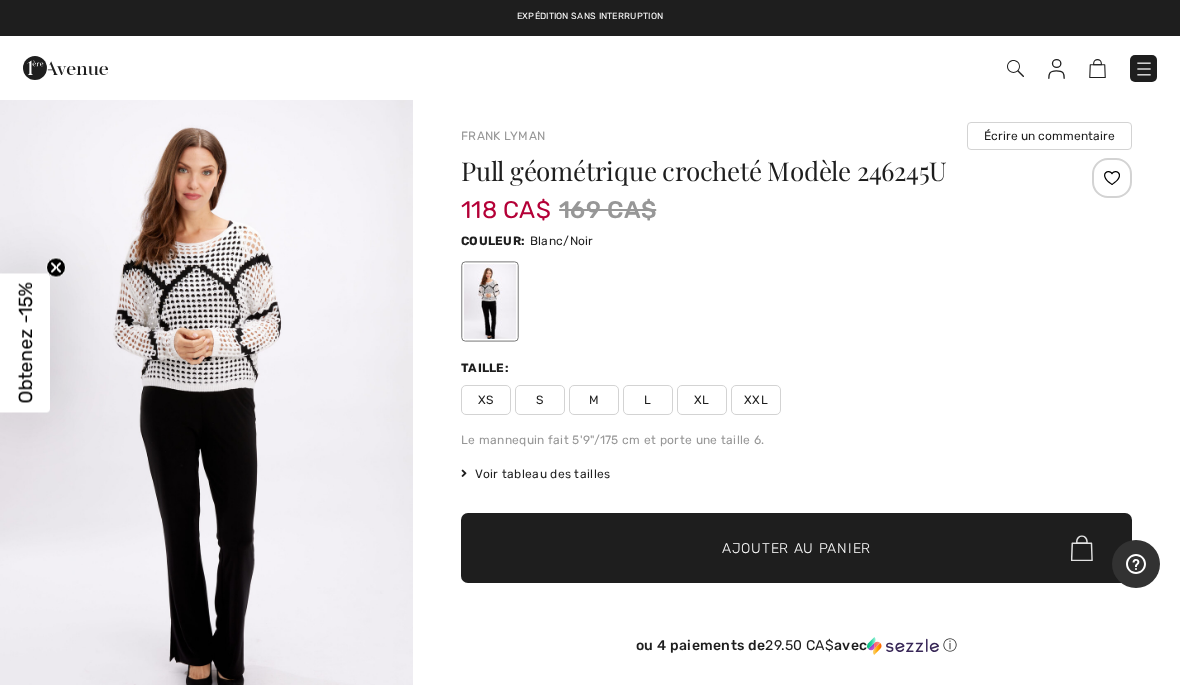 click on "S" at bounding box center (540, 400) 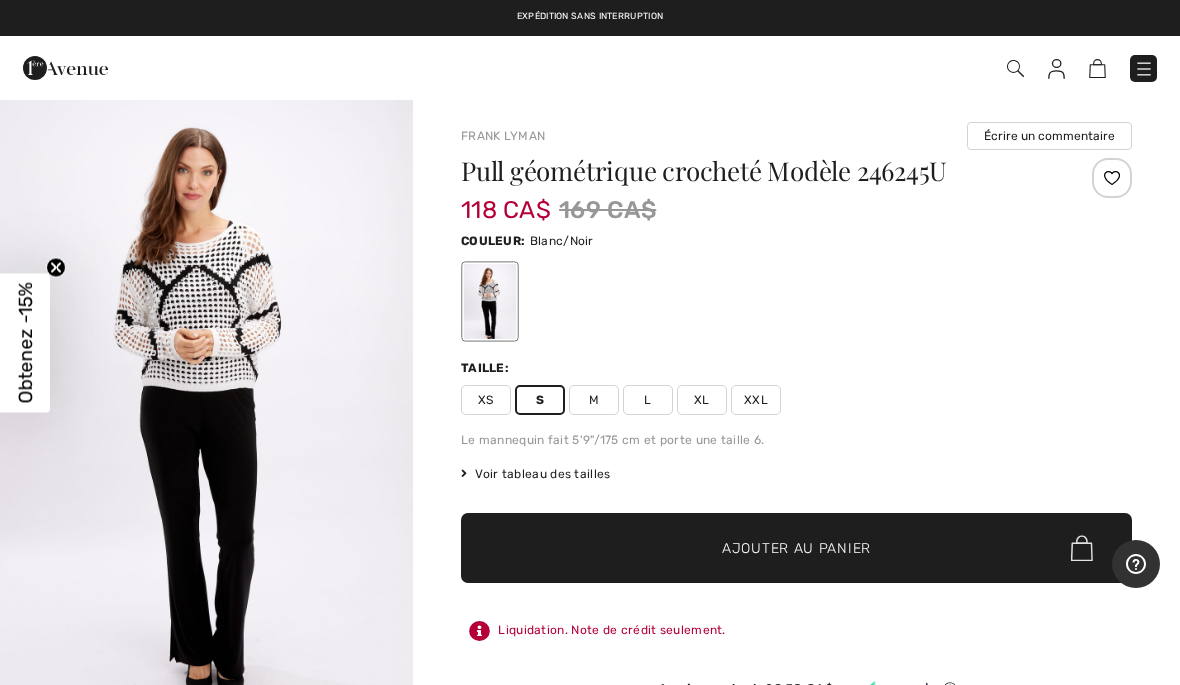 click on "✔ Ajouté au panier
Ajouter au panier" at bounding box center [796, 548] 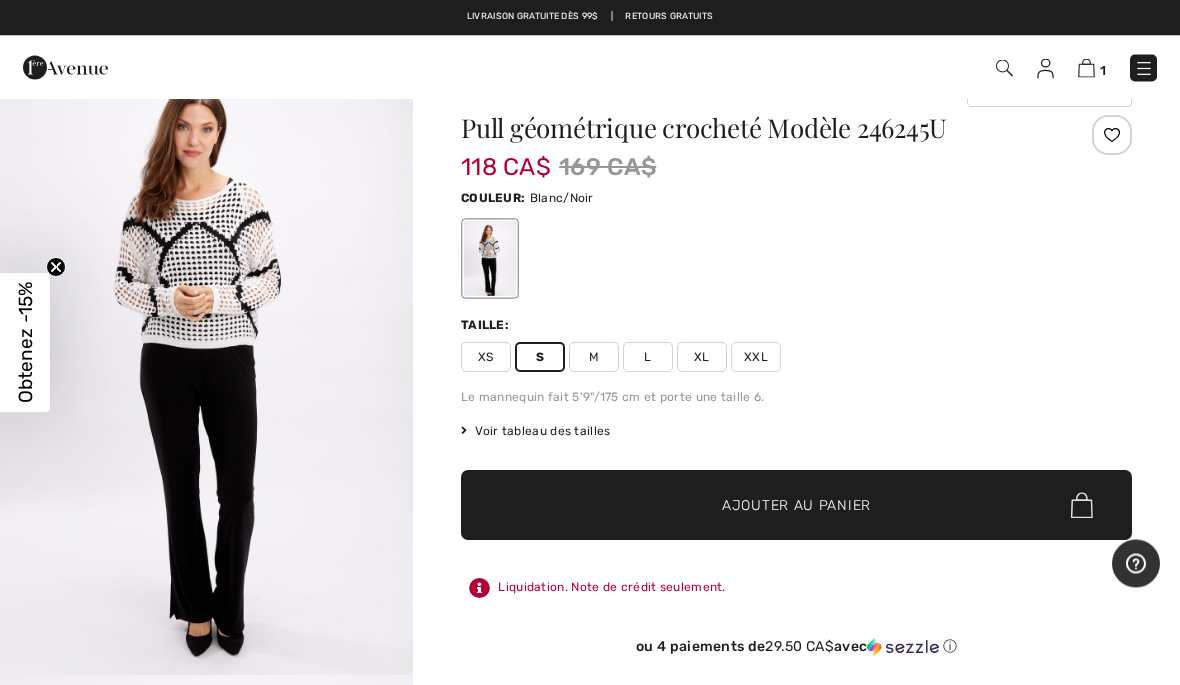 scroll, scrollTop: 40, scrollLeft: 0, axis: vertical 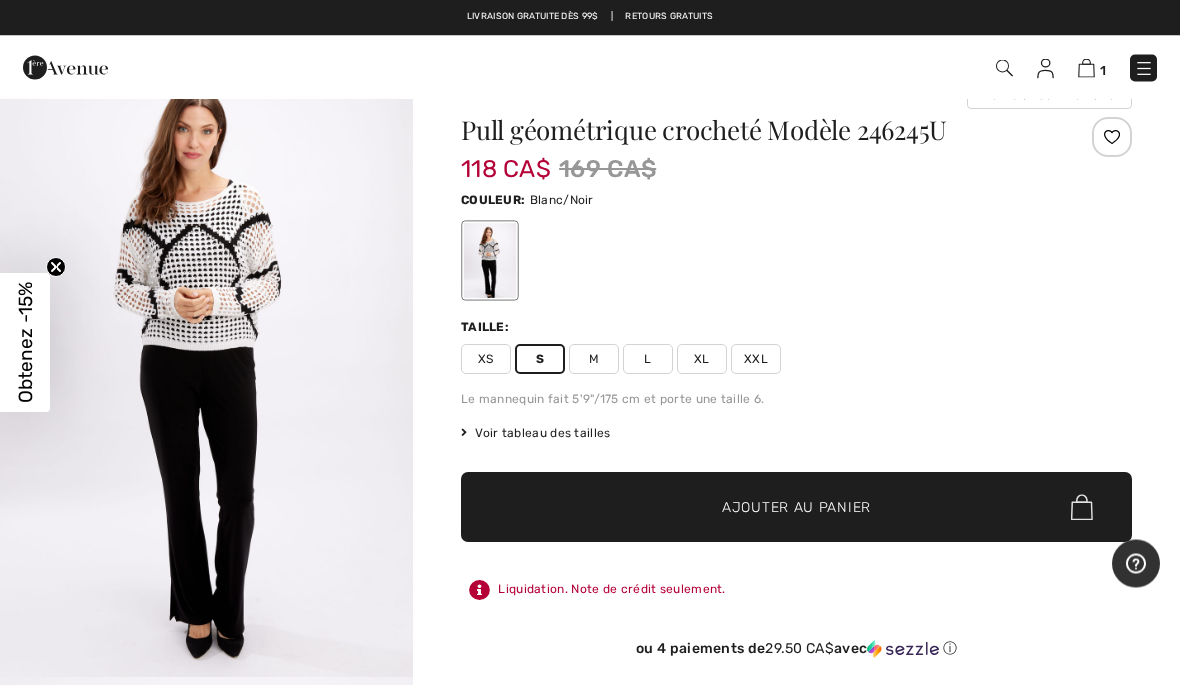 click at bounding box center [1086, 68] 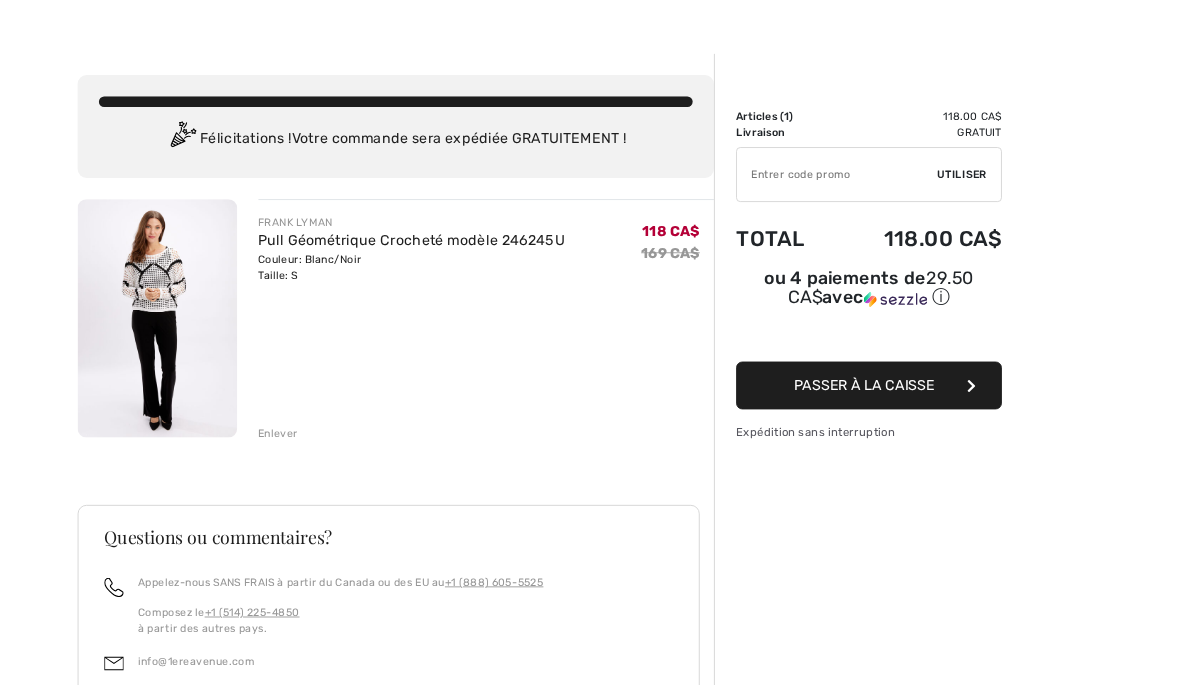 scroll, scrollTop: 0, scrollLeft: 0, axis: both 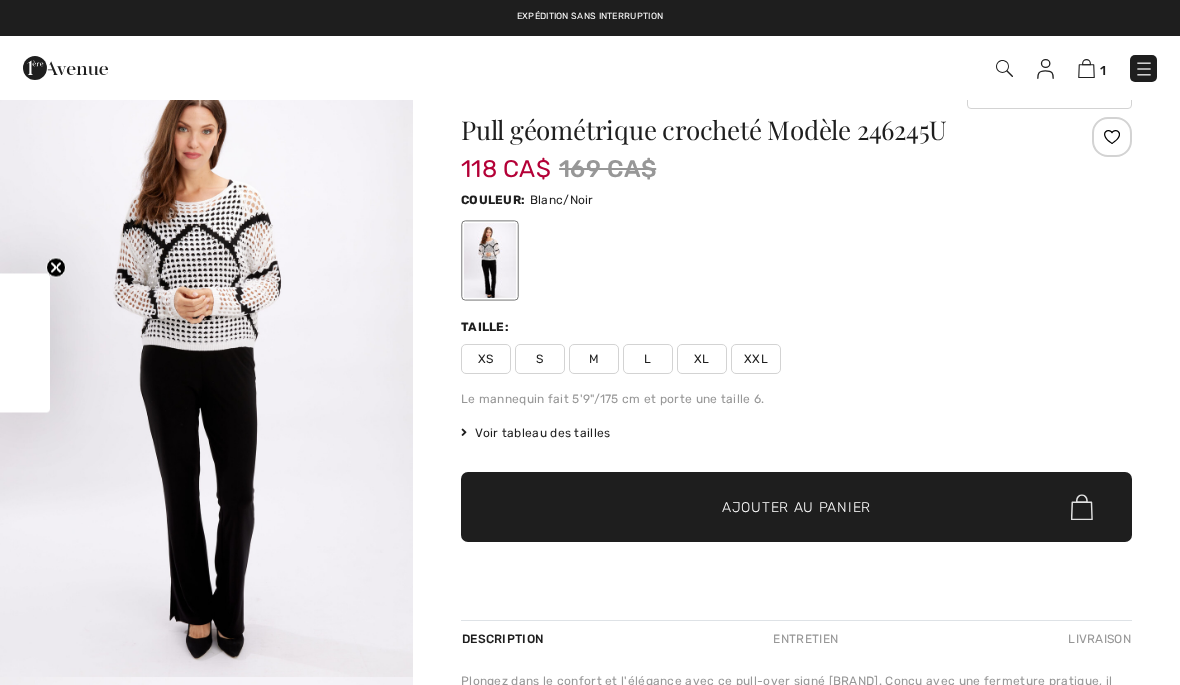 checkbox on "true" 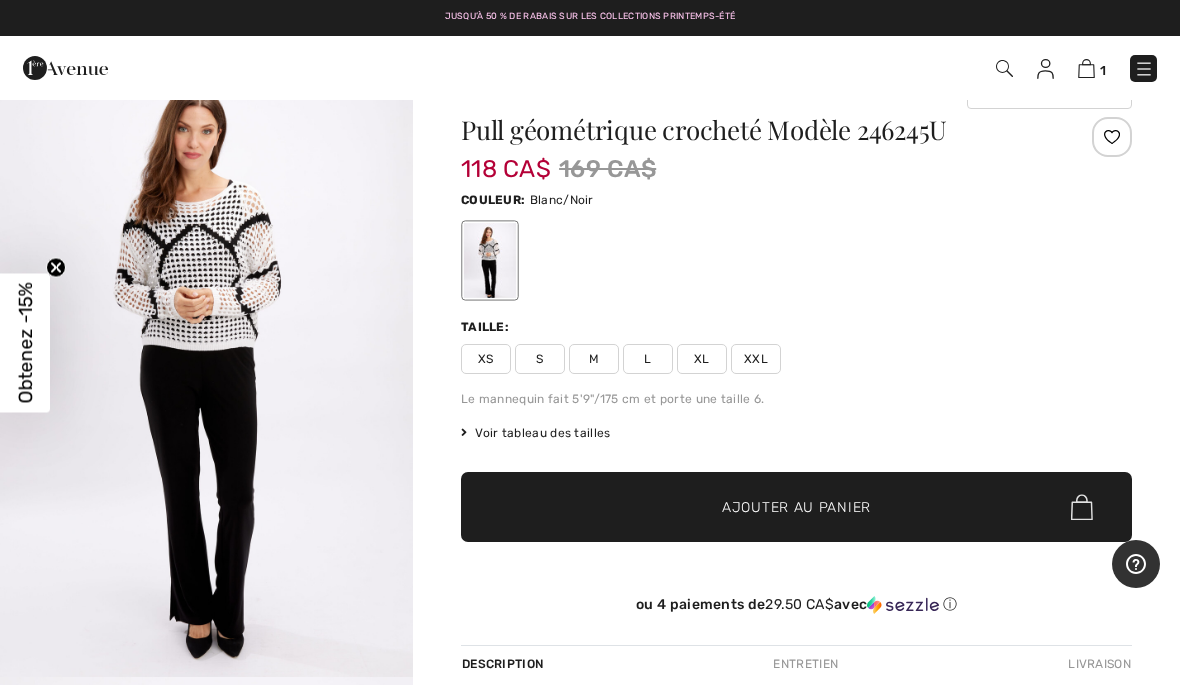 click on "Obtenez -15%" at bounding box center (25, 342) 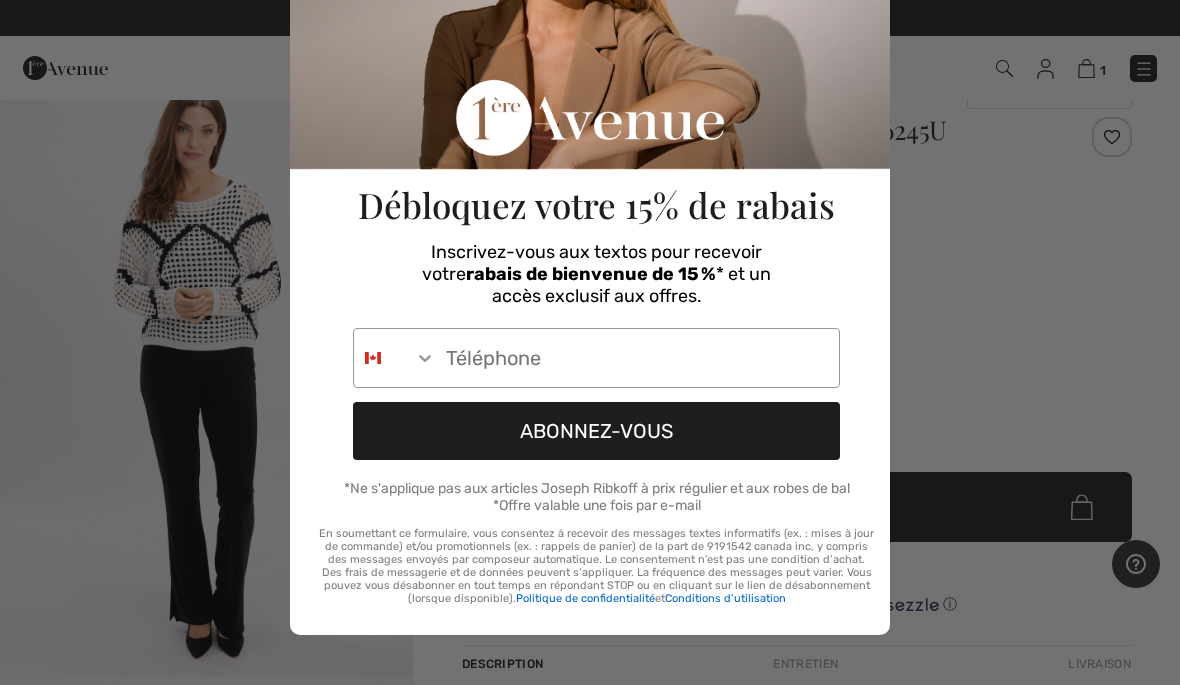 scroll, scrollTop: 195, scrollLeft: 0, axis: vertical 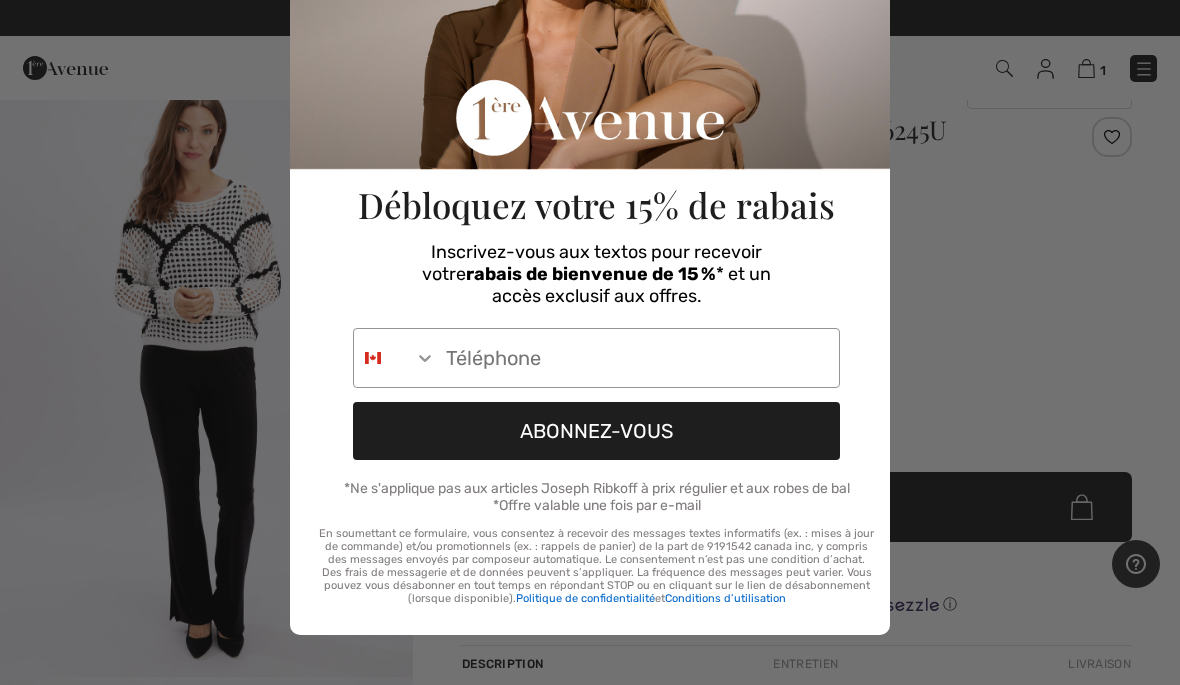 click on "Inscrivez-vous aux textos pour recevoir votre  rabais de bienvenue de 15 % * et un accès exclusif aux offres." at bounding box center [596, 278] 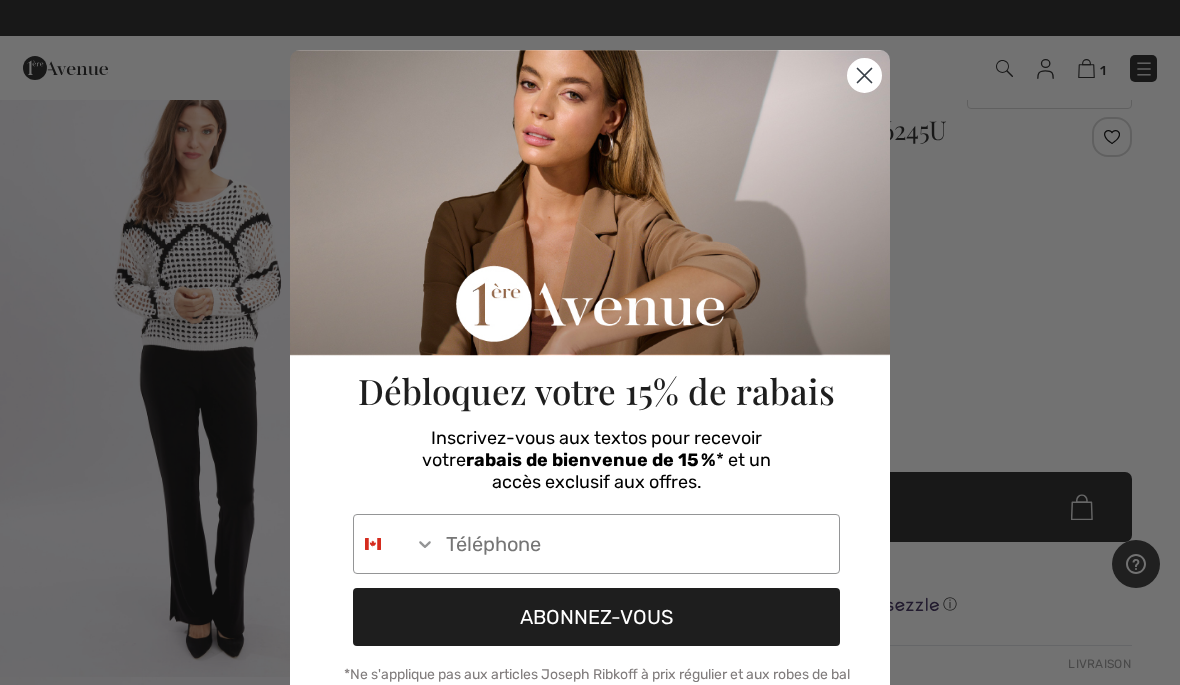 scroll, scrollTop: 0, scrollLeft: 0, axis: both 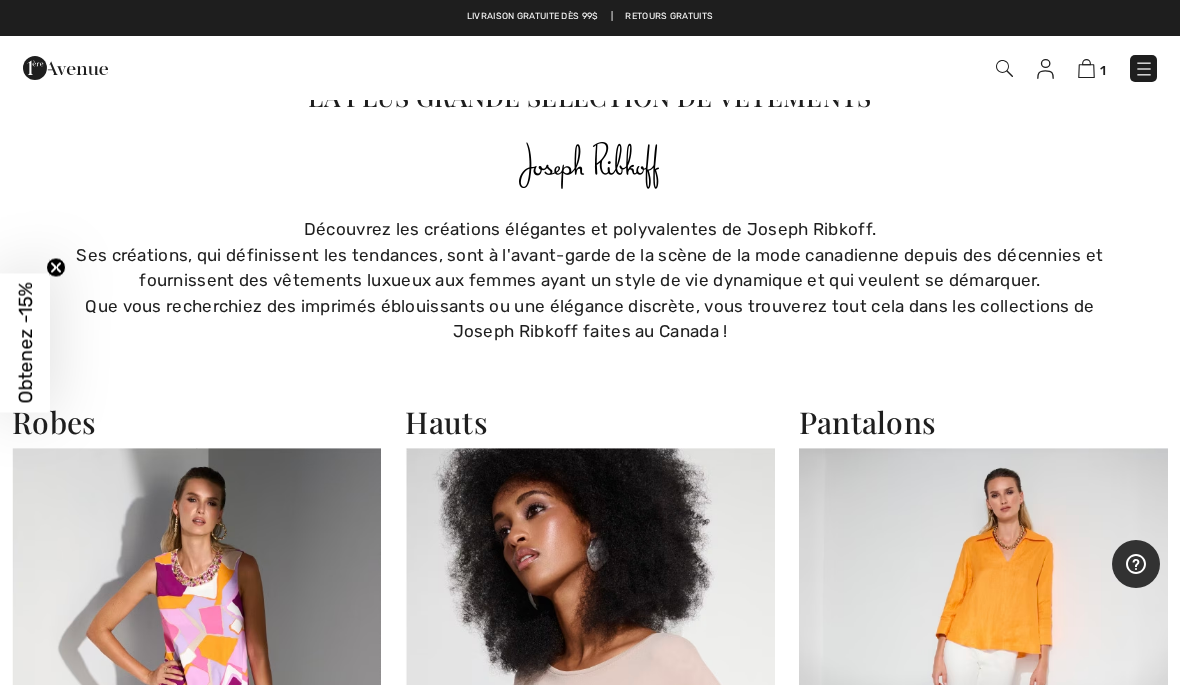 click at bounding box center [1144, 69] 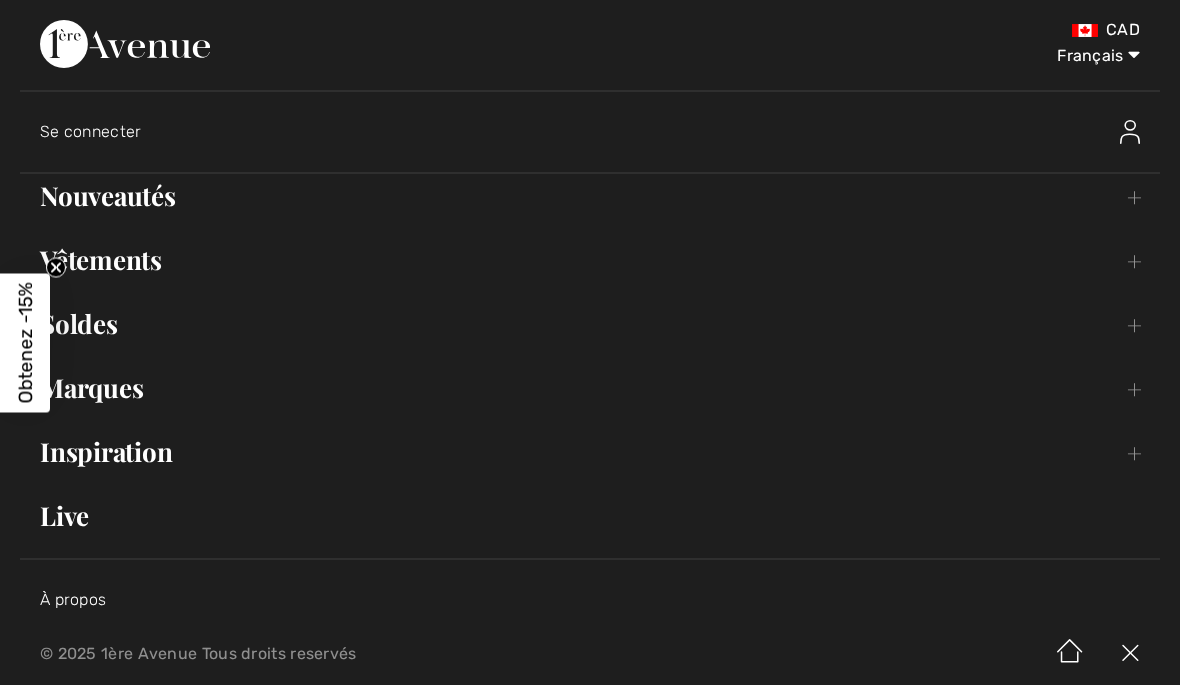 click on "Soldes Toggle submenu" at bounding box center (590, 324) 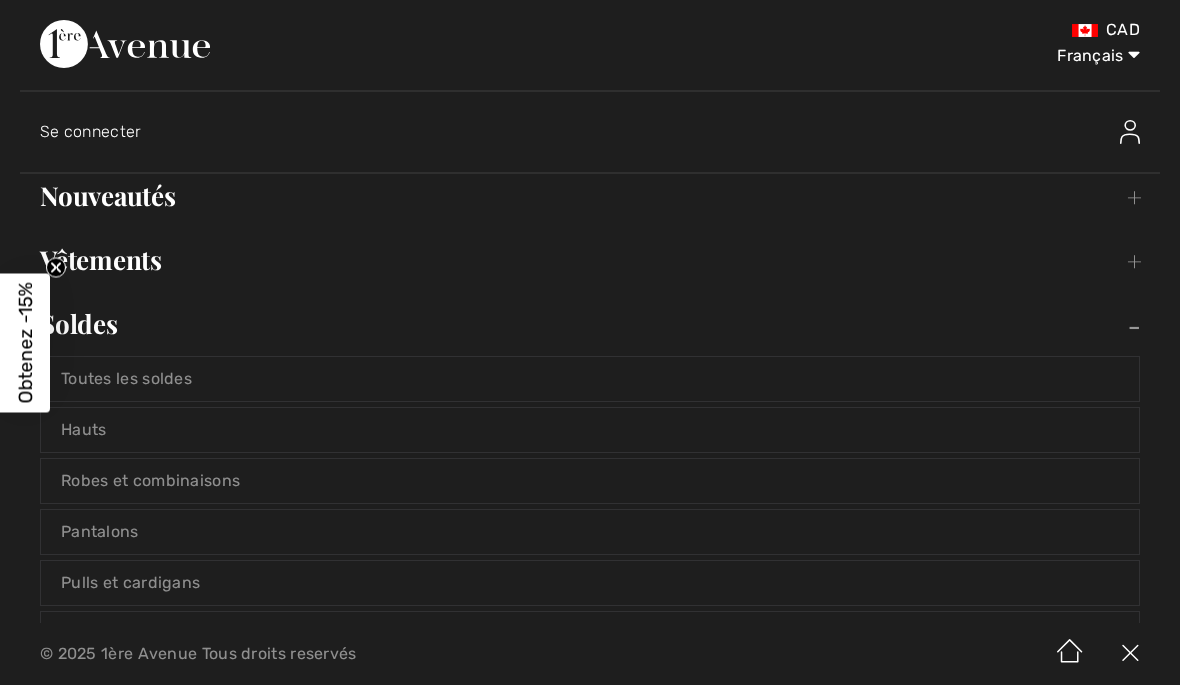 click on "Toutes les soldes" at bounding box center (590, 379) 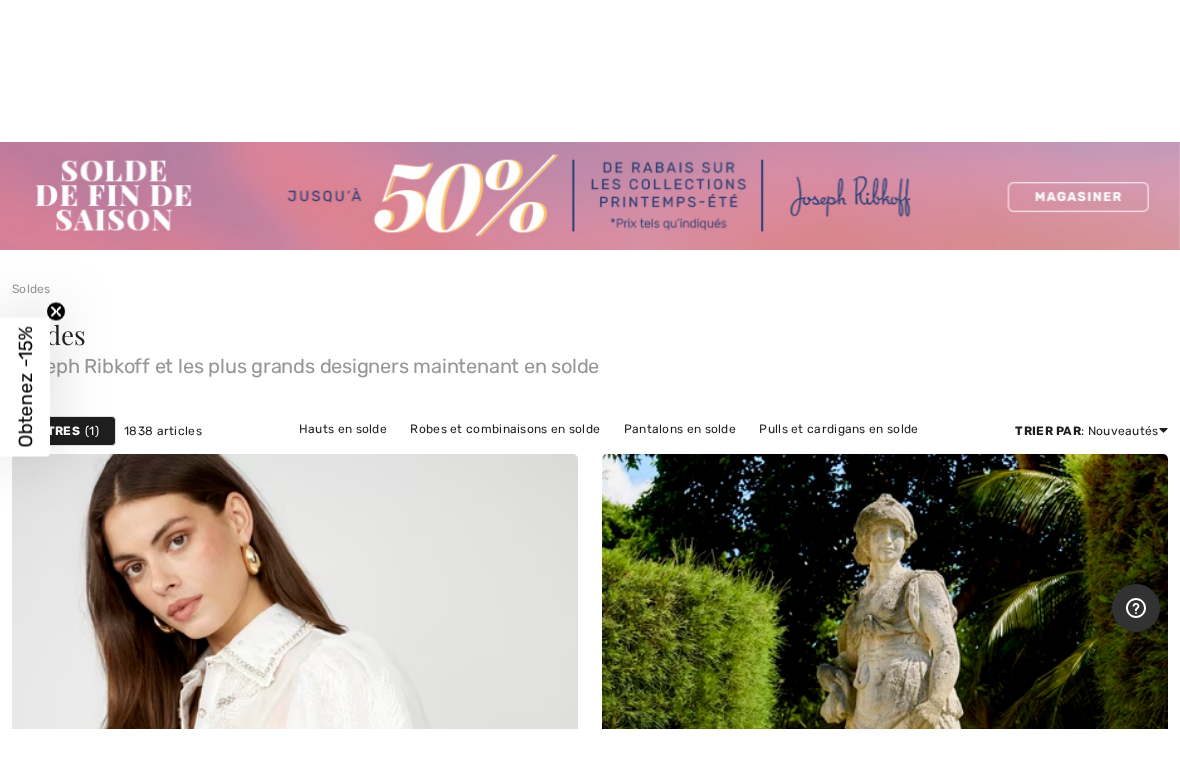 scroll, scrollTop: 238, scrollLeft: 0, axis: vertical 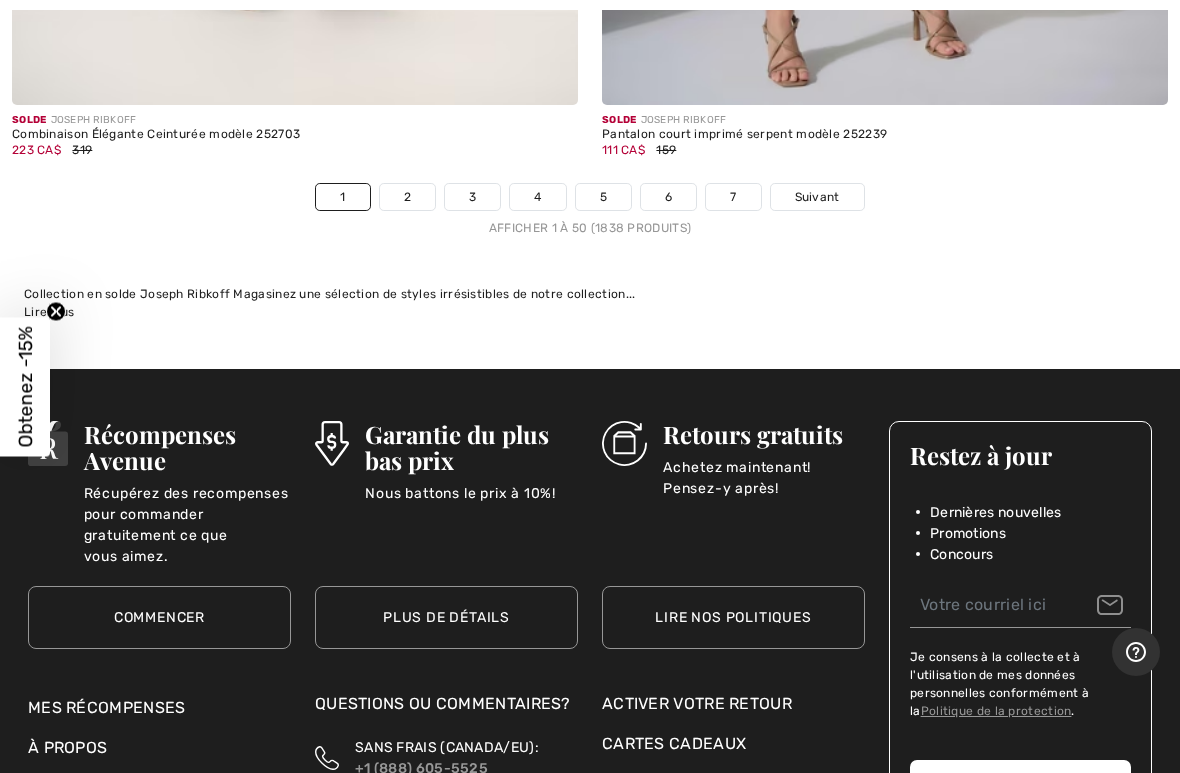 click on "Suivant" at bounding box center [817, 197] 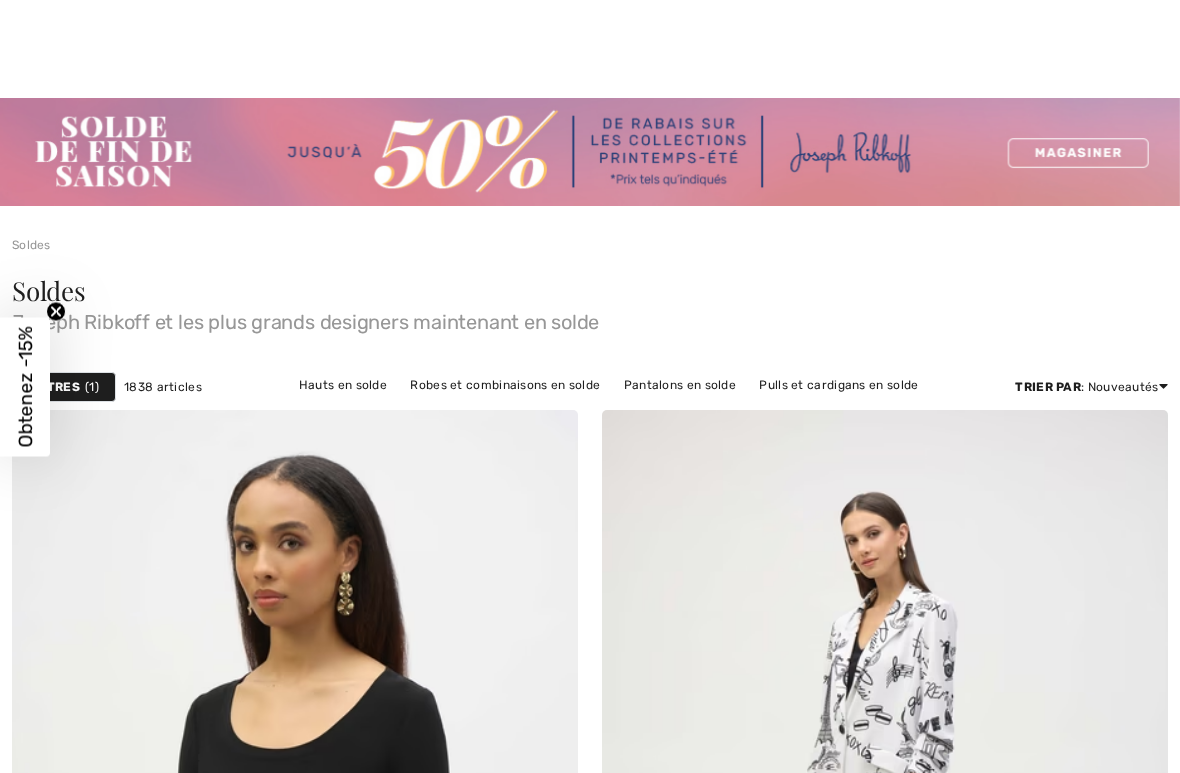 scroll, scrollTop: 360, scrollLeft: 0, axis: vertical 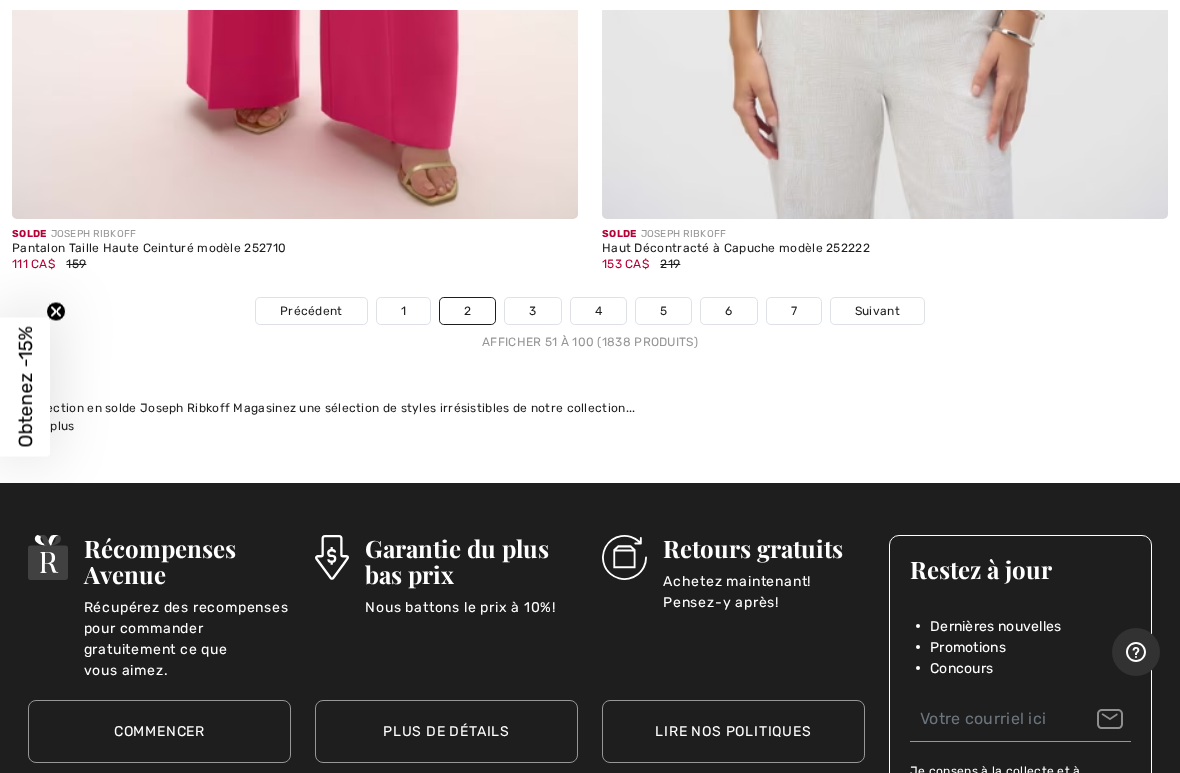 click on "3" at bounding box center [532, 311] 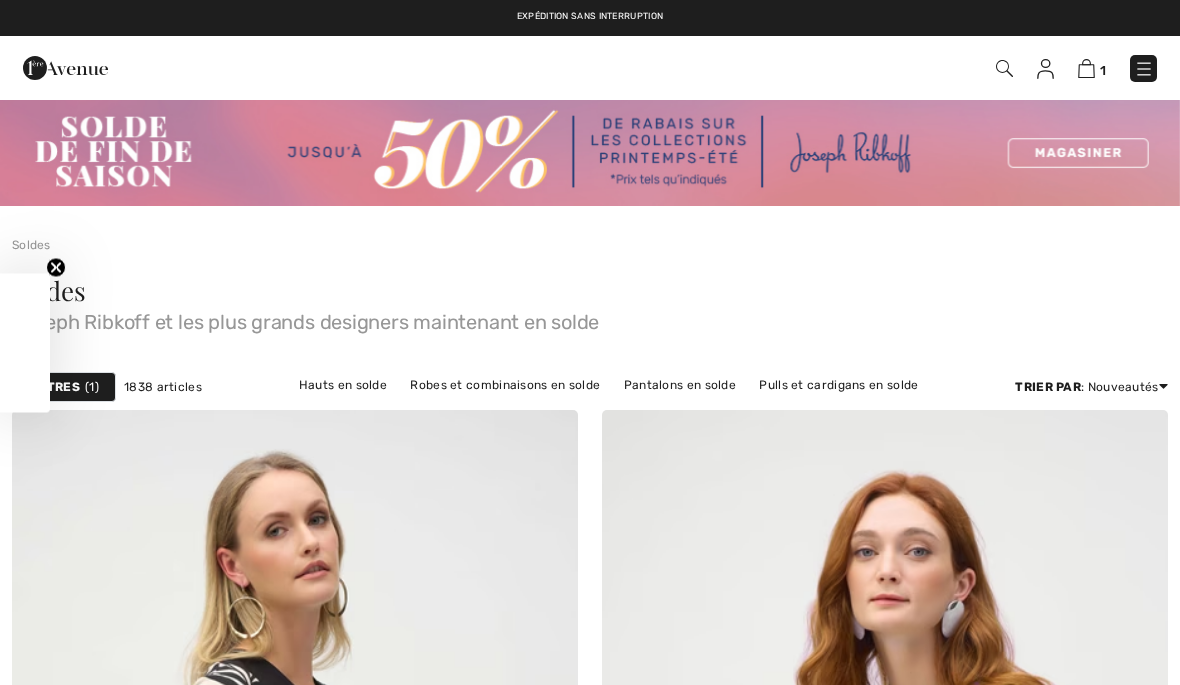 checkbox on "true" 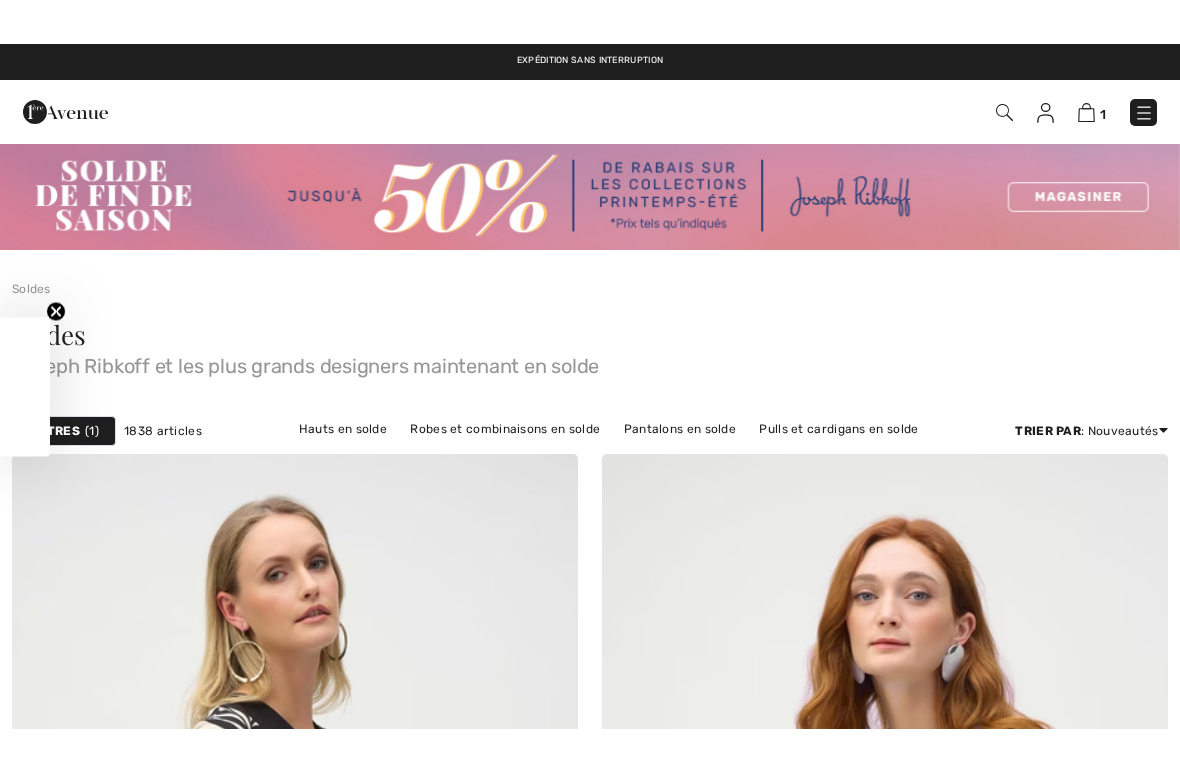 scroll, scrollTop: 422, scrollLeft: 0, axis: vertical 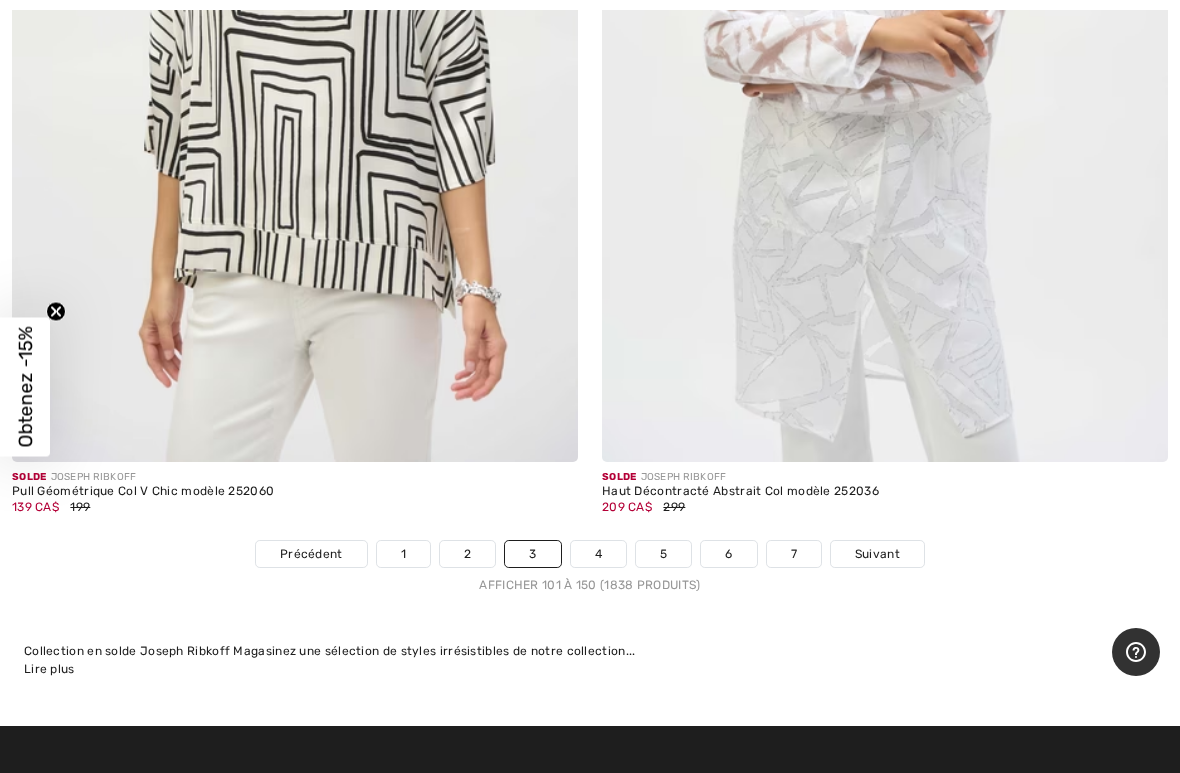 click on "Suivant" at bounding box center [877, 554] 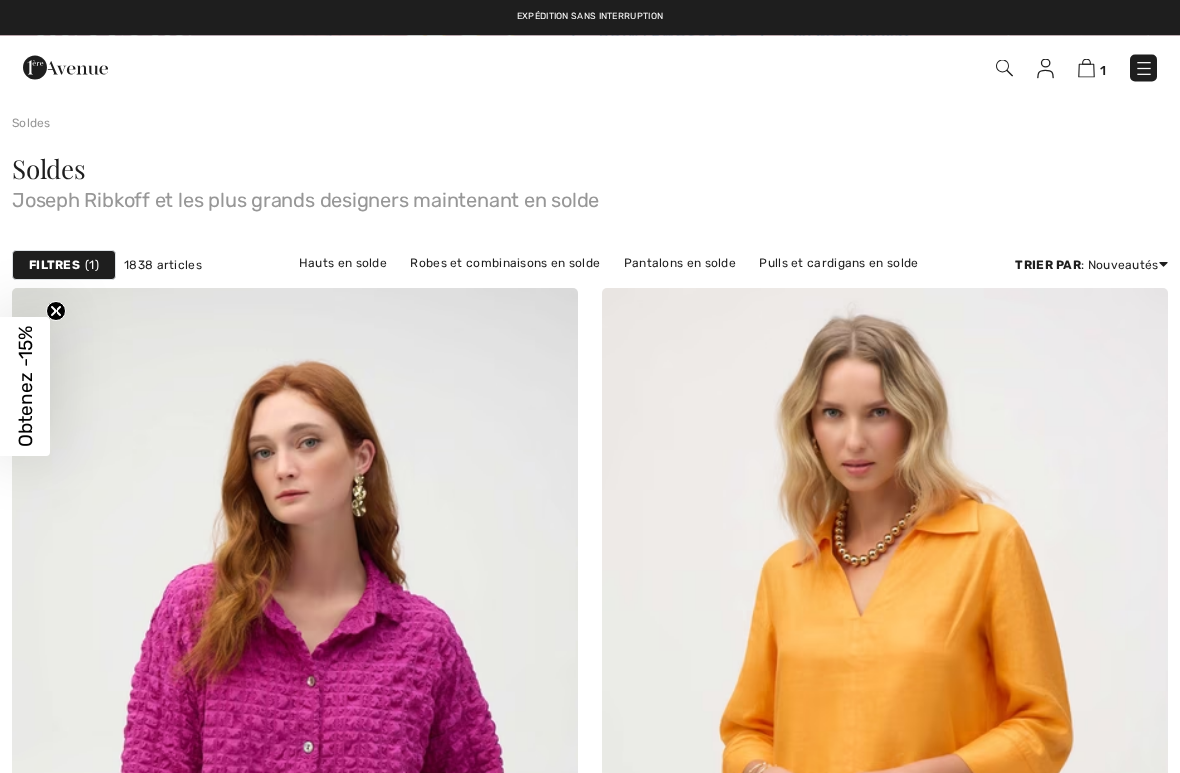 scroll, scrollTop: 258, scrollLeft: 0, axis: vertical 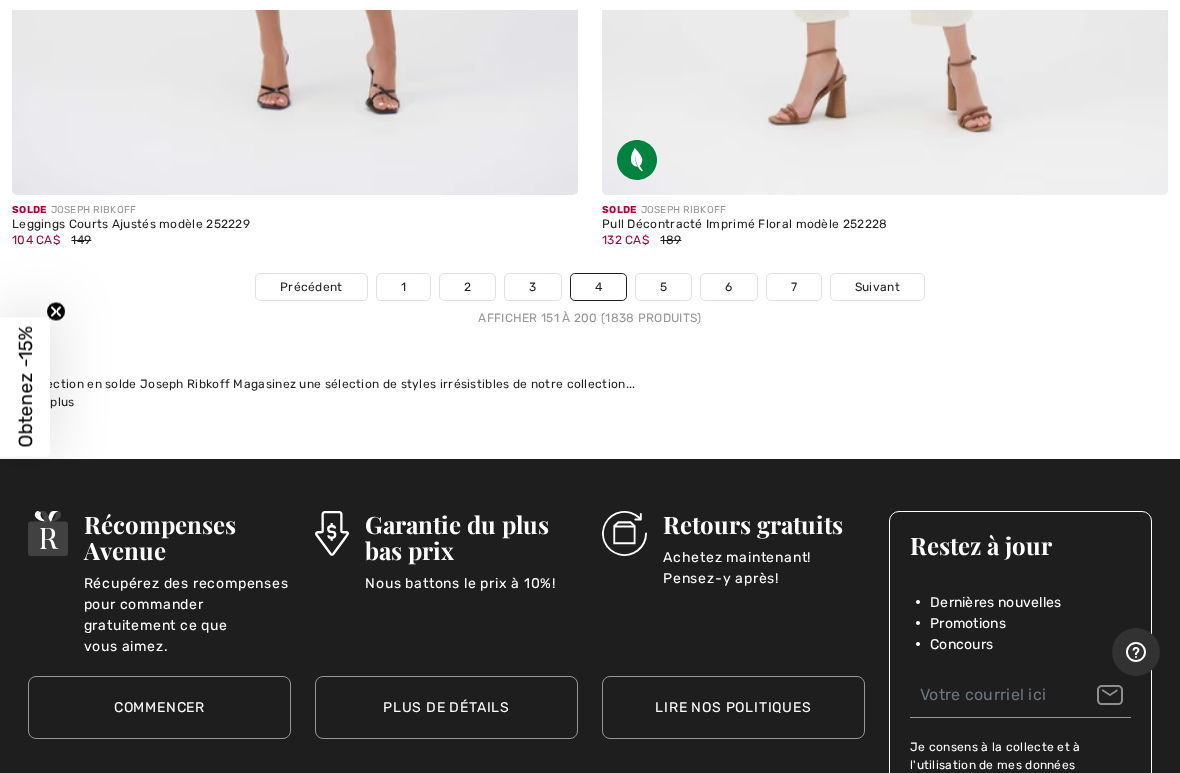 click on "Suivant" at bounding box center (877, 287) 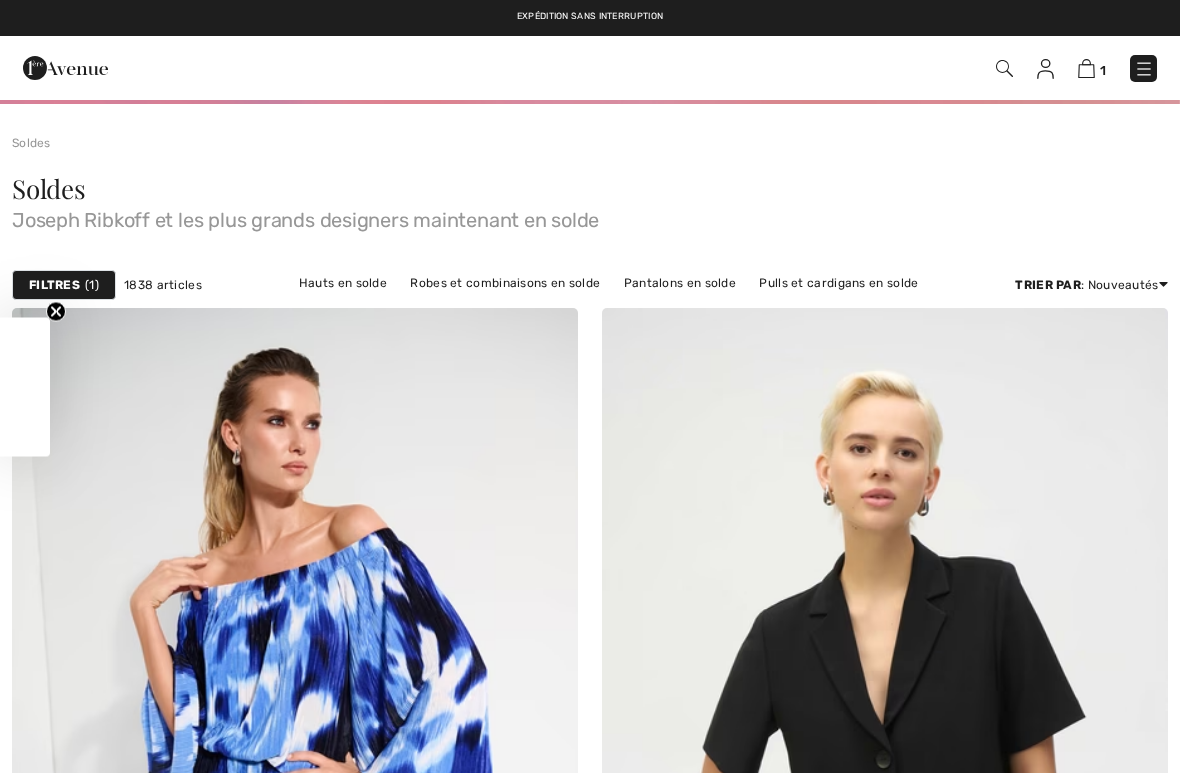 scroll, scrollTop: 321, scrollLeft: 0, axis: vertical 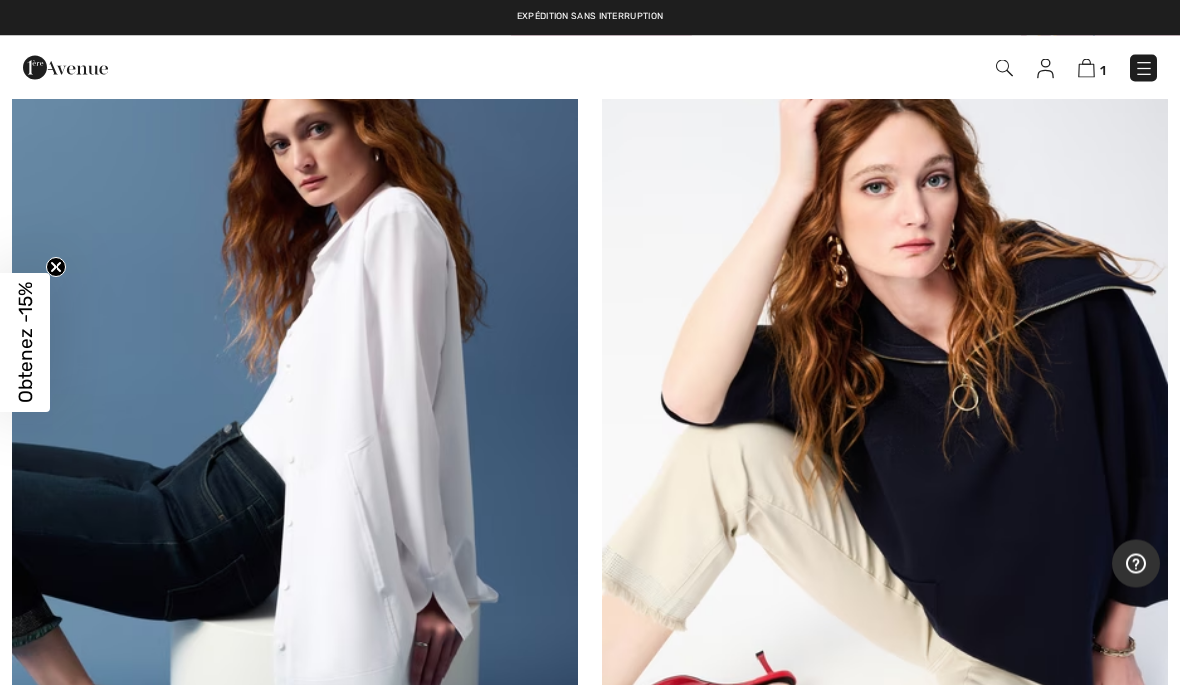 click at bounding box center [295, 457] 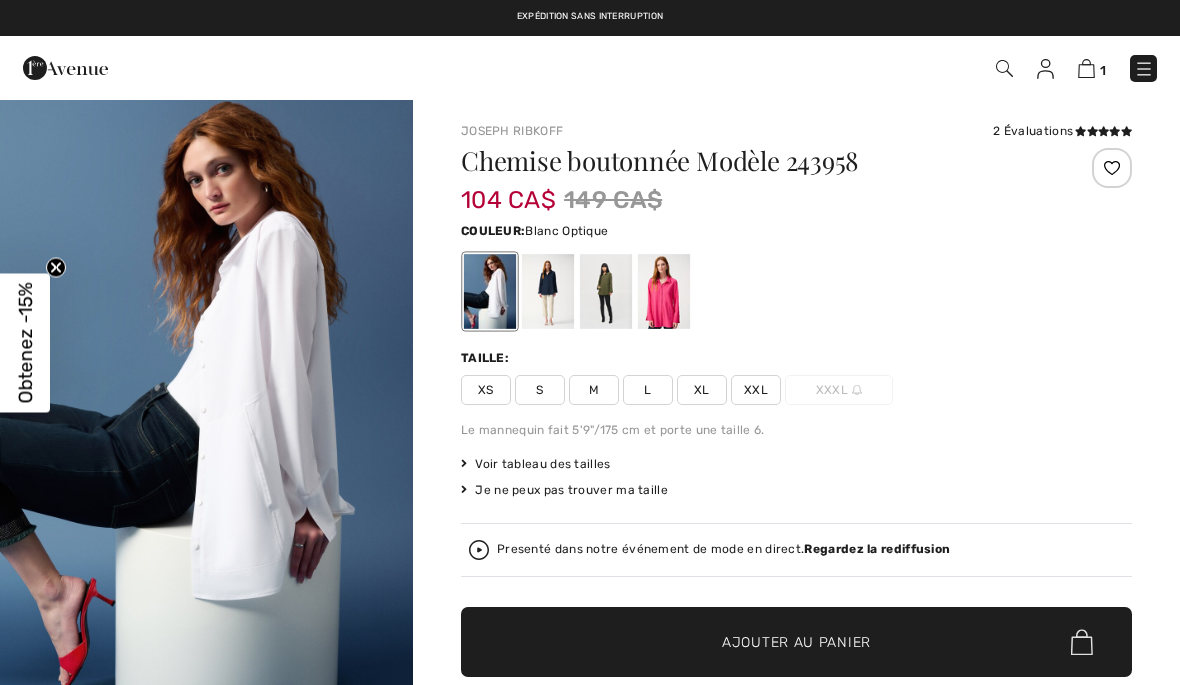 scroll, scrollTop: 0, scrollLeft: 0, axis: both 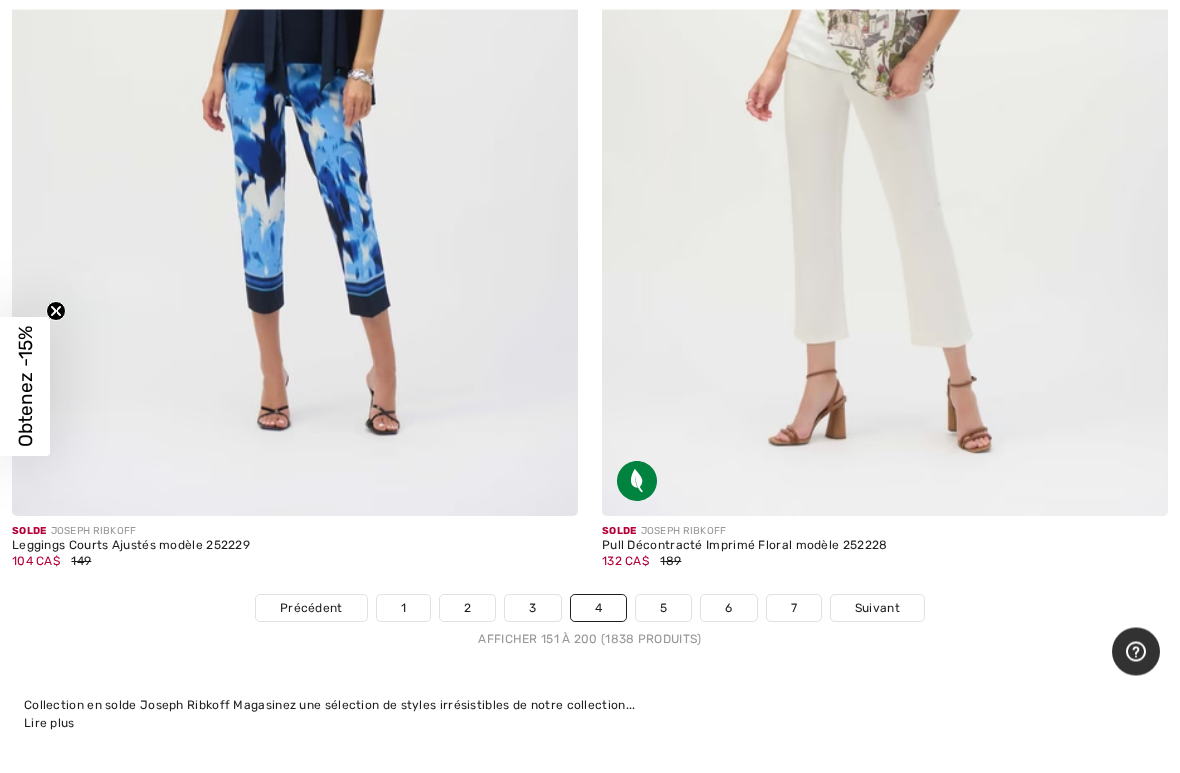 click on "Suivant" at bounding box center [877, 609] 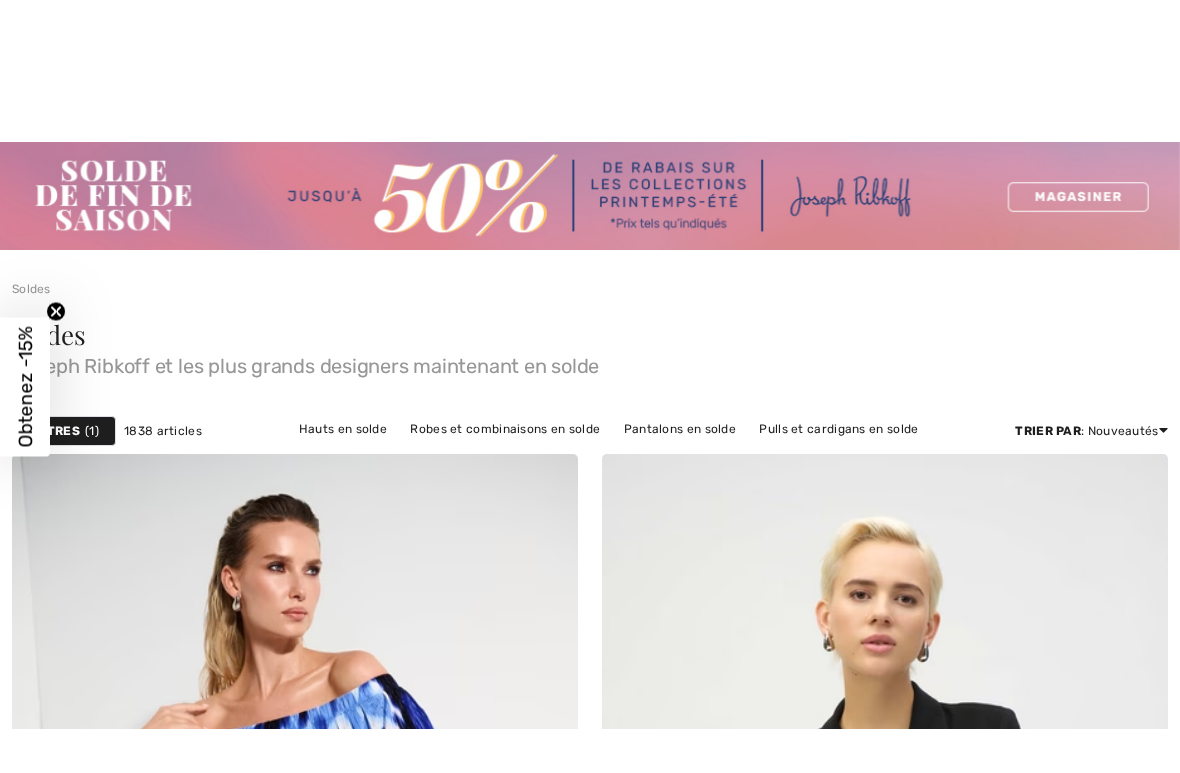 scroll, scrollTop: 379, scrollLeft: 0, axis: vertical 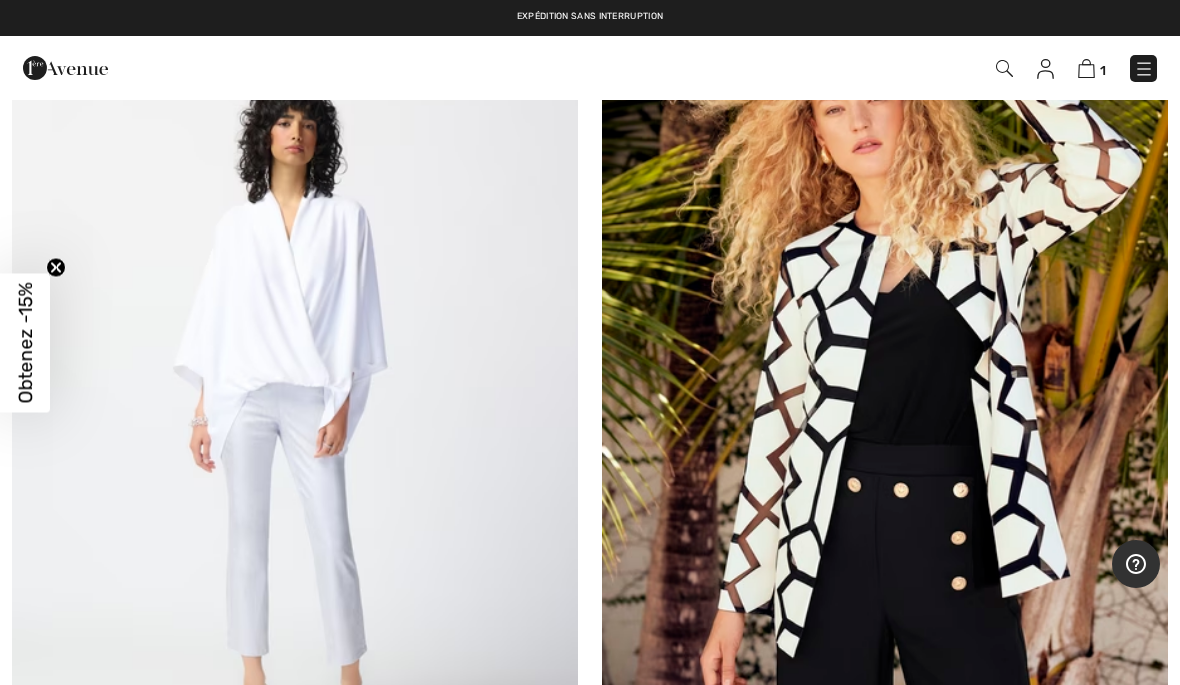 click at bounding box center [295, 408] 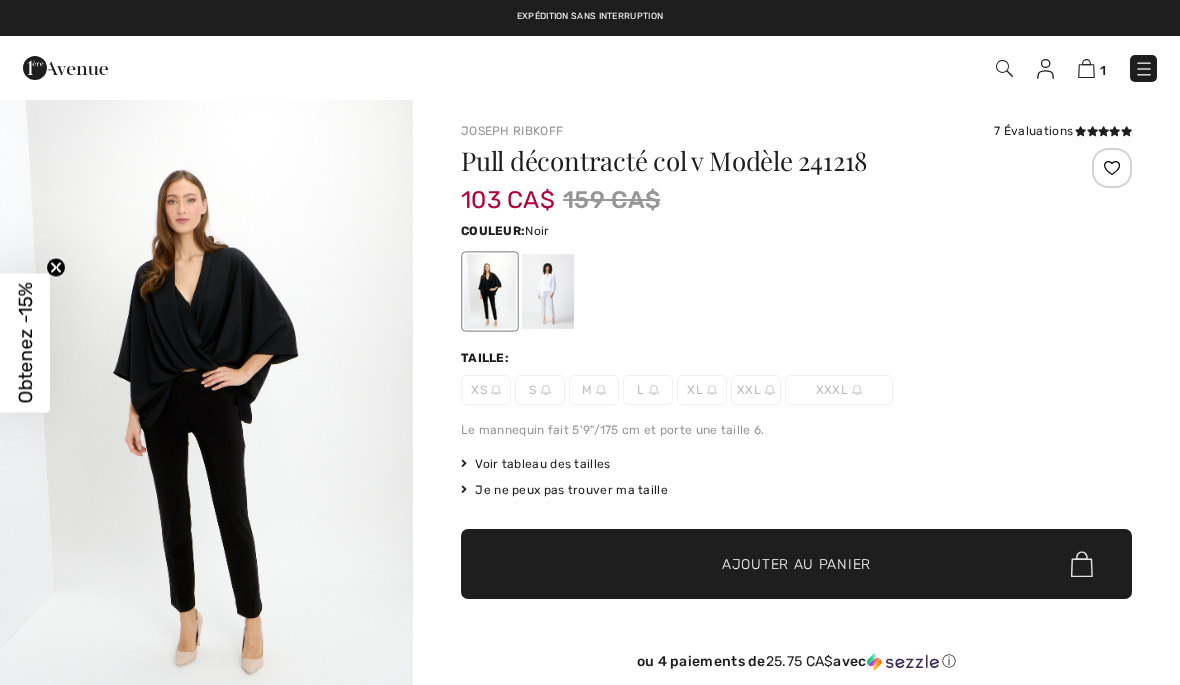 checkbox on "true" 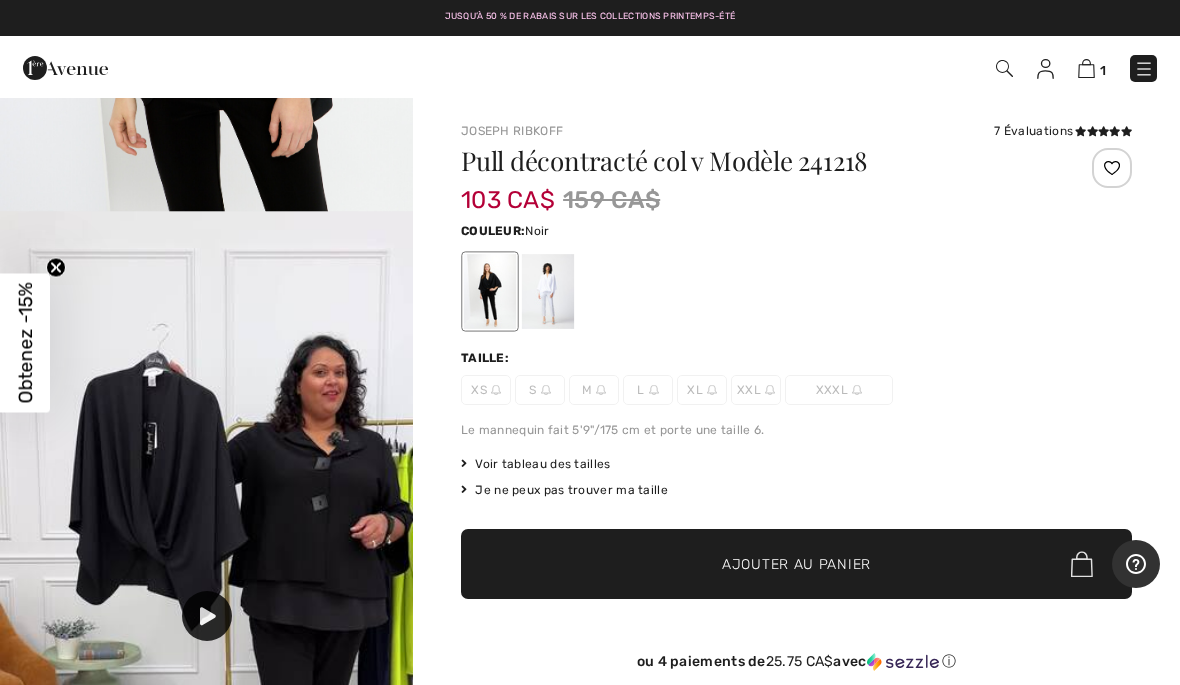 scroll, scrollTop: 1215, scrollLeft: 0, axis: vertical 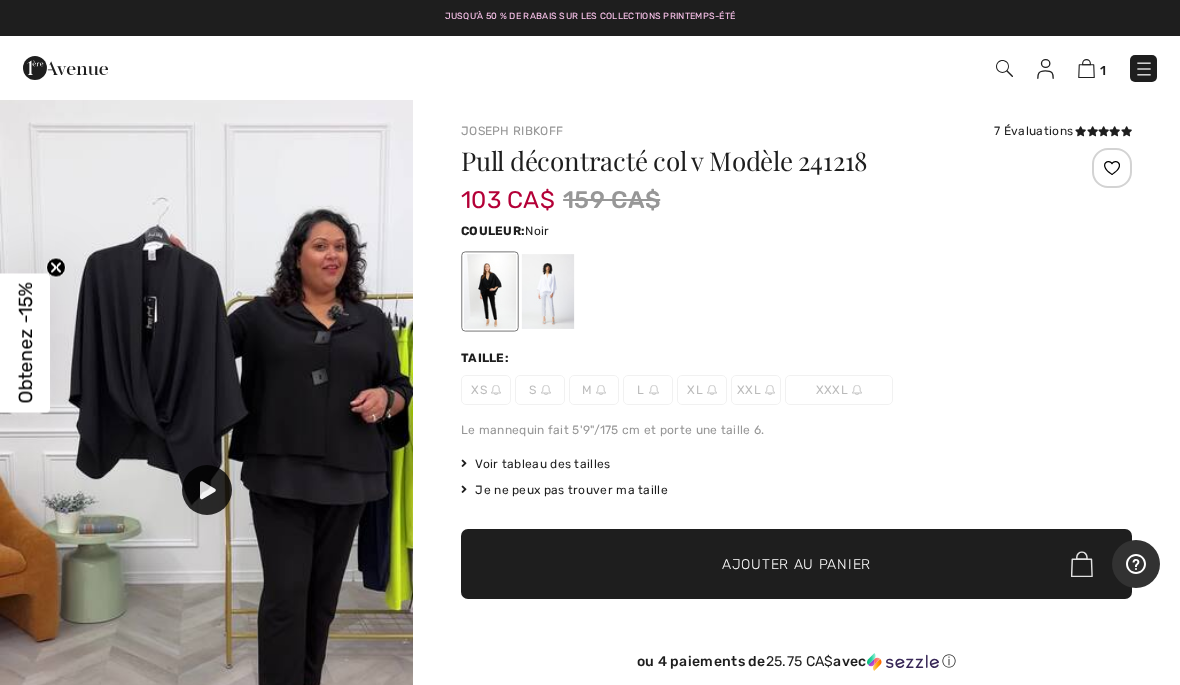 click at bounding box center [208, 490] 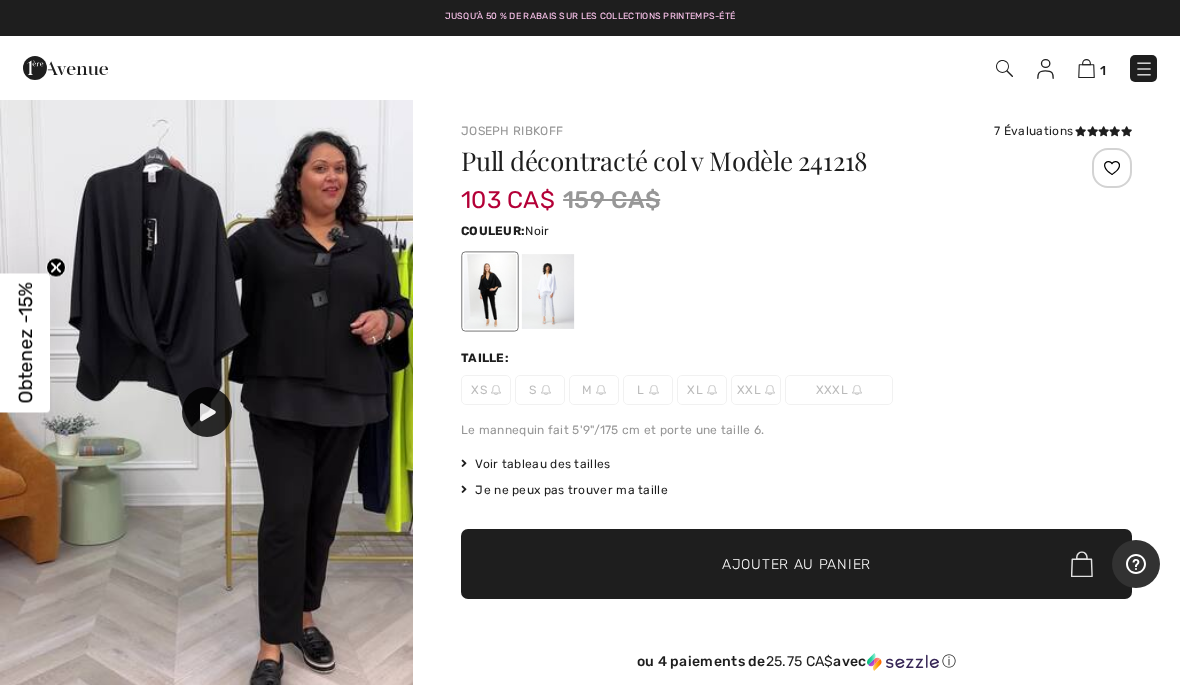 scroll, scrollTop: 1462, scrollLeft: 0, axis: vertical 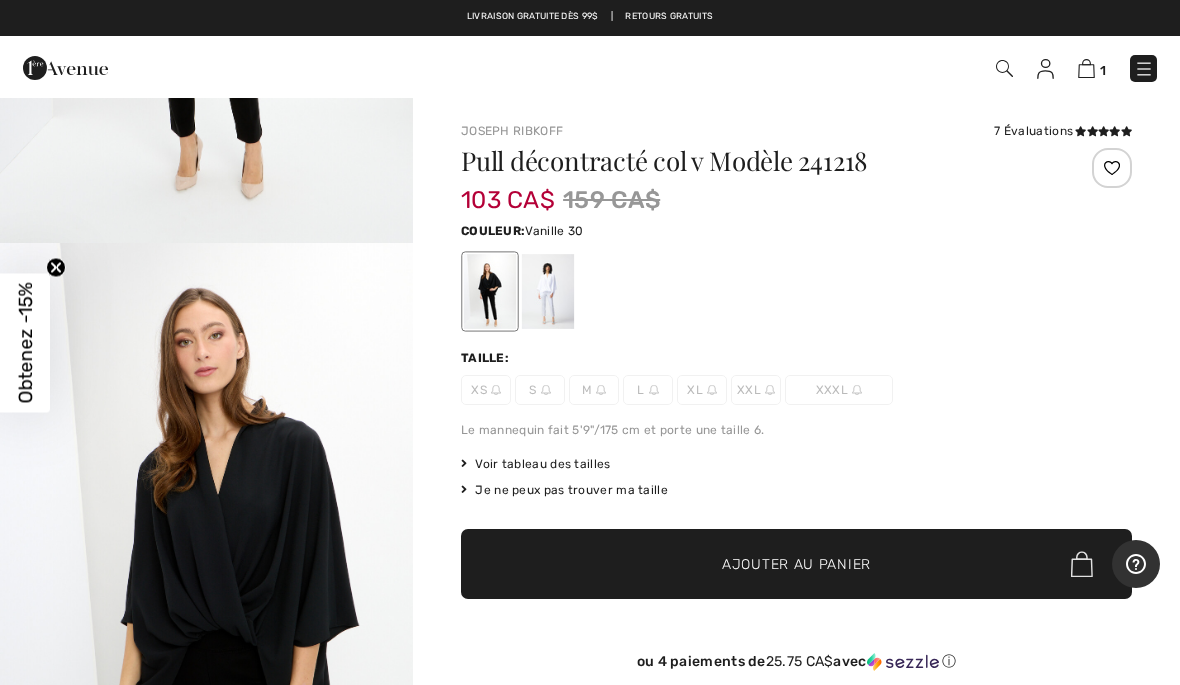 click at bounding box center (548, 291) 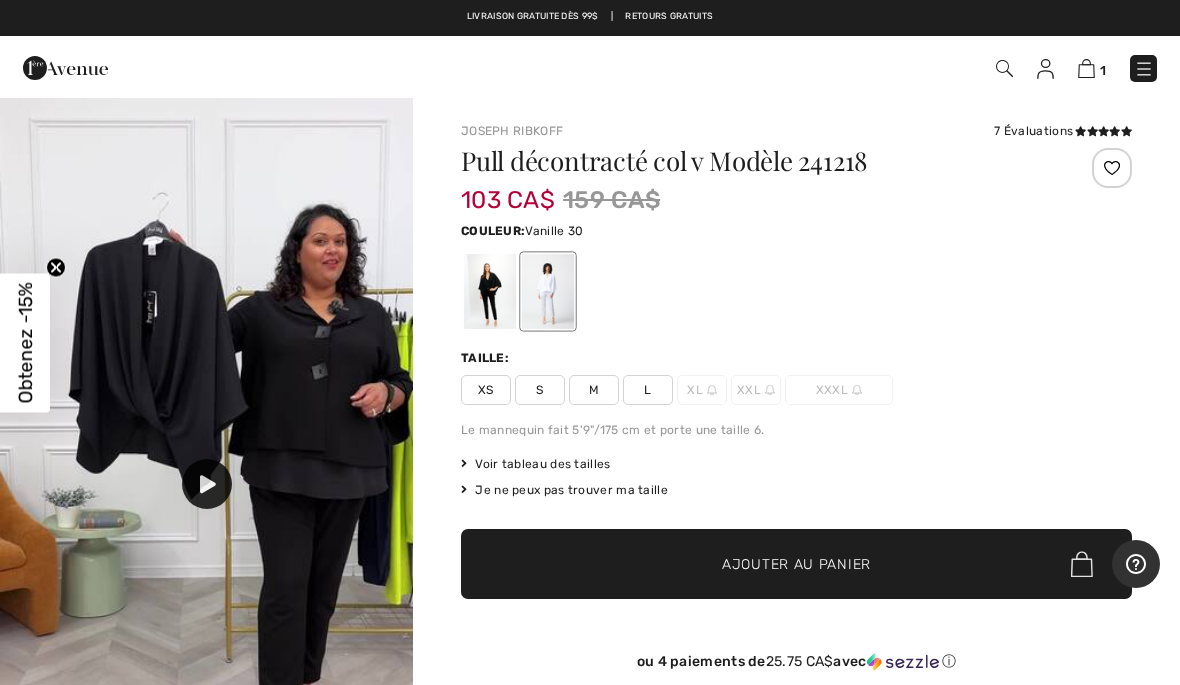 scroll, scrollTop: 1172, scrollLeft: 0, axis: vertical 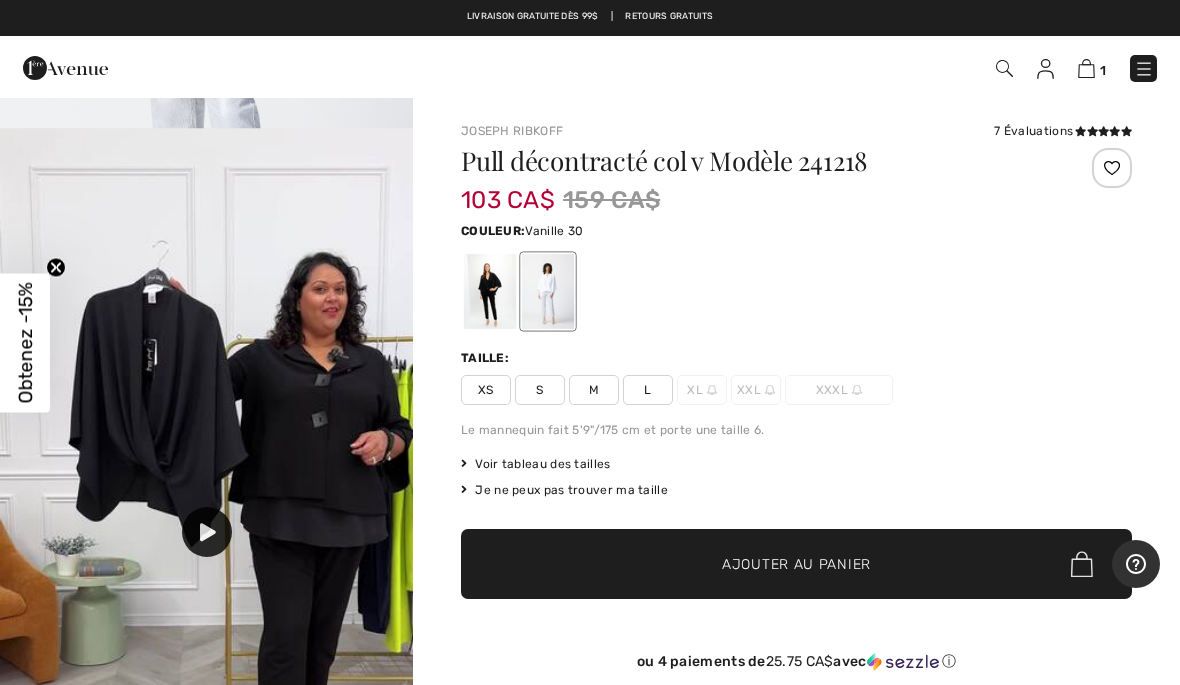 click at bounding box center [206, 495] 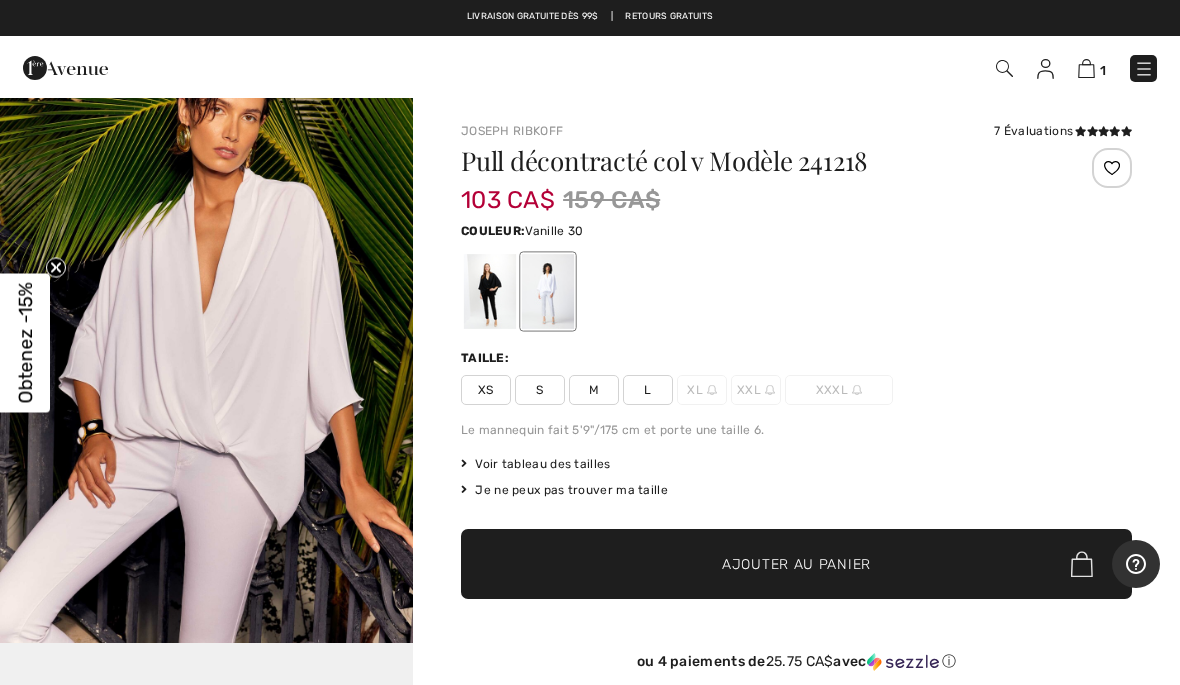 scroll, scrollTop: 3342, scrollLeft: 0, axis: vertical 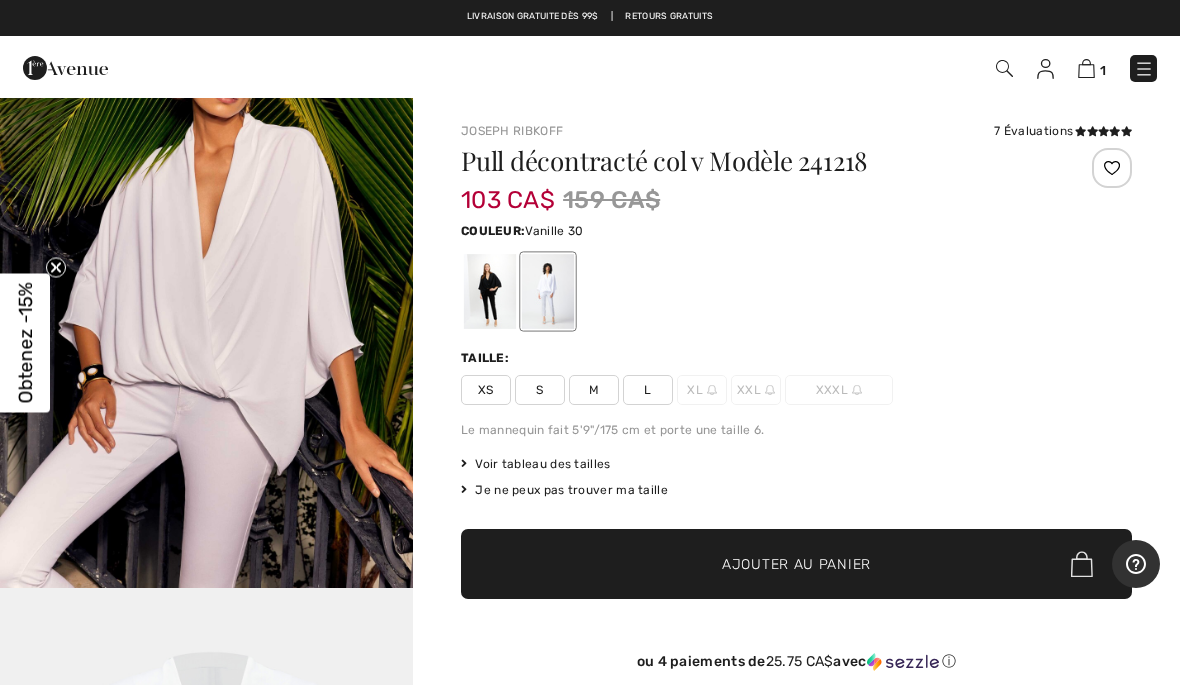 click at bounding box center (206, 897) 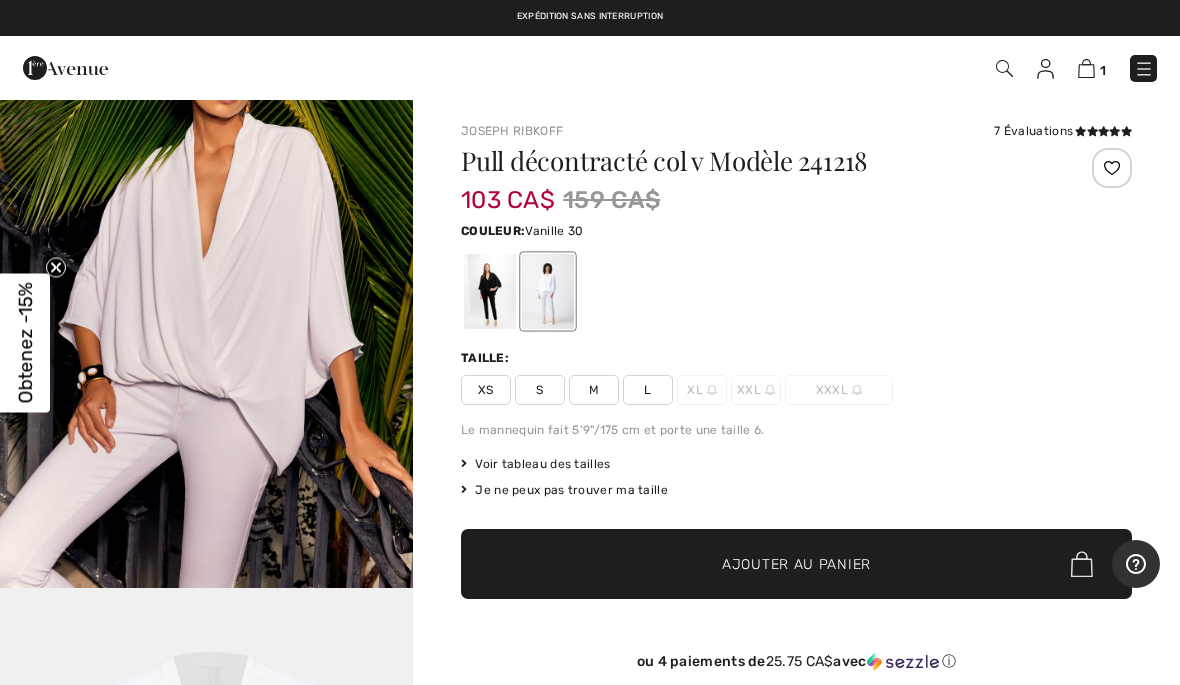 click on "Voir tableau des tailles" at bounding box center [536, 464] 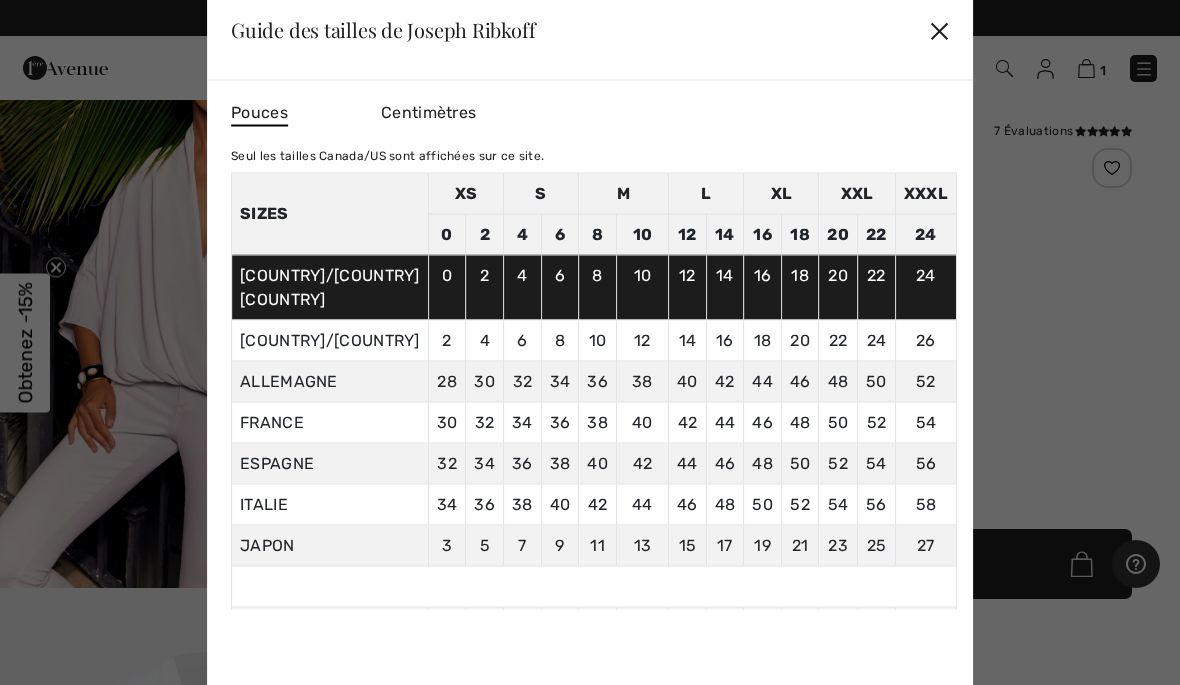 click on "✕" at bounding box center (939, 30) 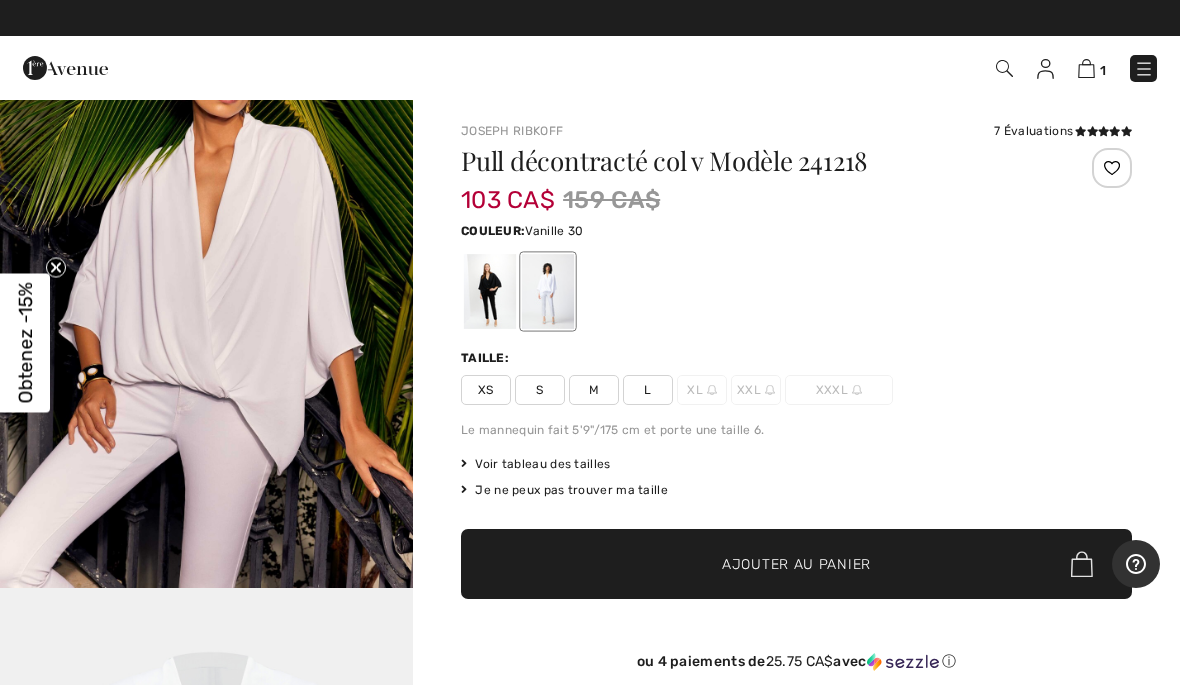 click on "S" at bounding box center [540, 390] 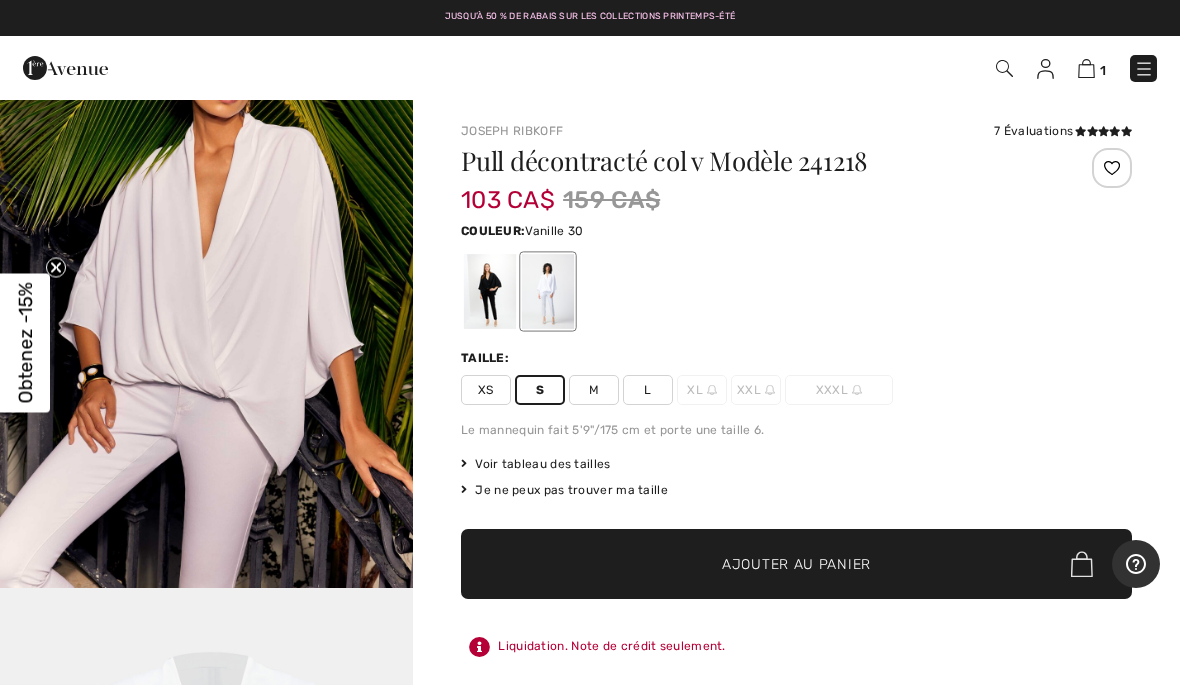 click on "Ajouter au panier" at bounding box center [796, 564] 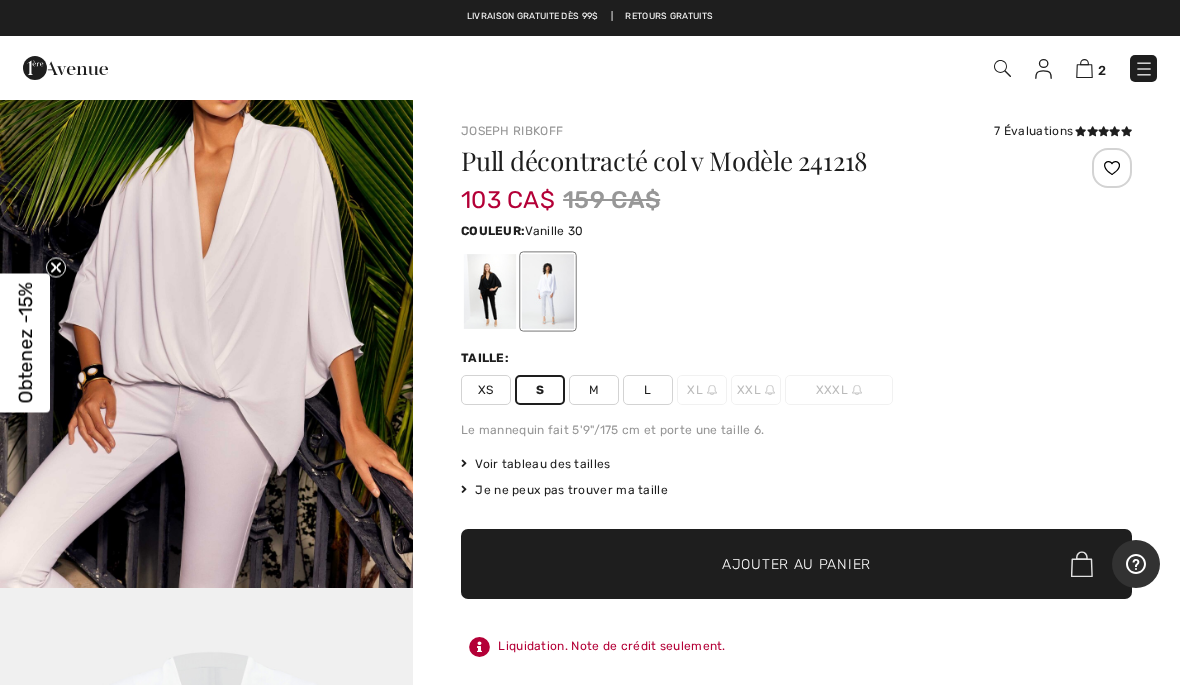 click at bounding box center [1084, 68] 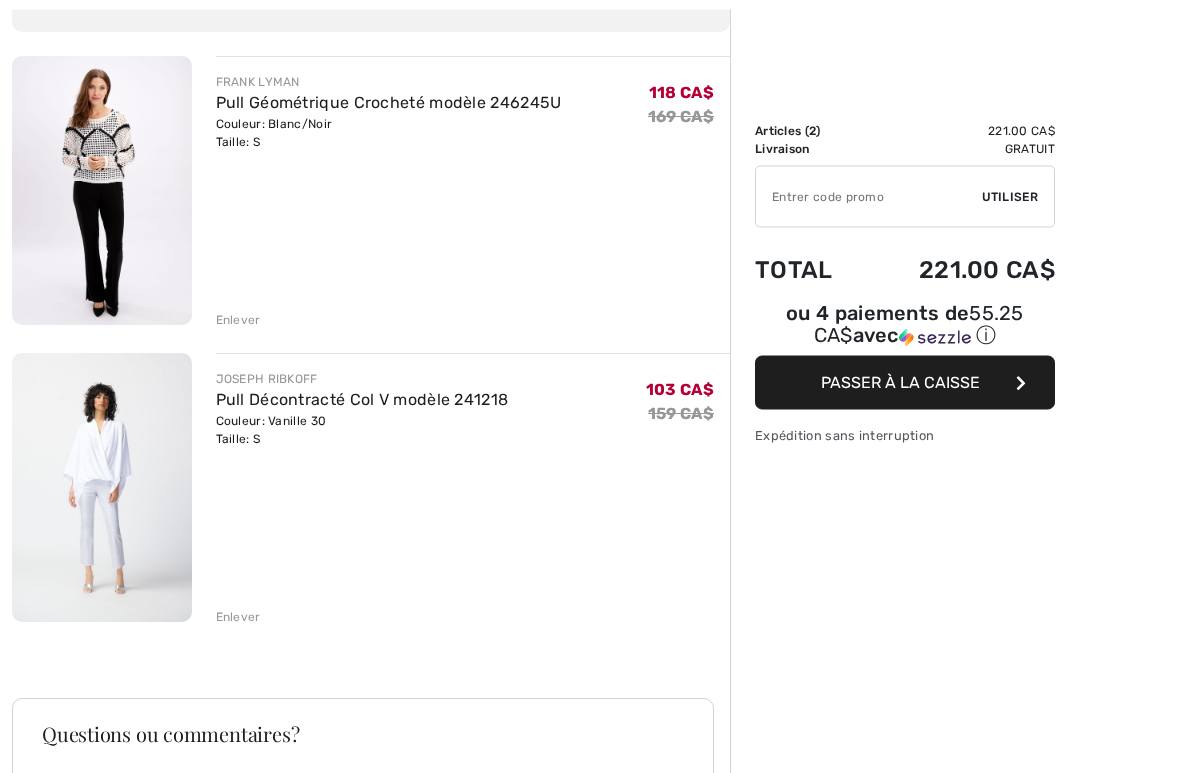 scroll, scrollTop: 214, scrollLeft: 0, axis: vertical 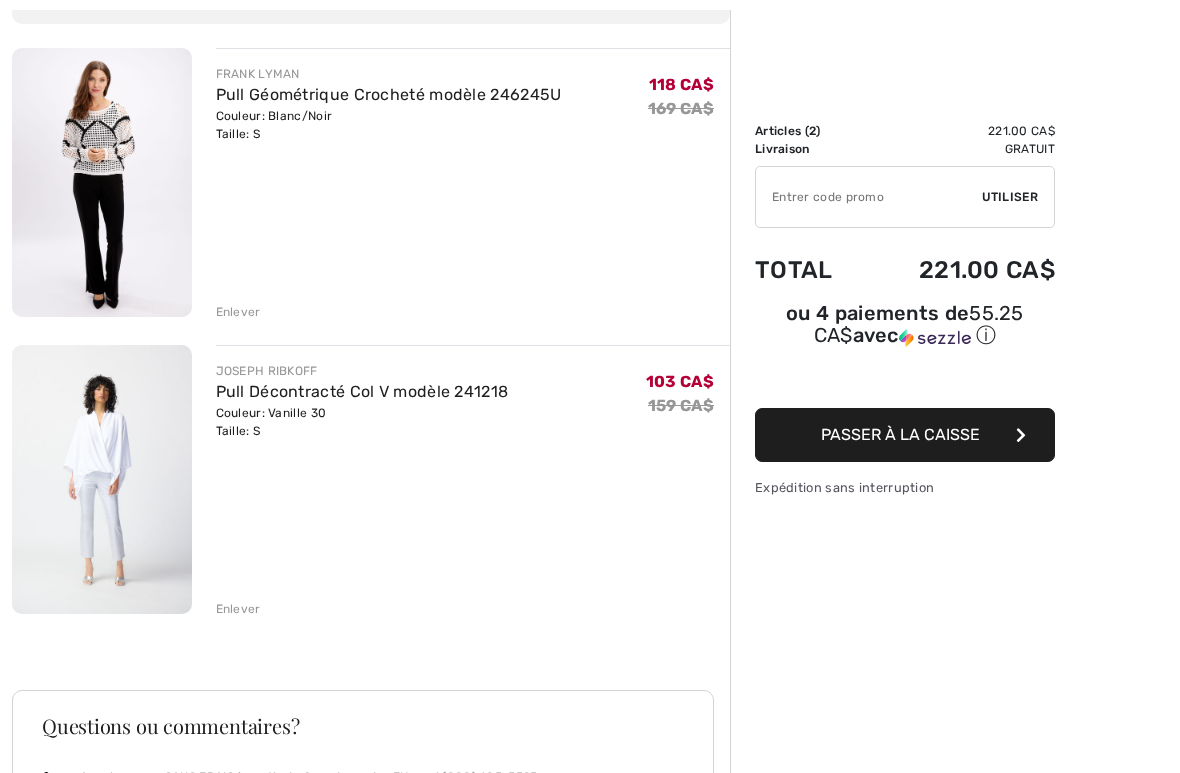 click on "Enlever" at bounding box center (238, 609) 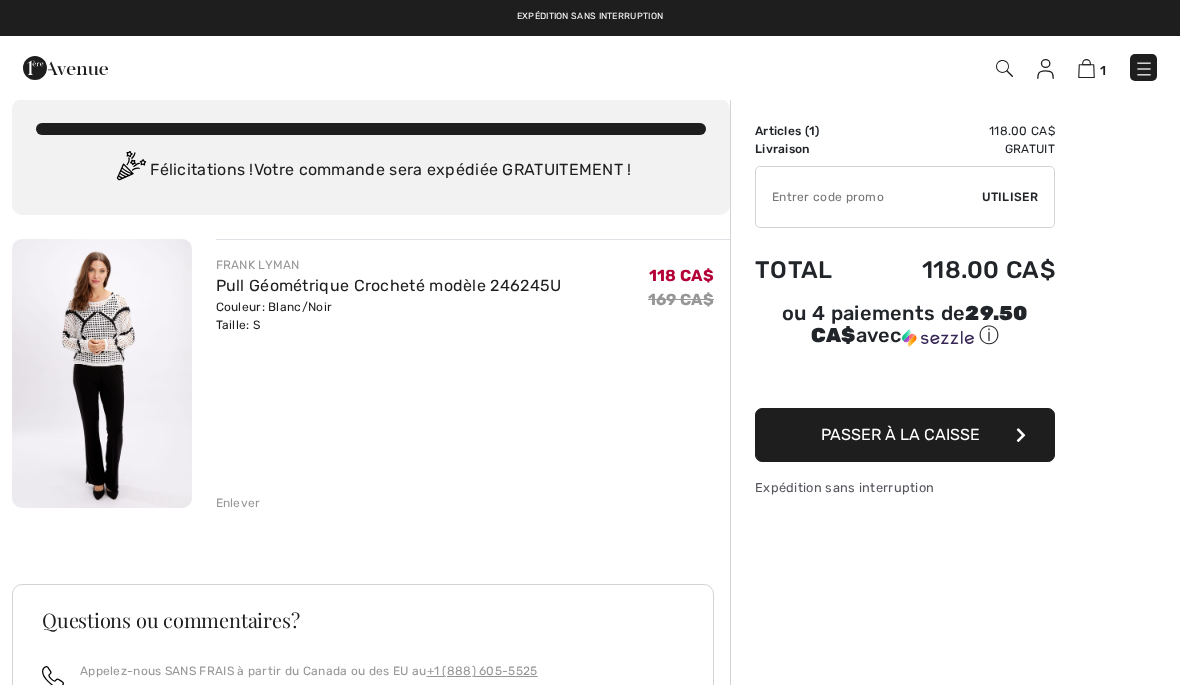 scroll, scrollTop: 0, scrollLeft: 0, axis: both 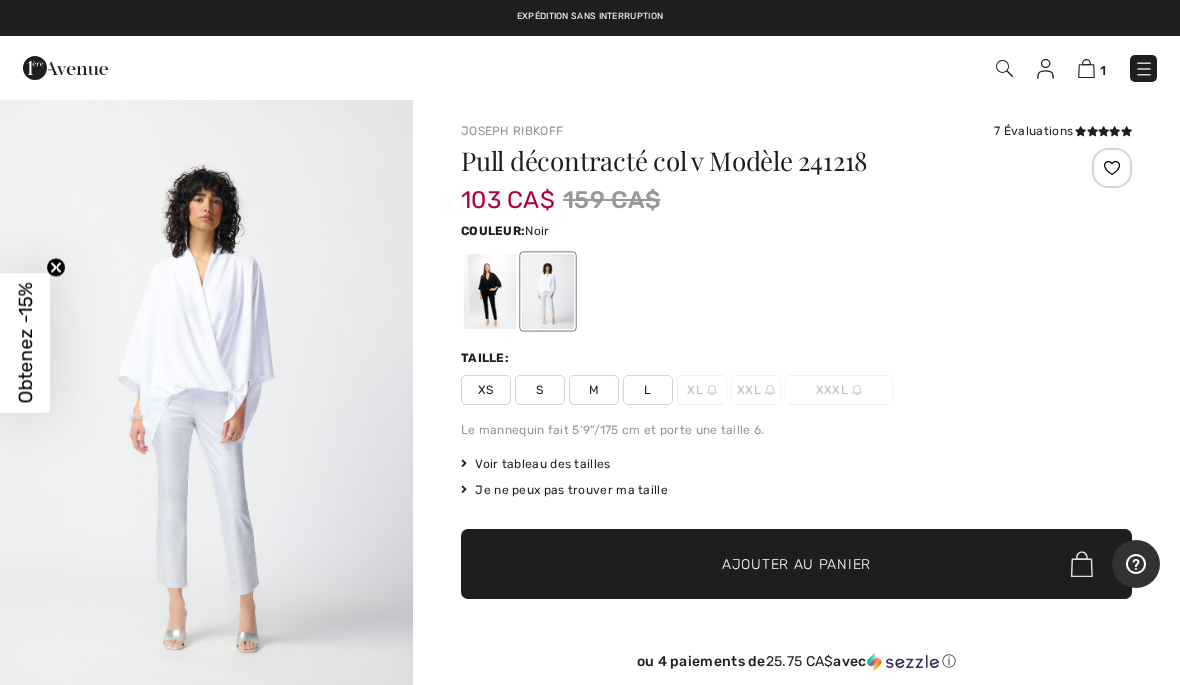click at bounding box center [490, 291] 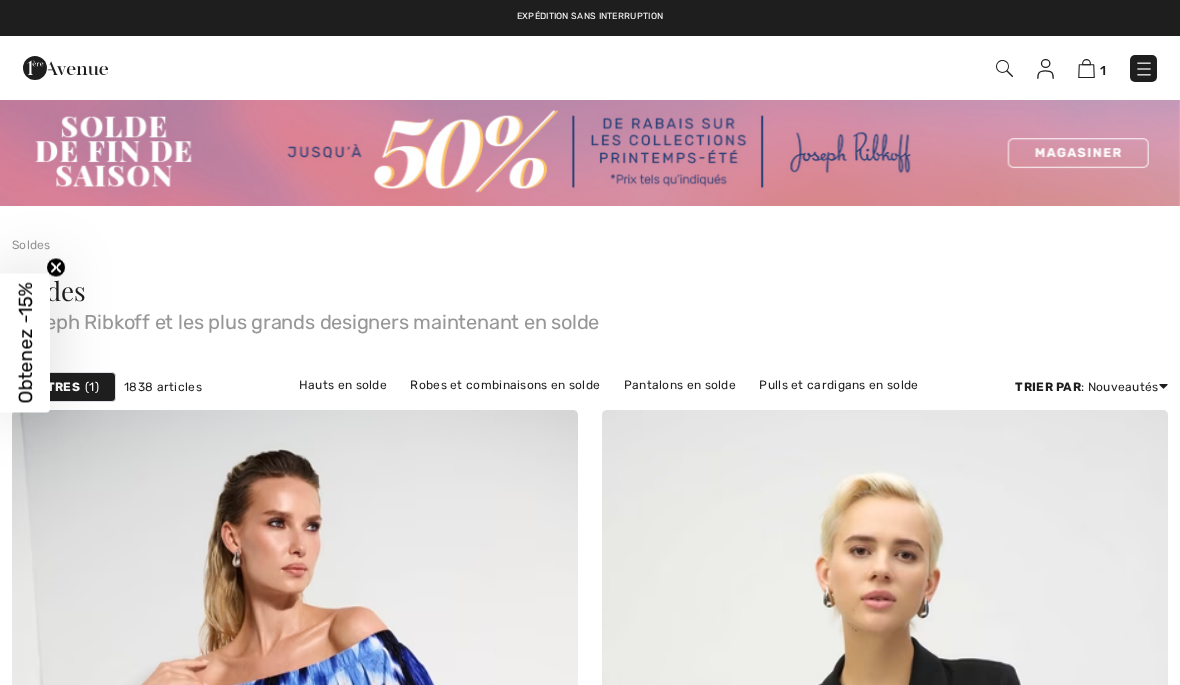 scroll, scrollTop: 21781, scrollLeft: 0, axis: vertical 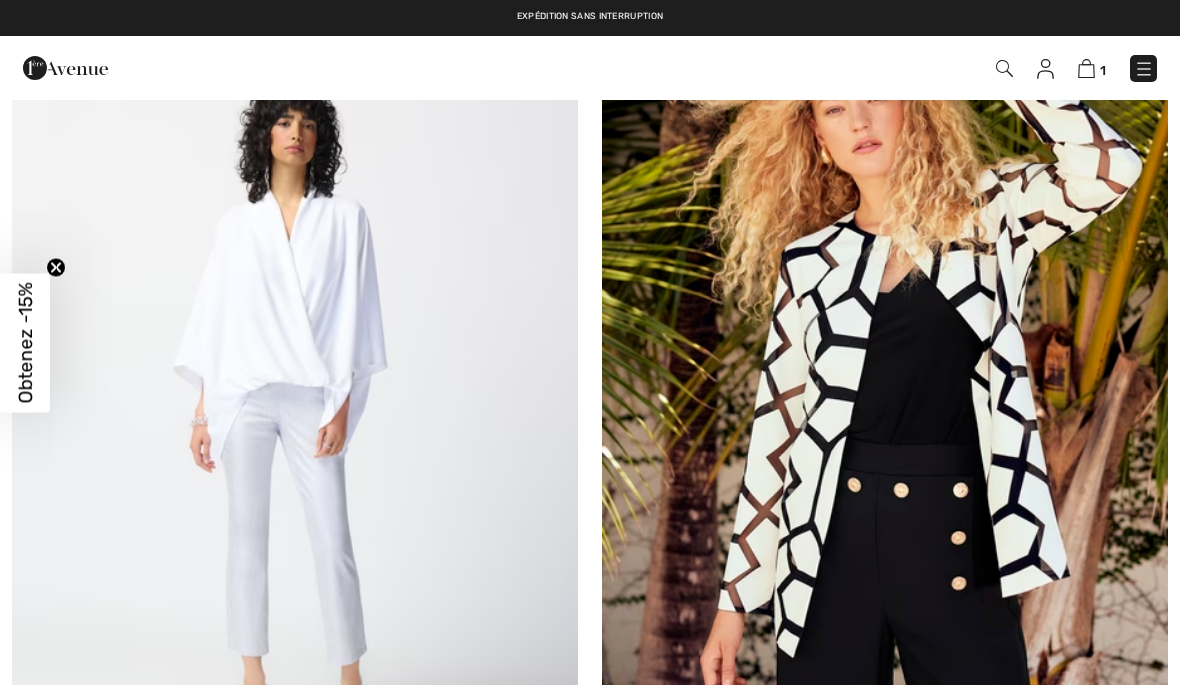 checkbox on "true" 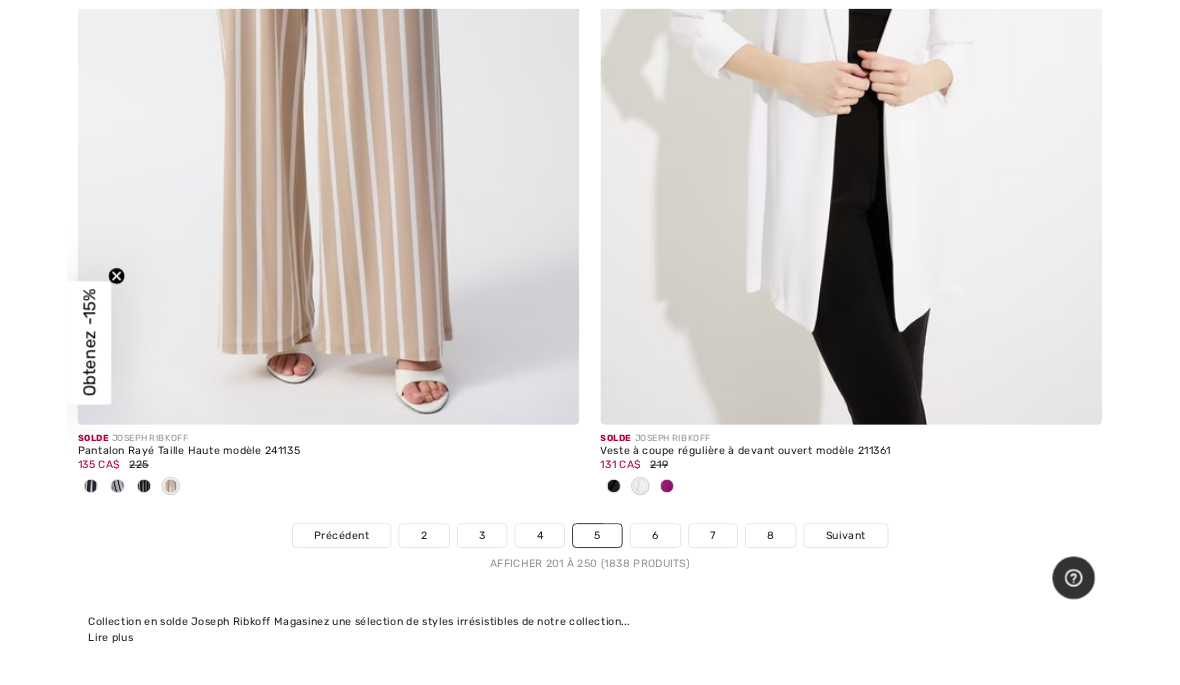 scroll, scrollTop: 24272, scrollLeft: 0, axis: vertical 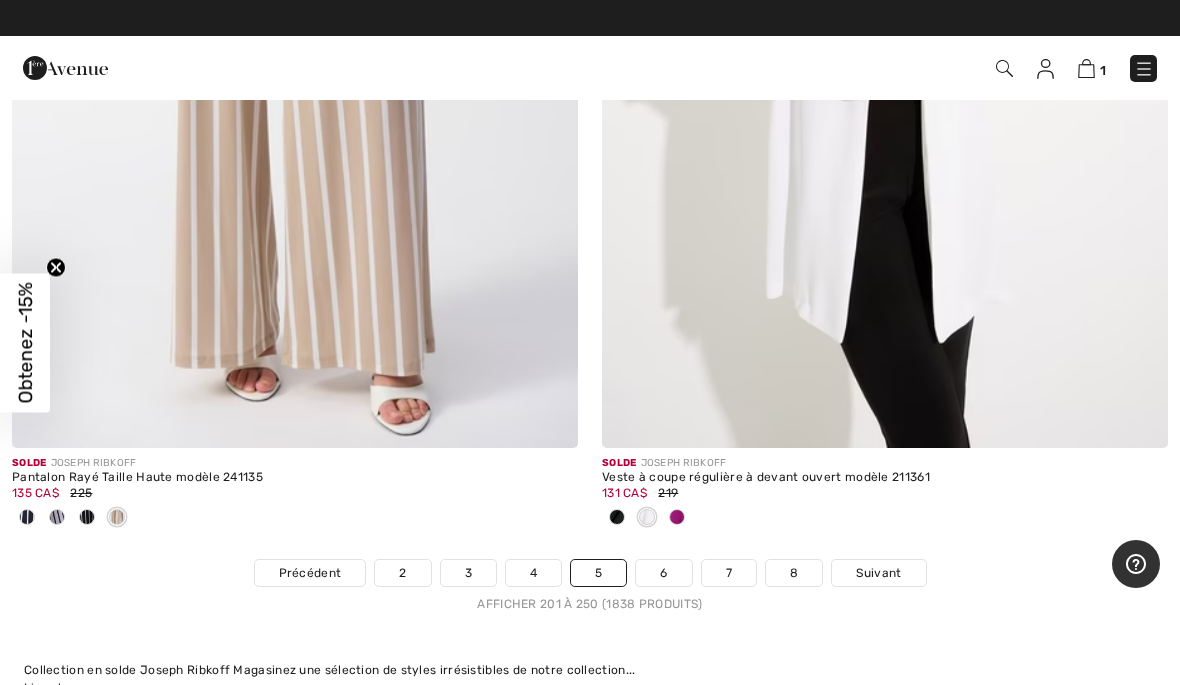 click on "6" at bounding box center [663, 573] 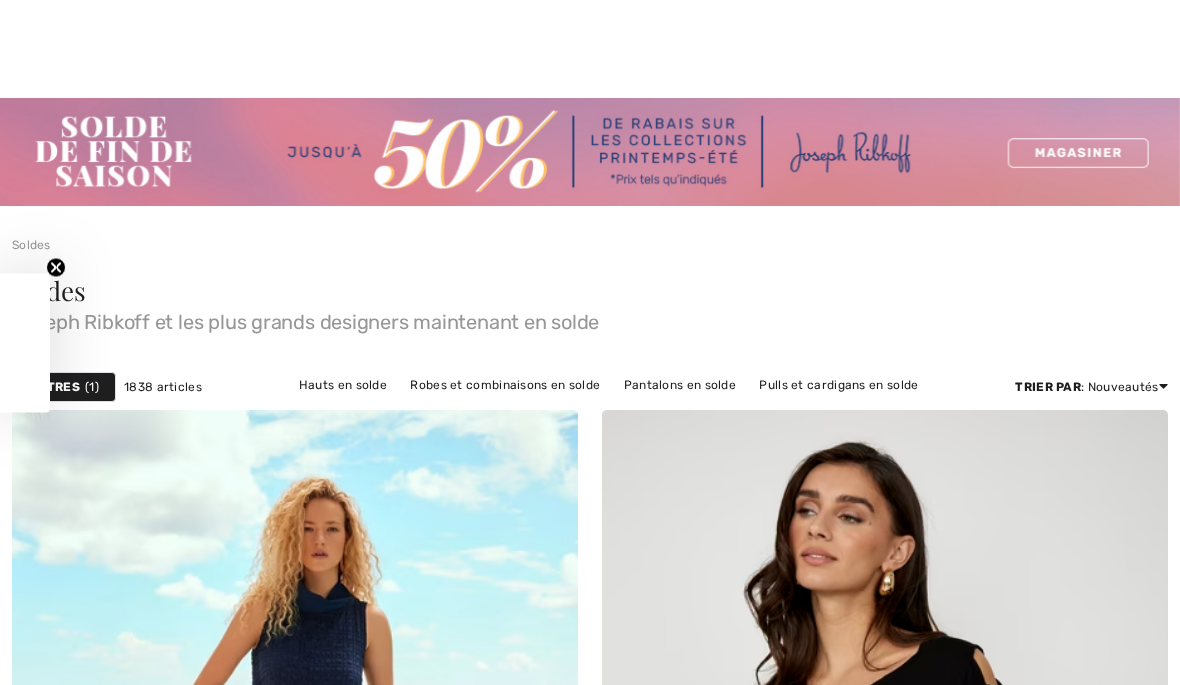 checkbox on "true" 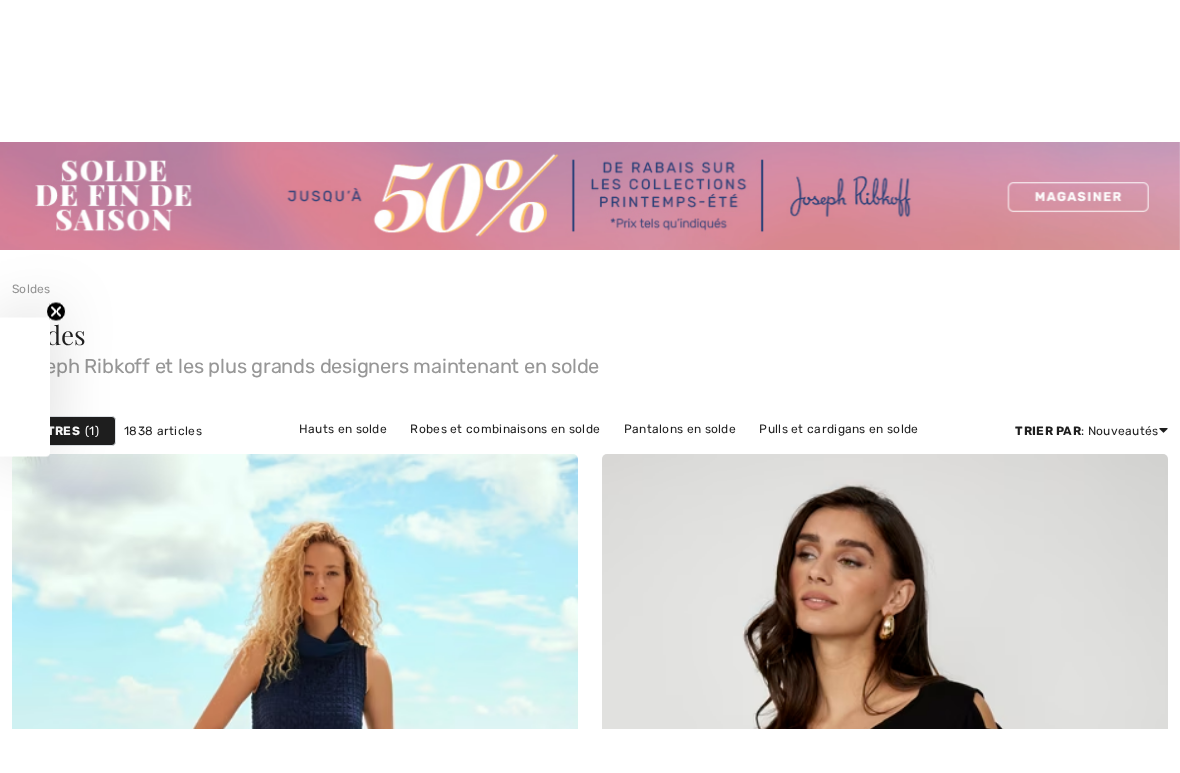 scroll, scrollTop: 391, scrollLeft: 0, axis: vertical 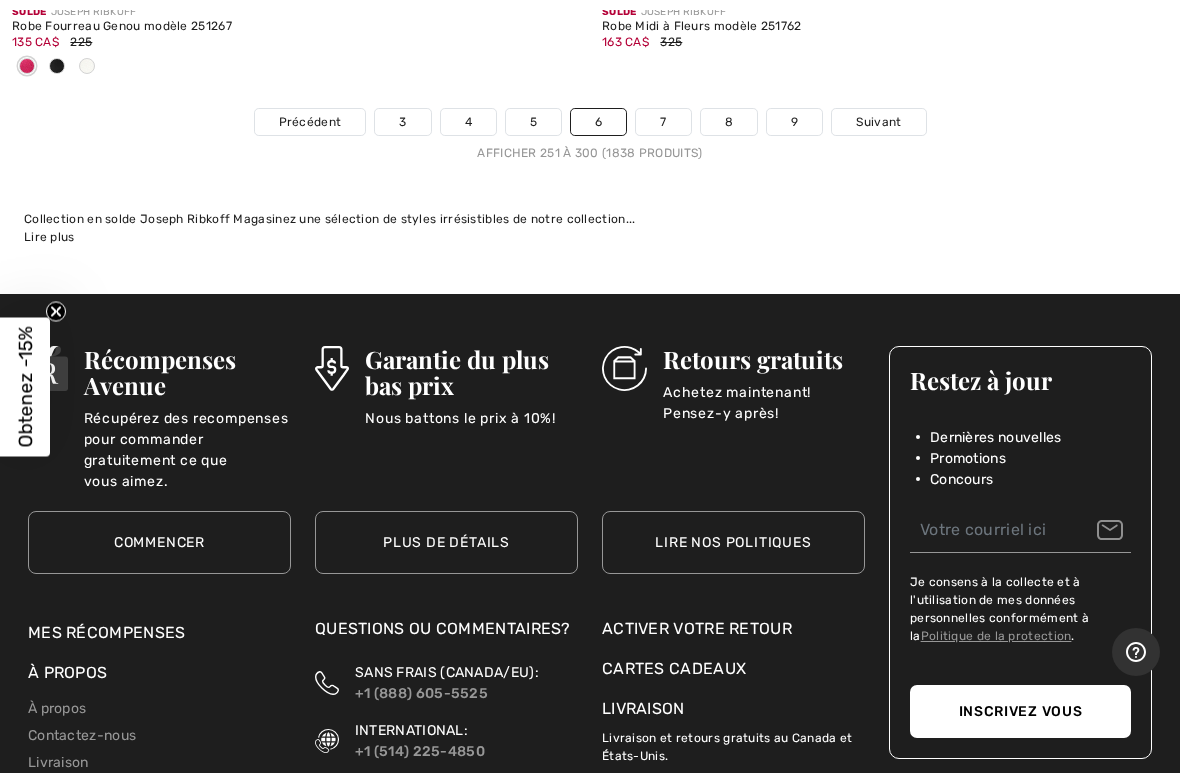 click on "Suivant" at bounding box center [878, 122] 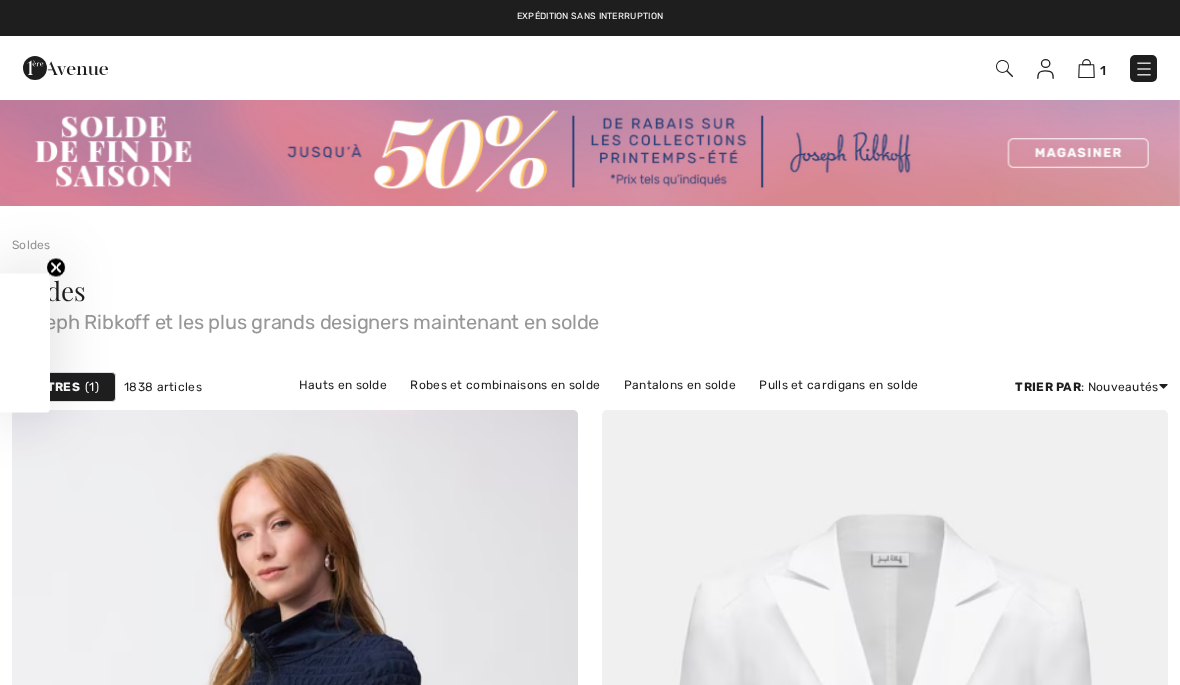 scroll, scrollTop: 0, scrollLeft: 0, axis: both 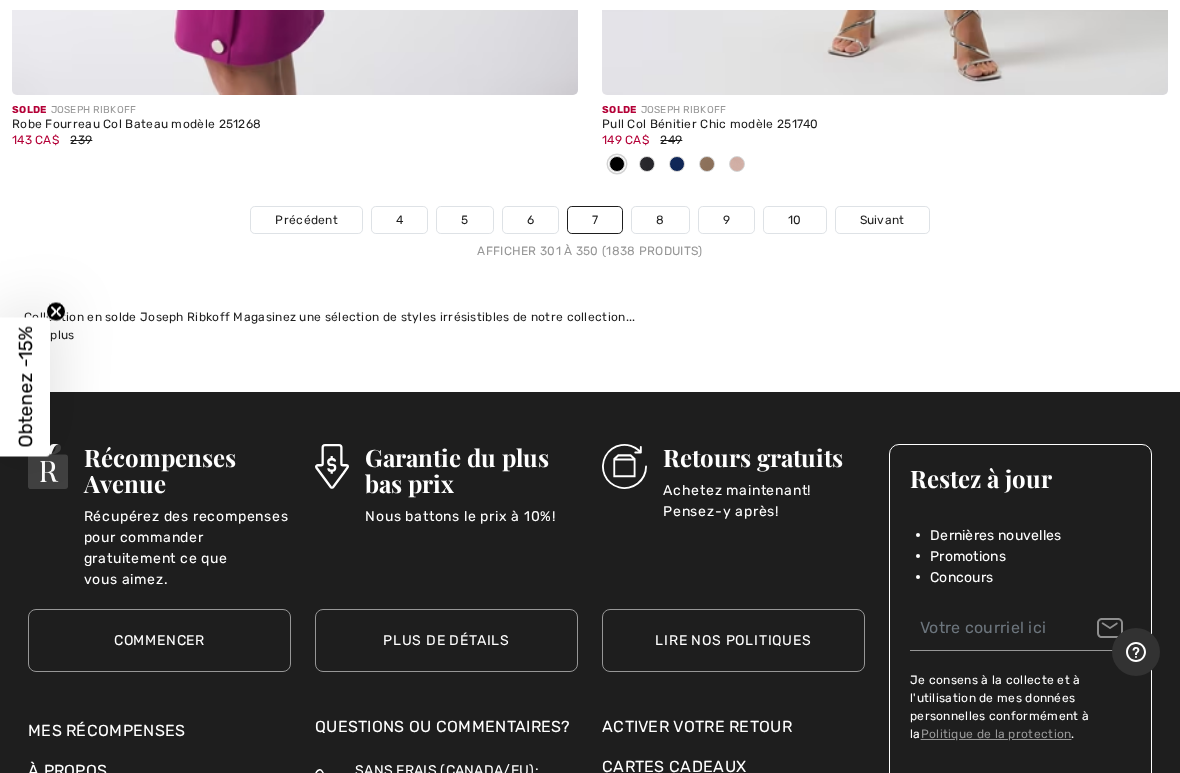 click on "Suivant" at bounding box center [882, 220] 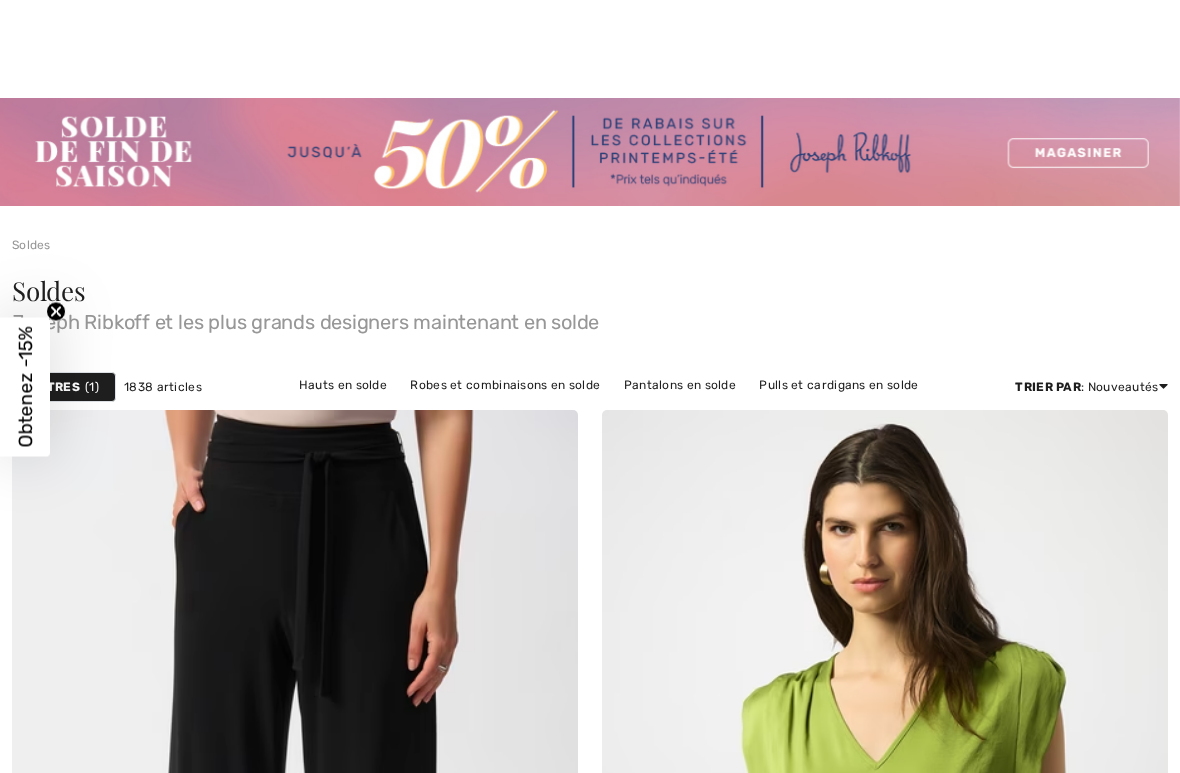 scroll, scrollTop: 321, scrollLeft: 0, axis: vertical 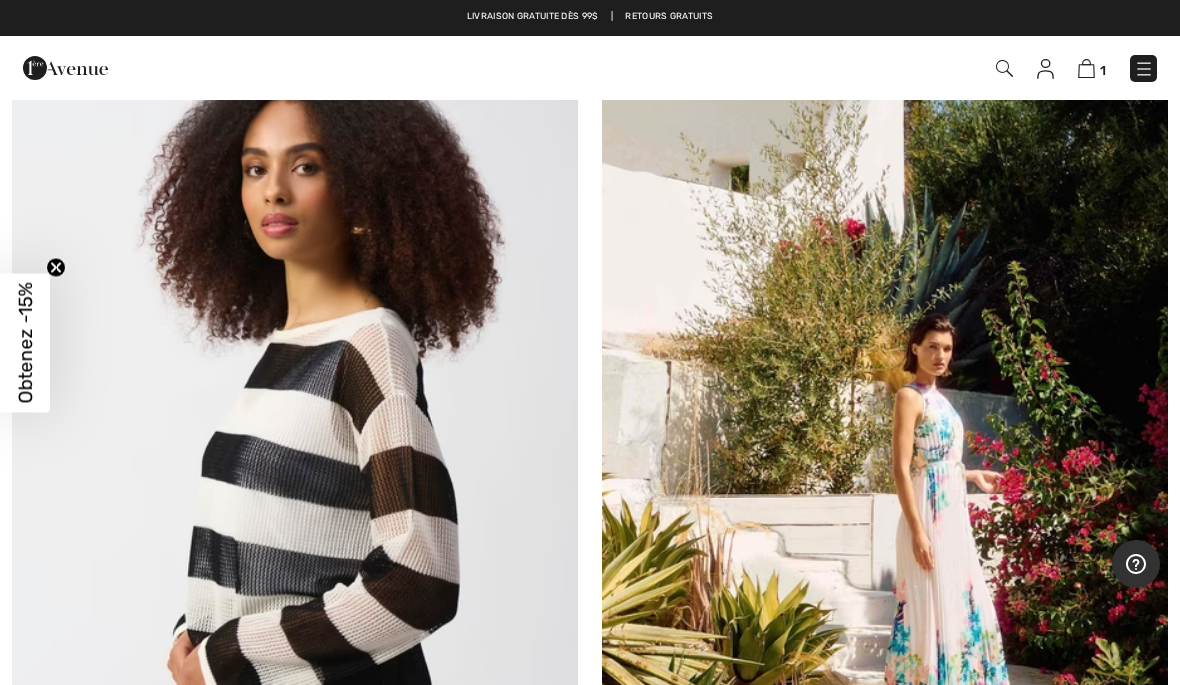 click at bounding box center (295, 459) 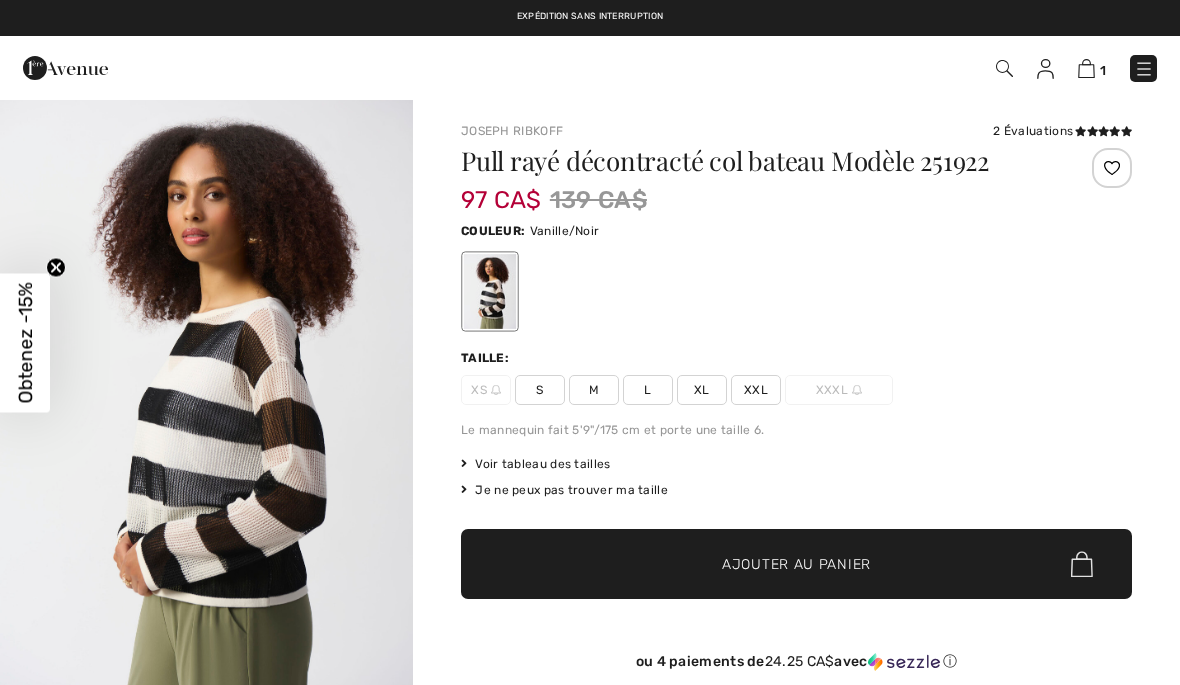 scroll, scrollTop: 0, scrollLeft: 0, axis: both 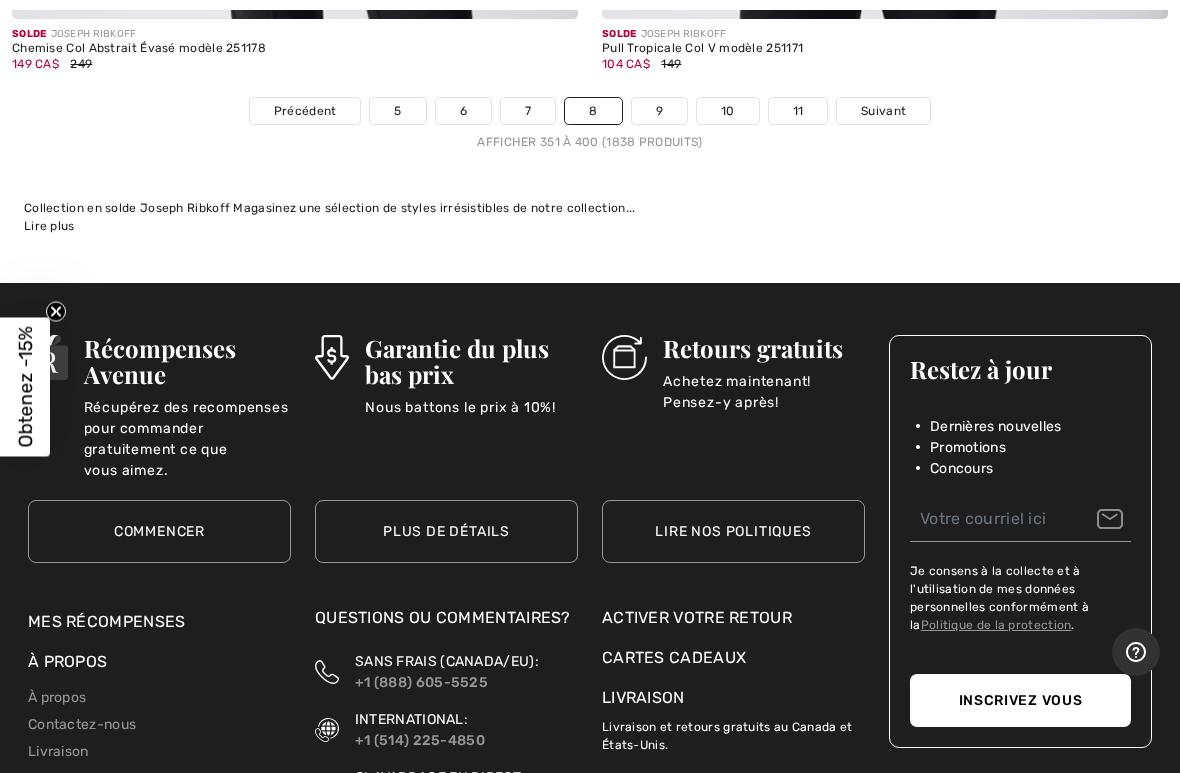 click on "Suivant" at bounding box center (883, 111) 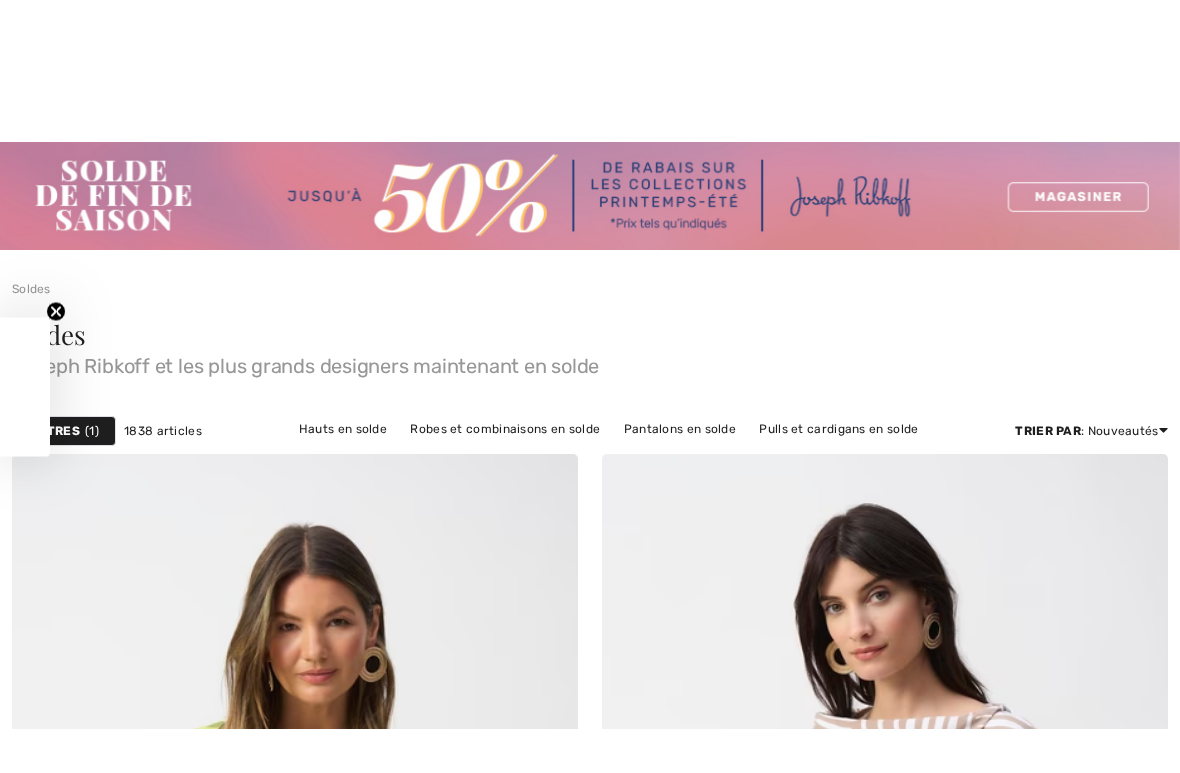 scroll, scrollTop: 185, scrollLeft: 0, axis: vertical 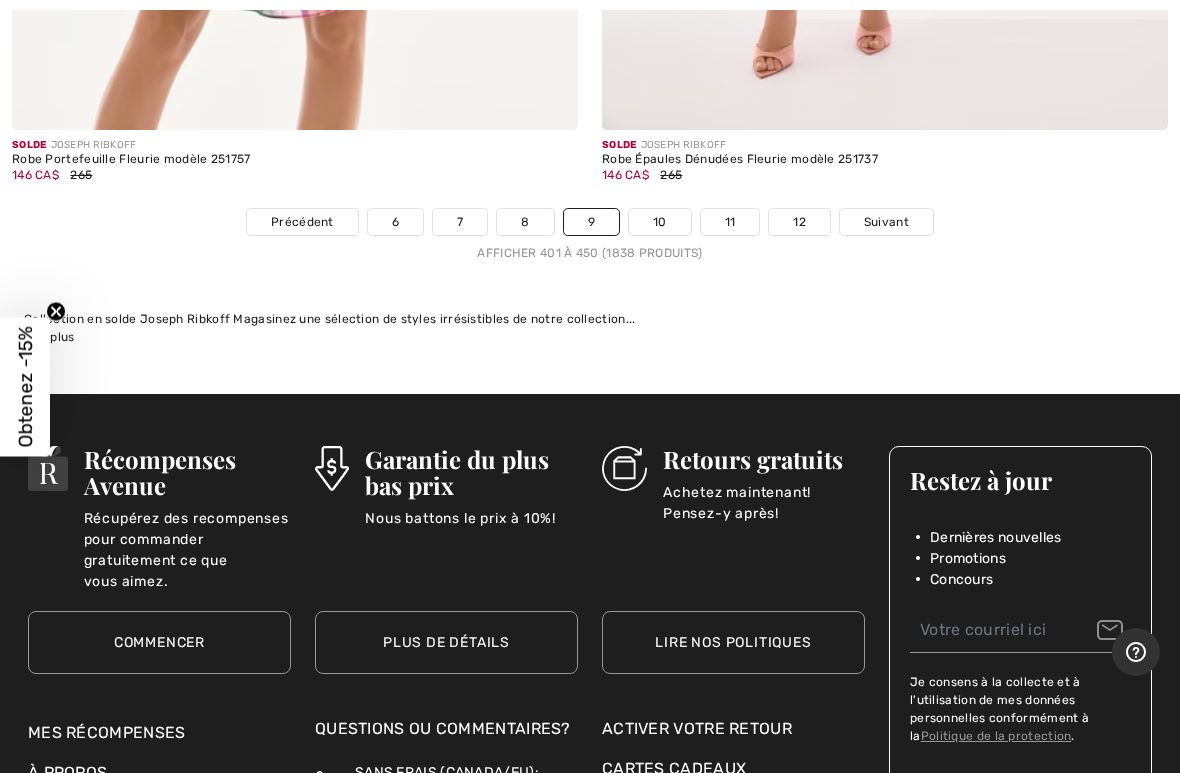 click on "Suivant" at bounding box center (886, 222) 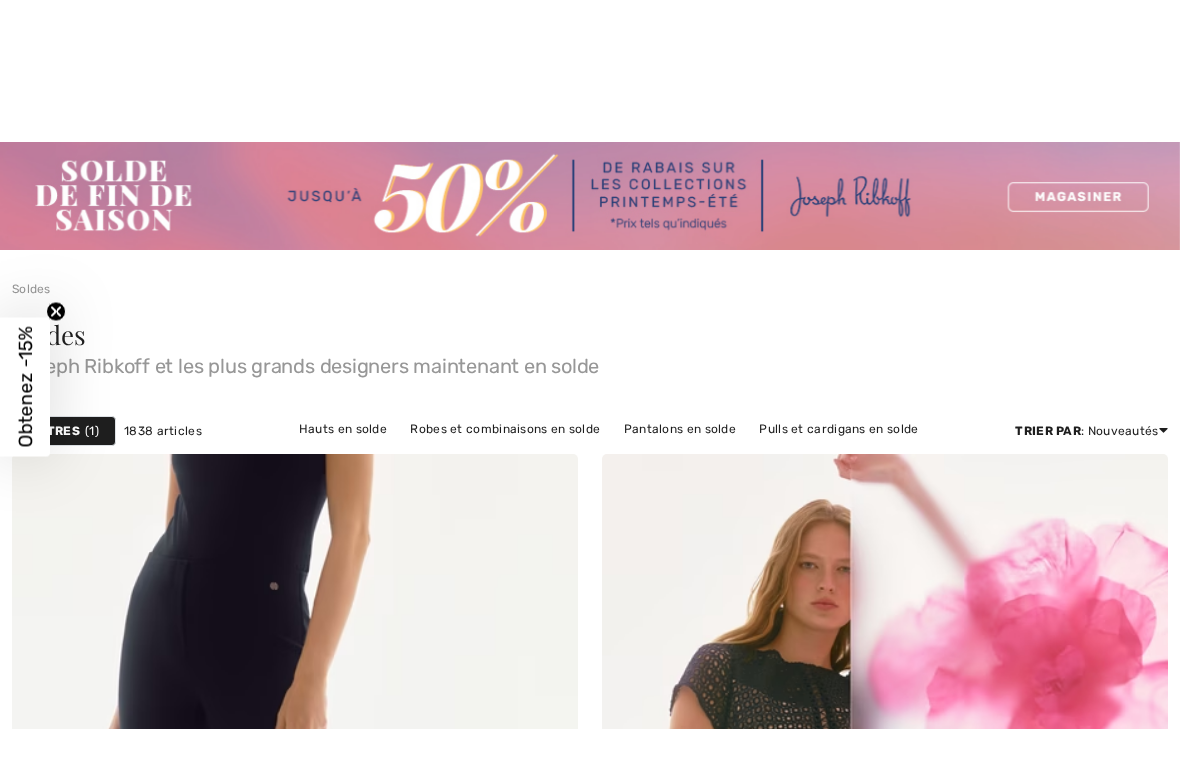scroll, scrollTop: 356, scrollLeft: 0, axis: vertical 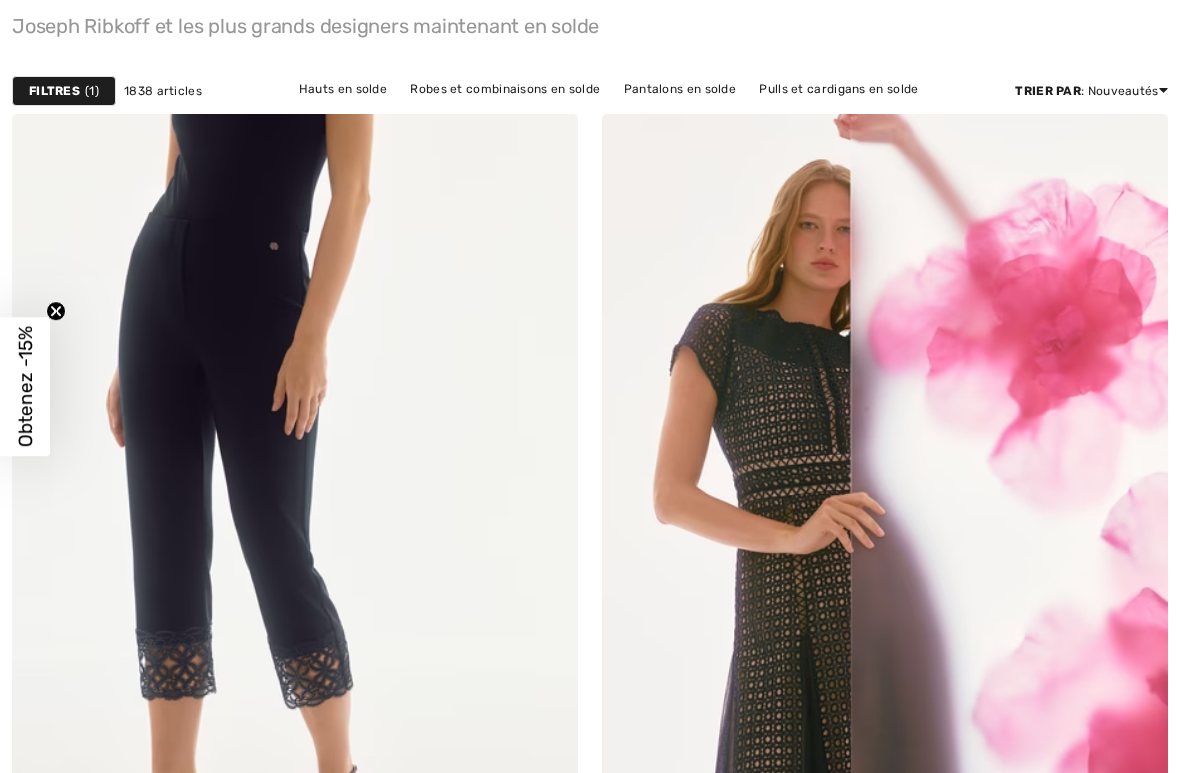 checkbox on "true" 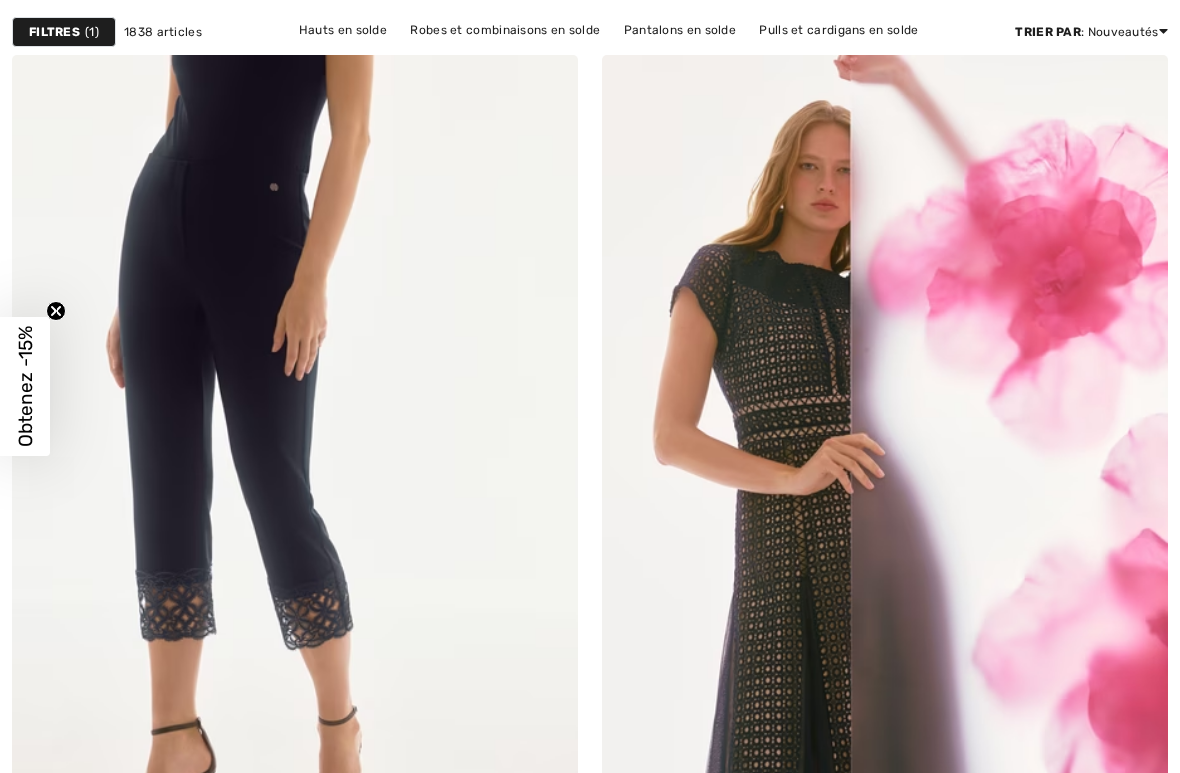 scroll, scrollTop: 0, scrollLeft: 0, axis: both 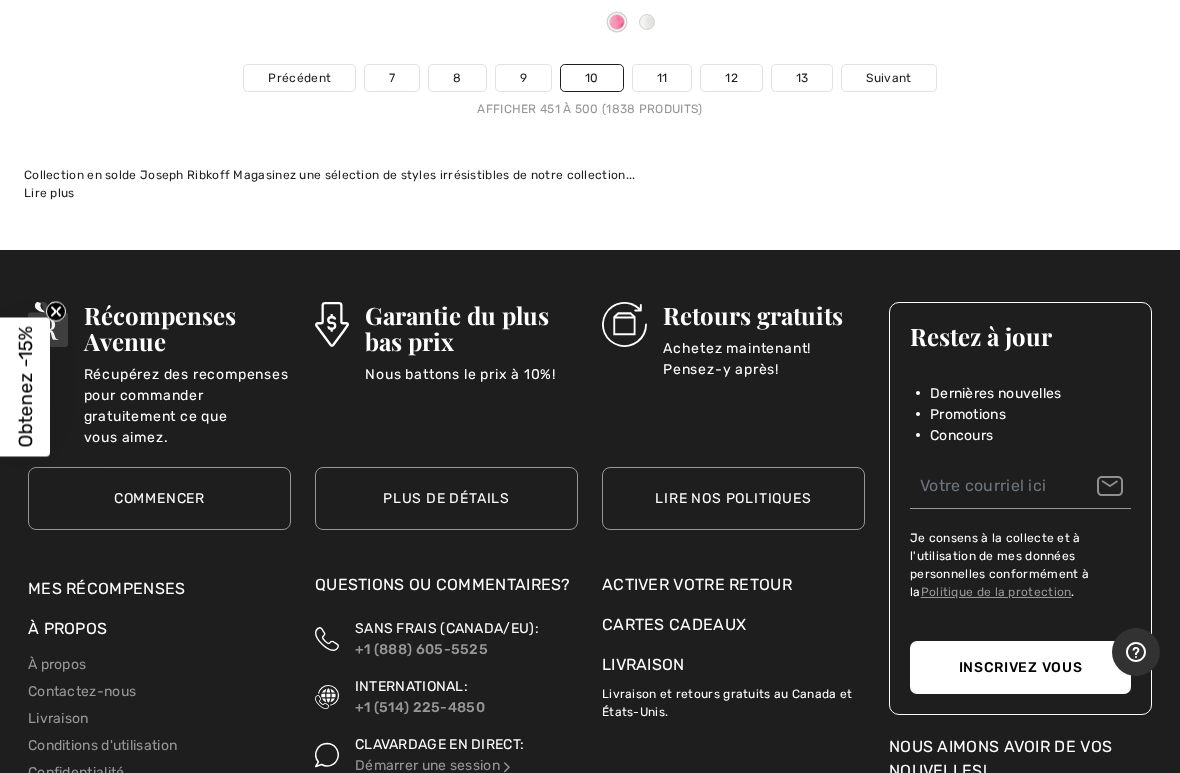 click on "Suivant" at bounding box center [888, 78] 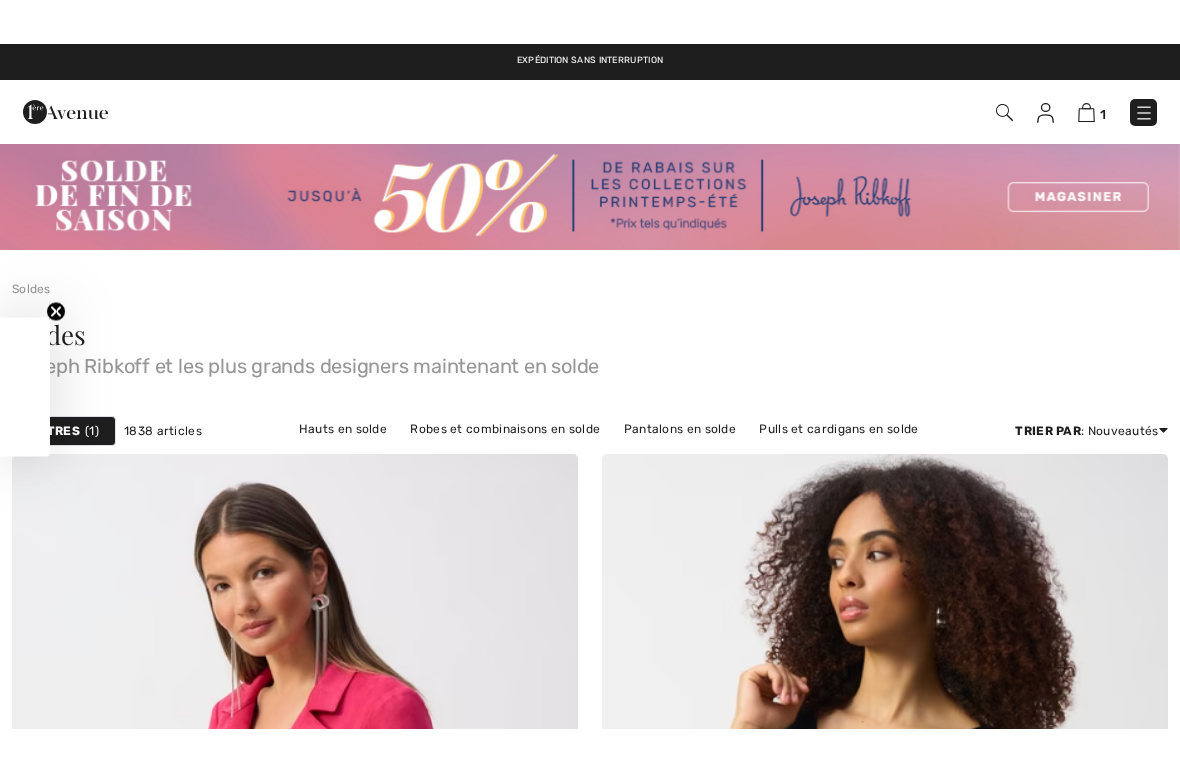 scroll, scrollTop: 213, scrollLeft: 0, axis: vertical 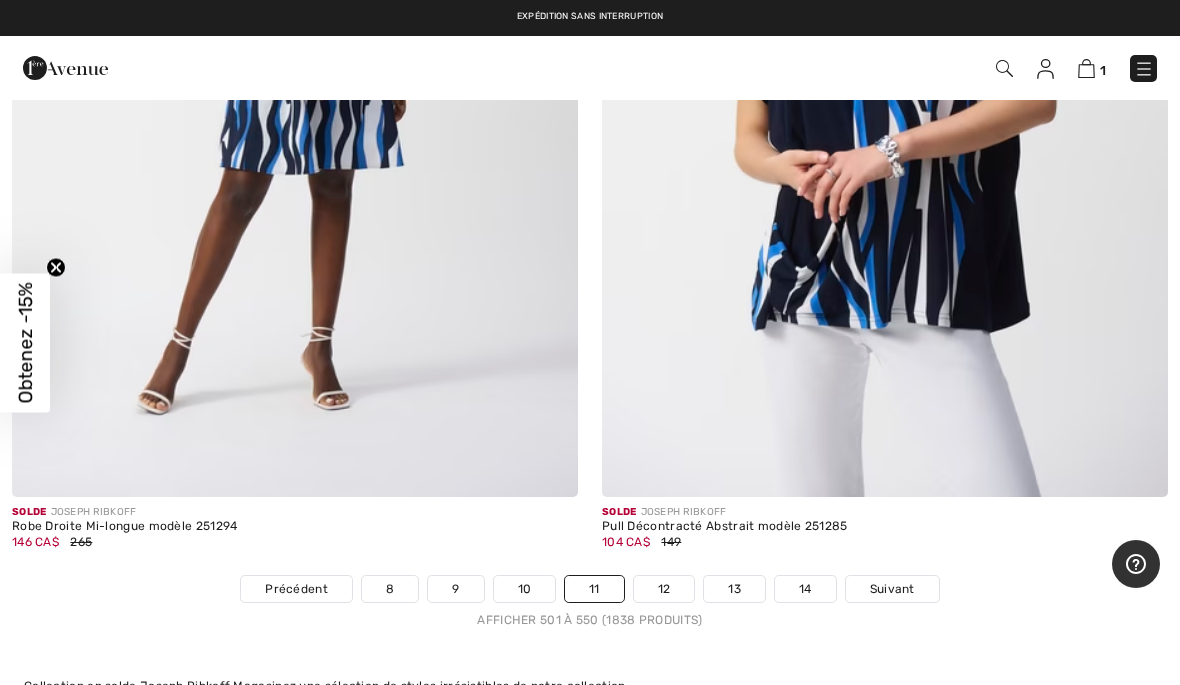 click on "12" at bounding box center (664, 589) 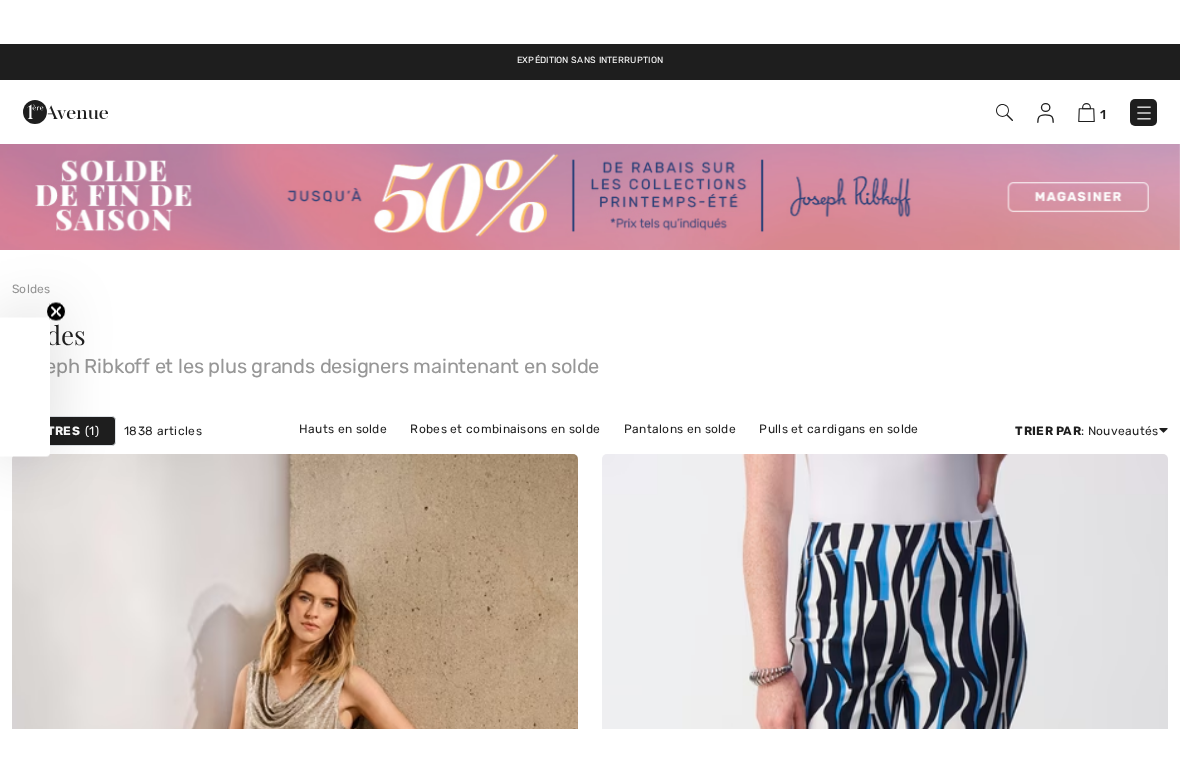 scroll, scrollTop: 355, scrollLeft: 0, axis: vertical 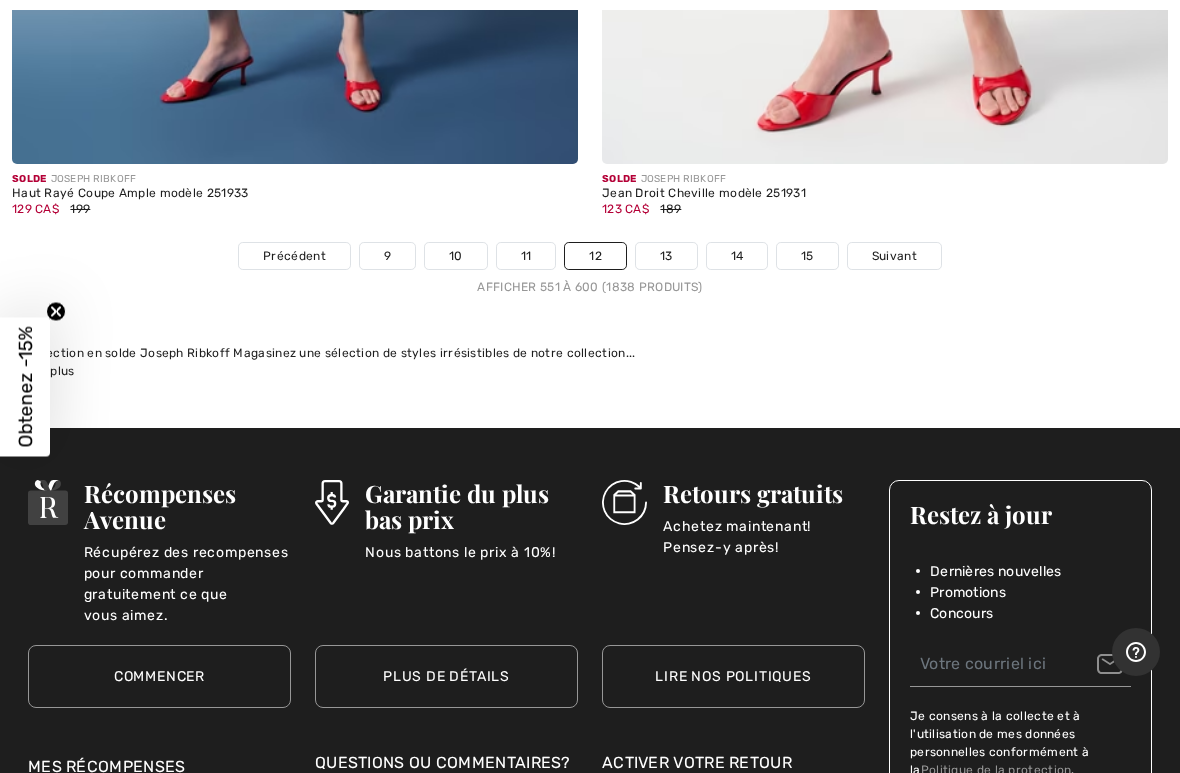 click on "Suivant" at bounding box center [894, 256] 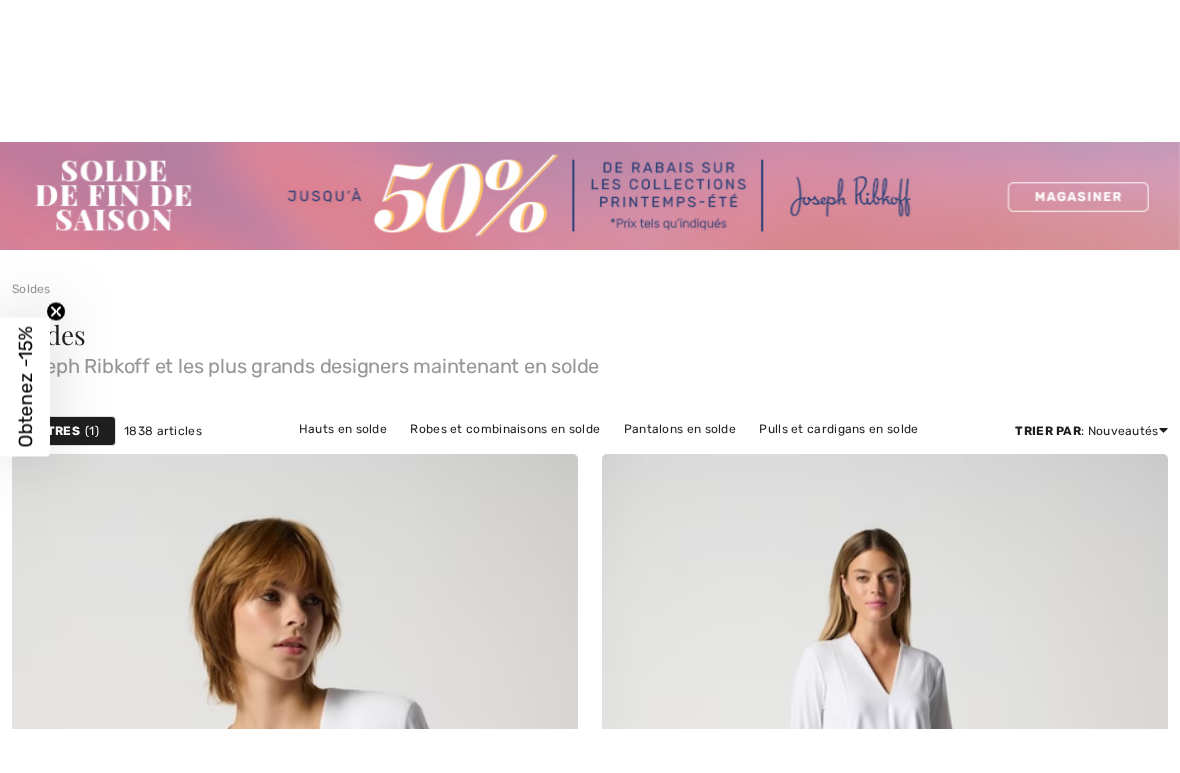 scroll, scrollTop: 351, scrollLeft: 0, axis: vertical 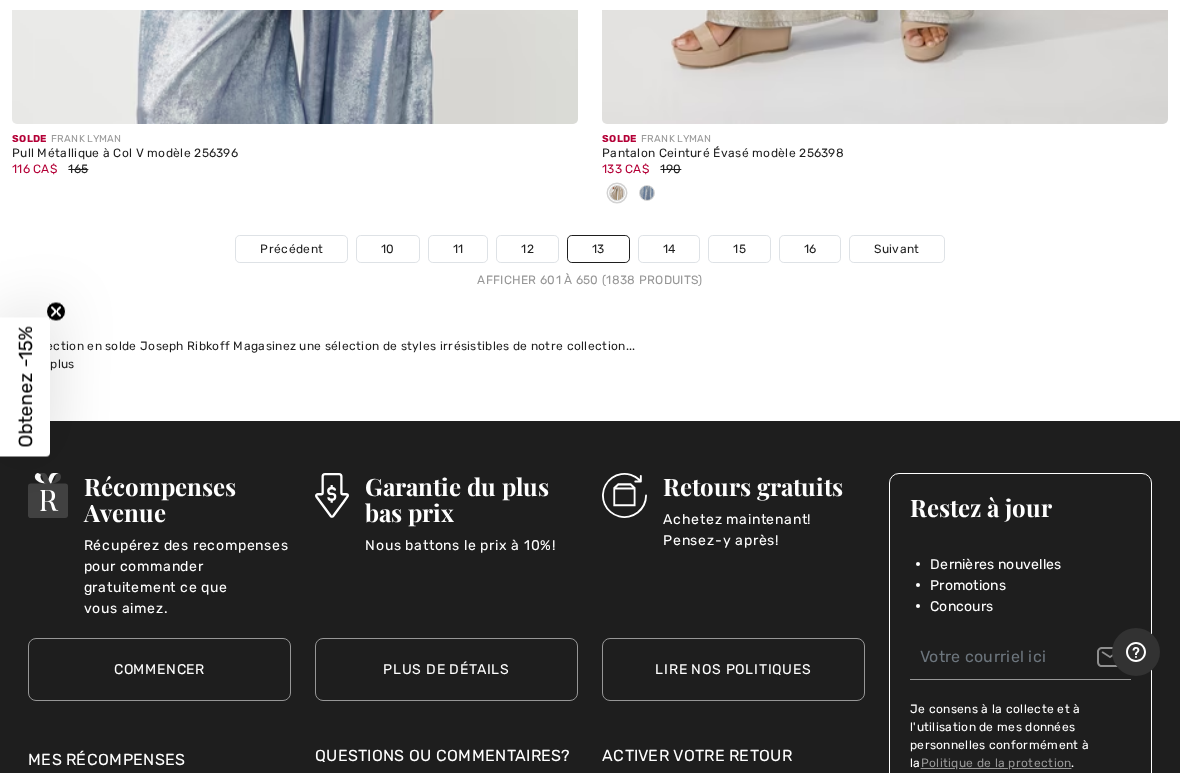 click on "14" at bounding box center (669, 249) 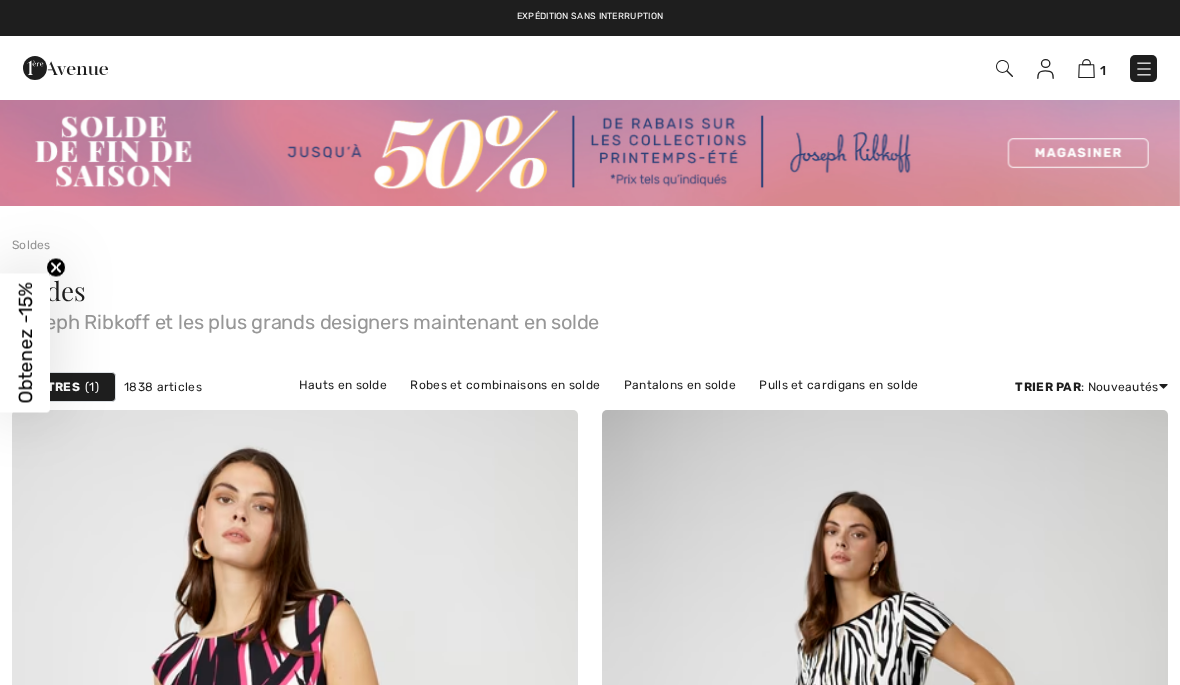 checkbox on "true" 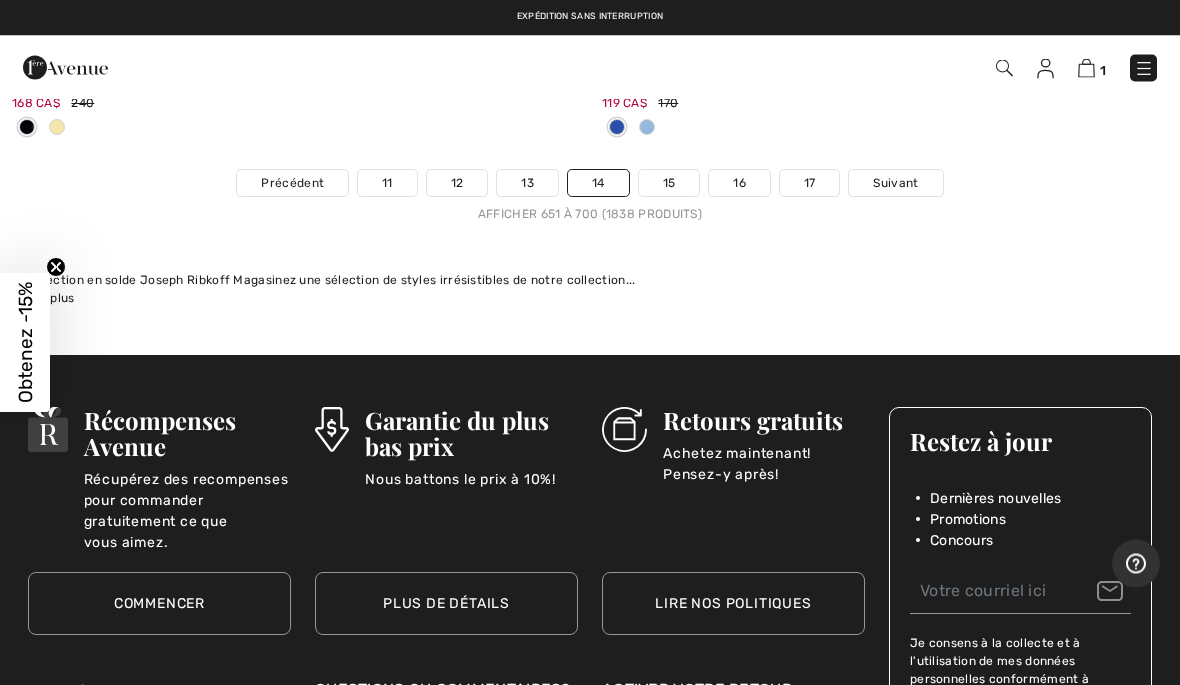 scroll, scrollTop: 24360, scrollLeft: 0, axis: vertical 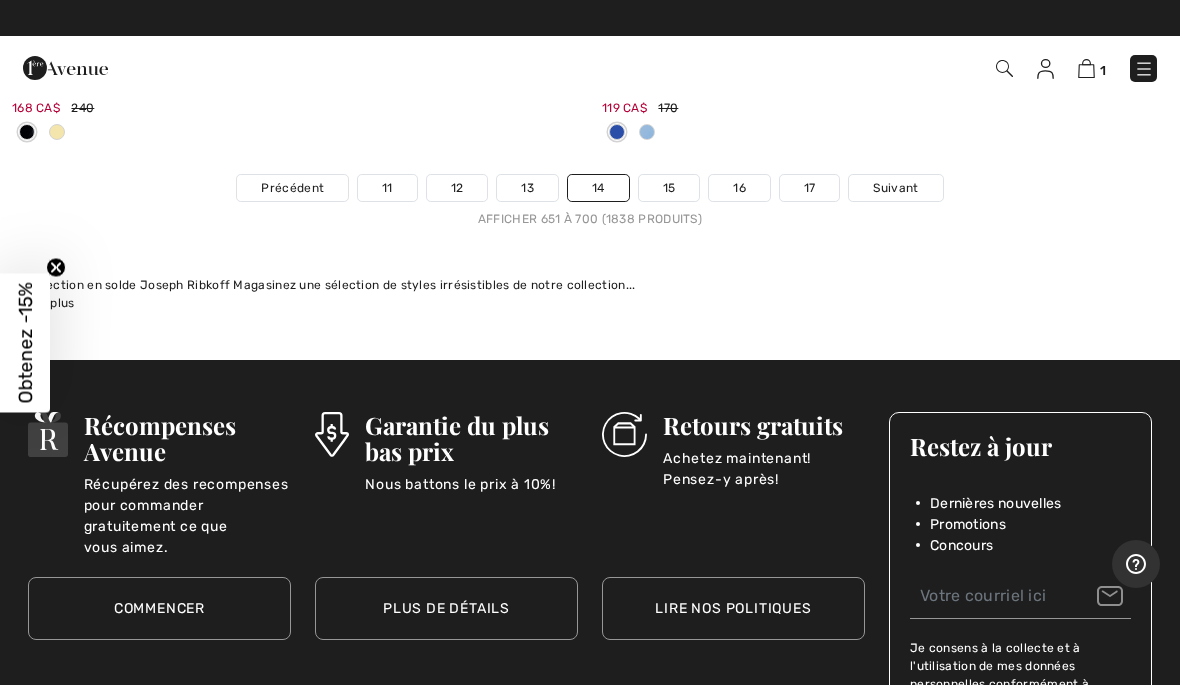 click on "15" at bounding box center [669, 188] 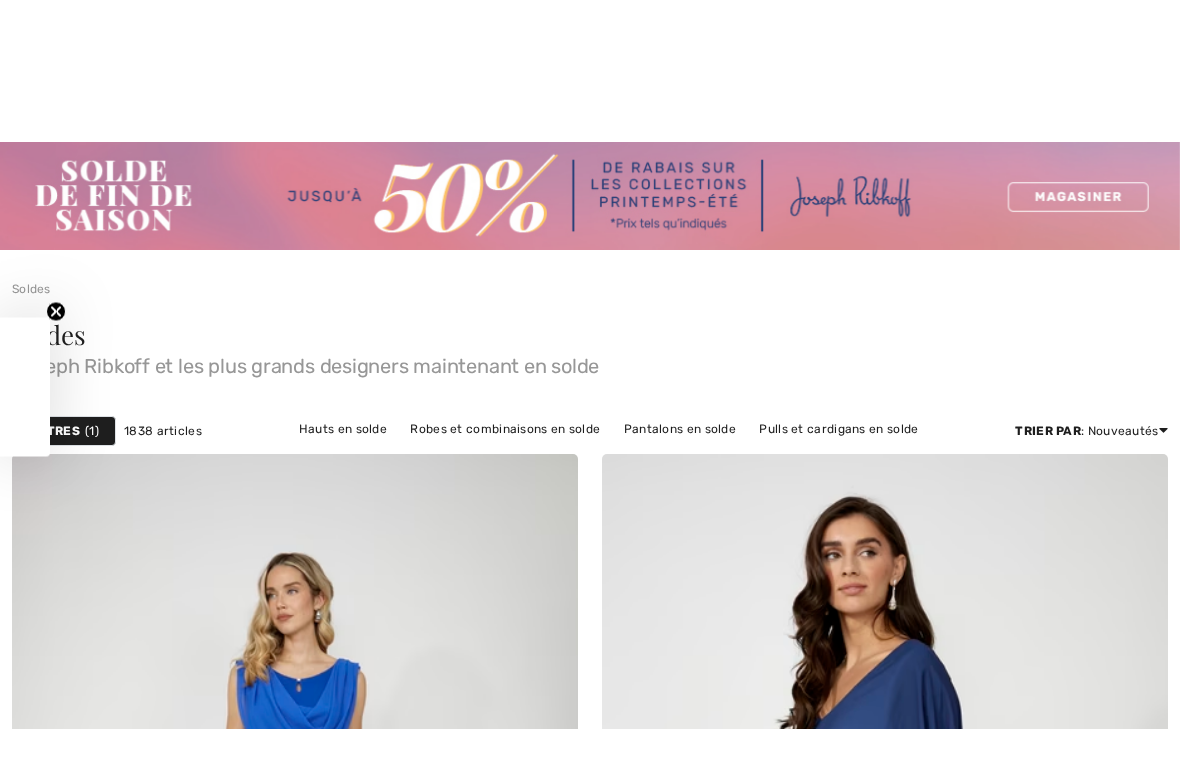 scroll, scrollTop: 394, scrollLeft: 0, axis: vertical 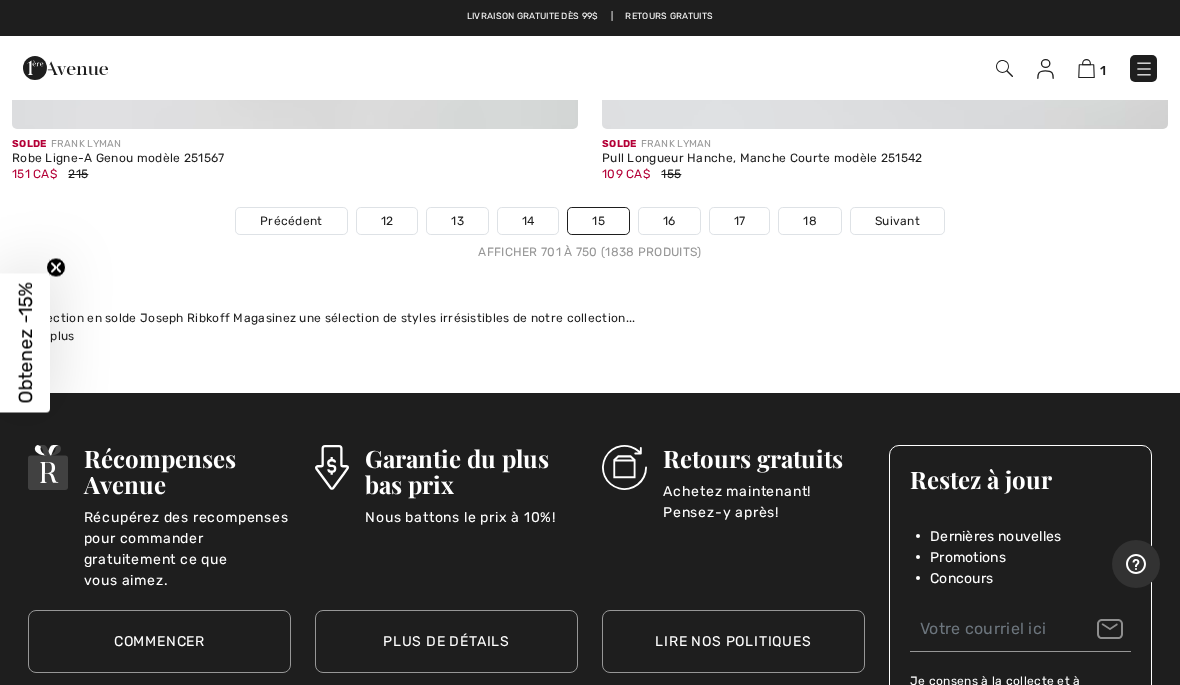click on "16" at bounding box center [669, 221] 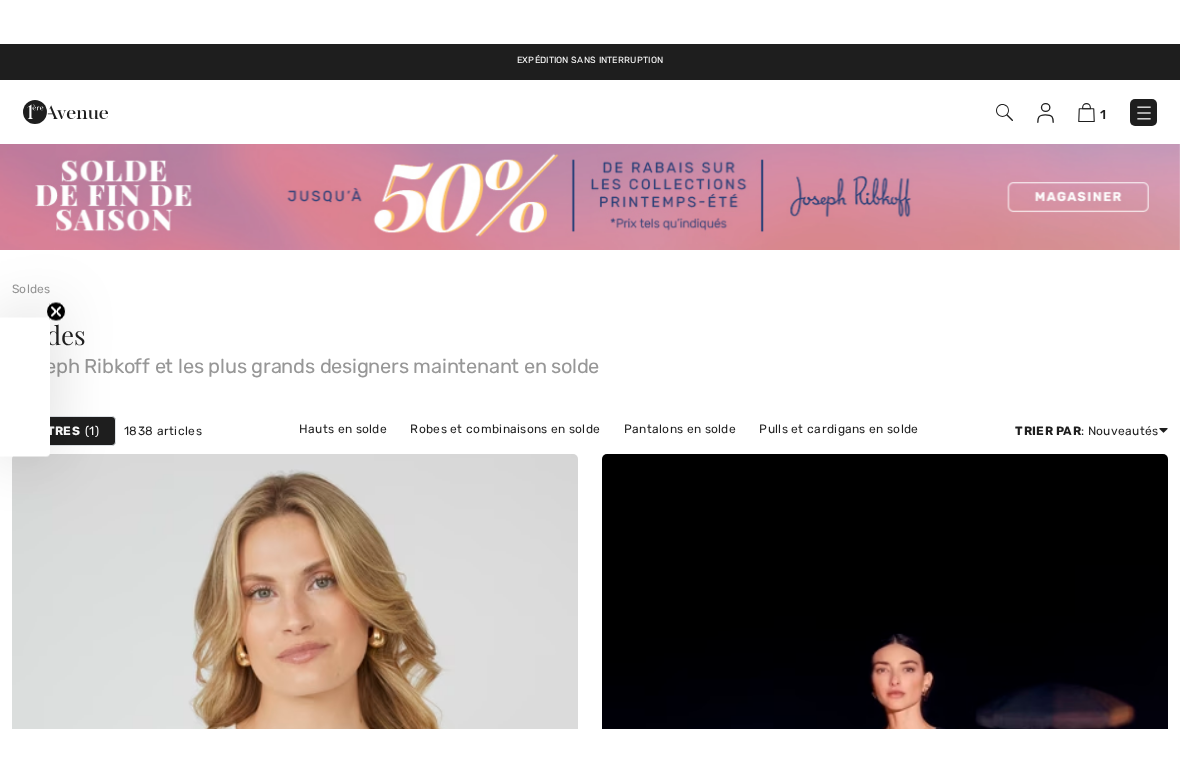 scroll, scrollTop: 420, scrollLeft: 0, axis: vertical 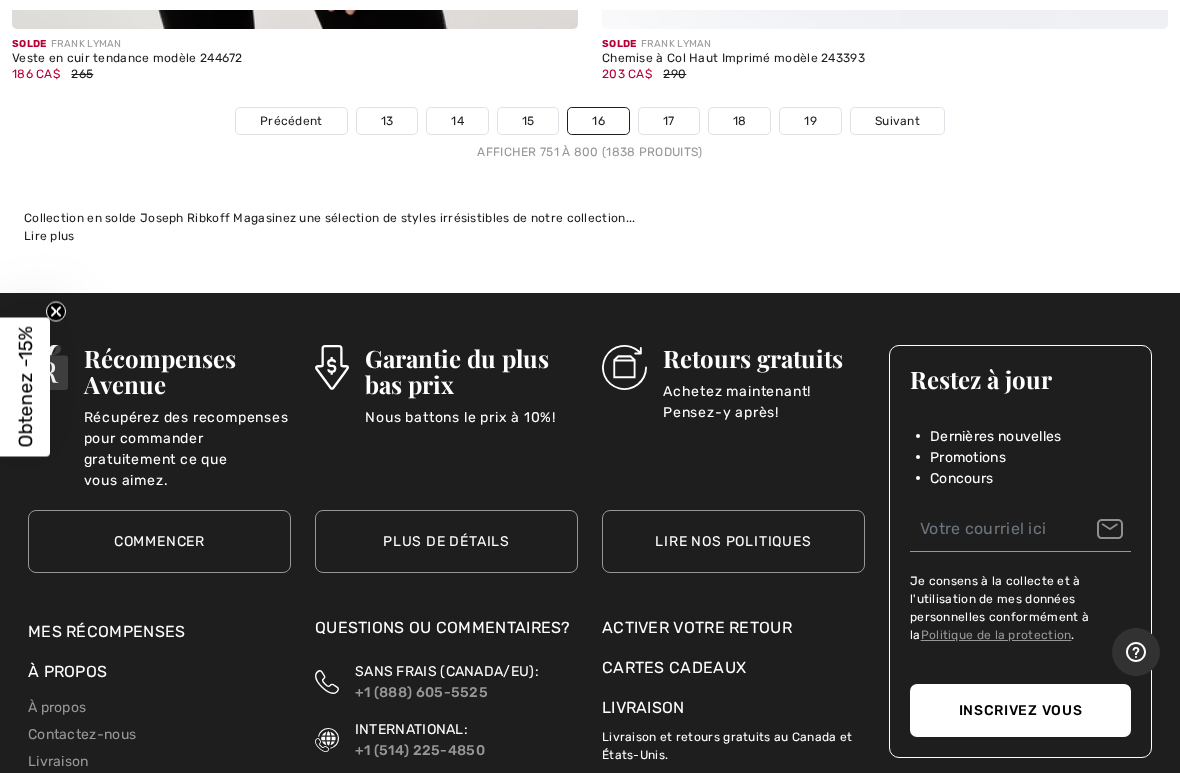 click on "Suivant" at bounding box center [897, 121] 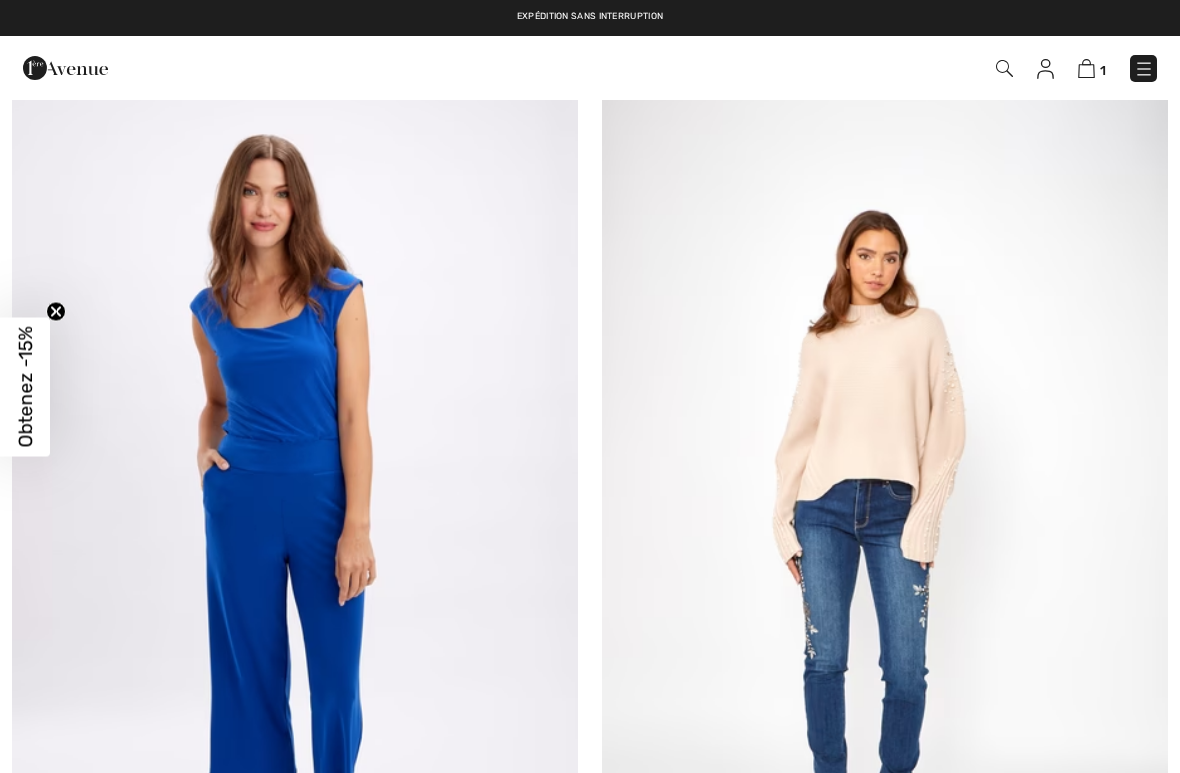 scroll, scrollTop: 0, scrollLeft: 0, axis: both 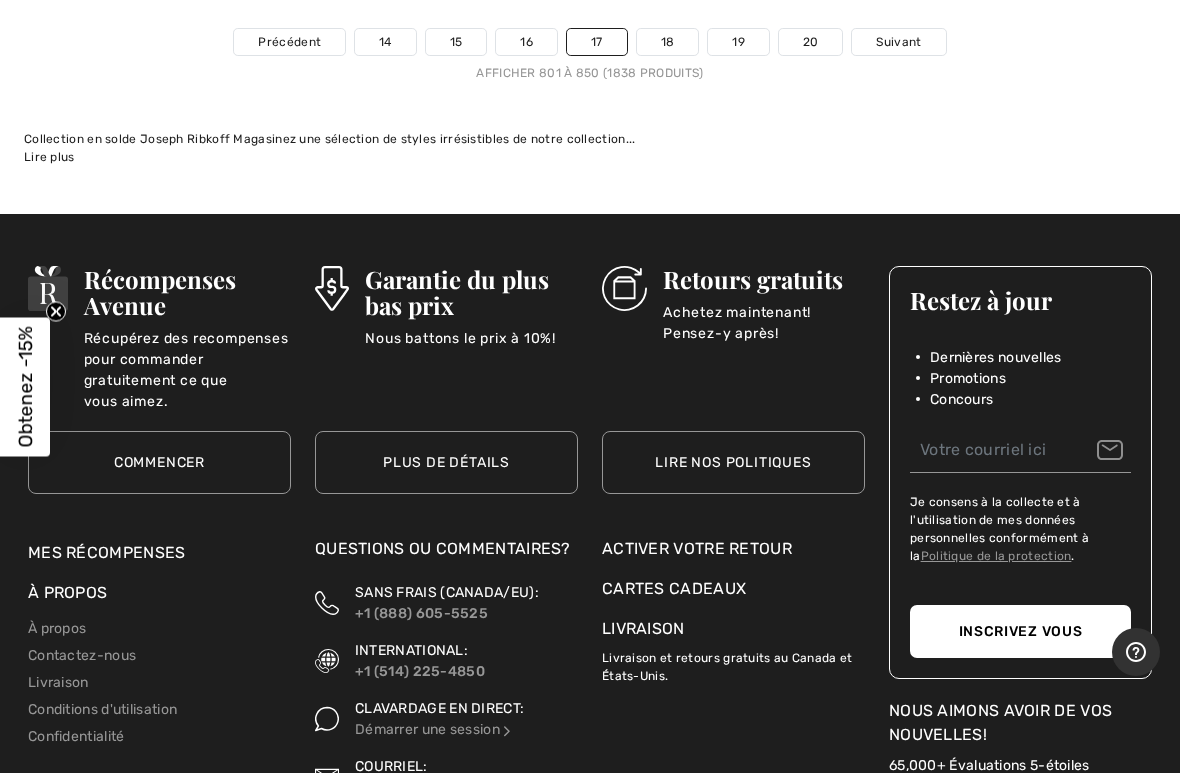 click on "Suivant" at bounding box center (898, 42) 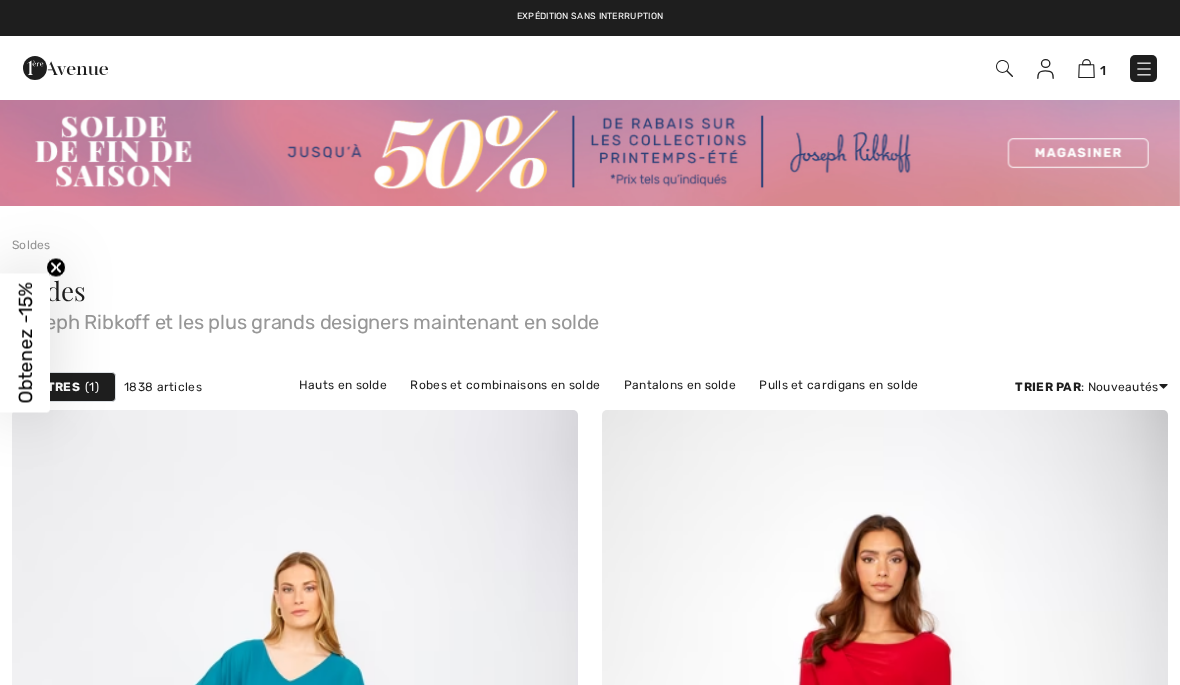 scroll, scrollTop: 0, scrollLeft: 0, axis: both 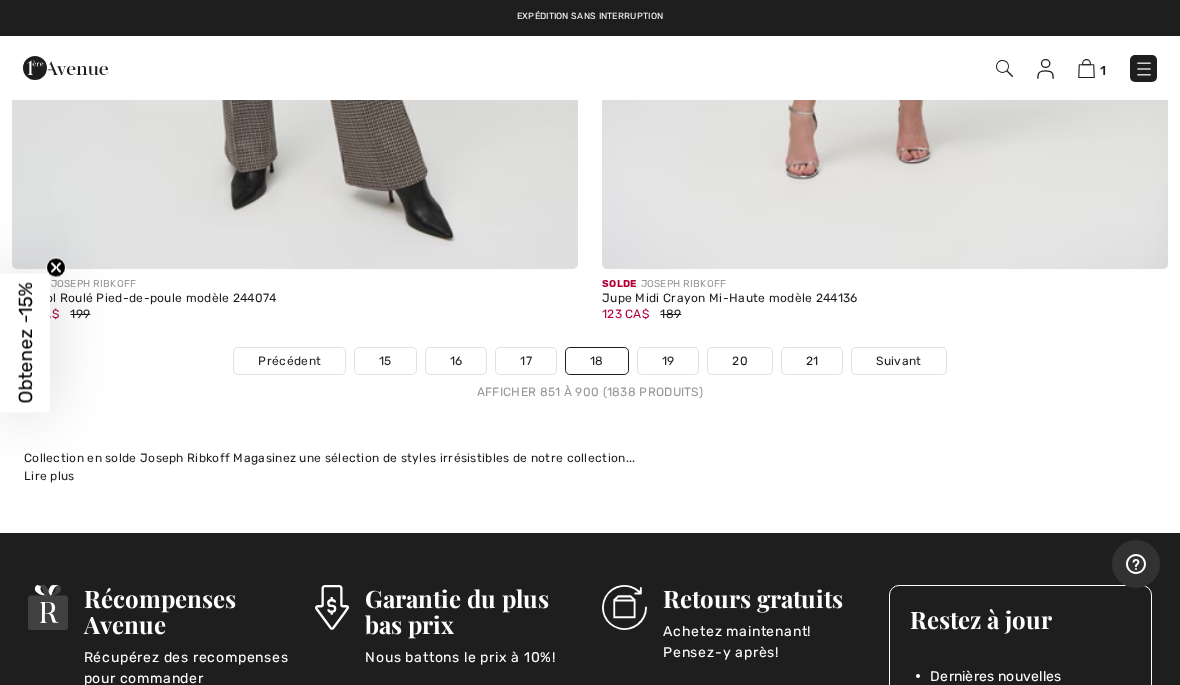 click at bounding box center (1086, 68) 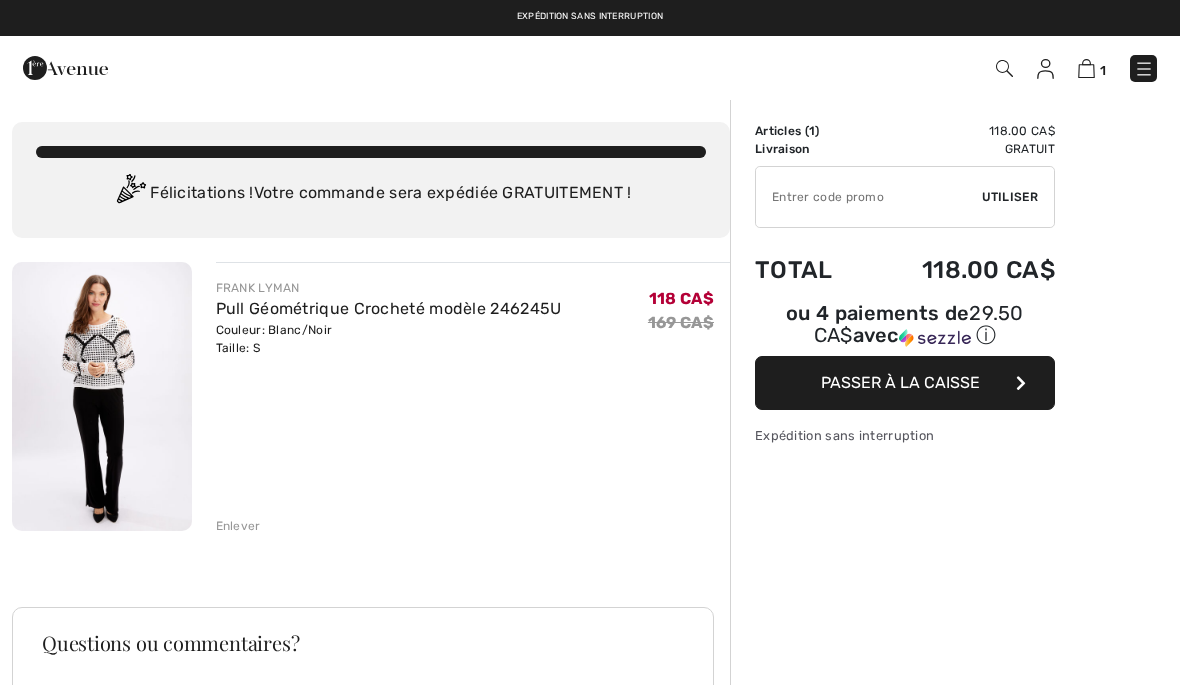 scroll, scrollTop: 0, scrollLeft: 0, axis: both 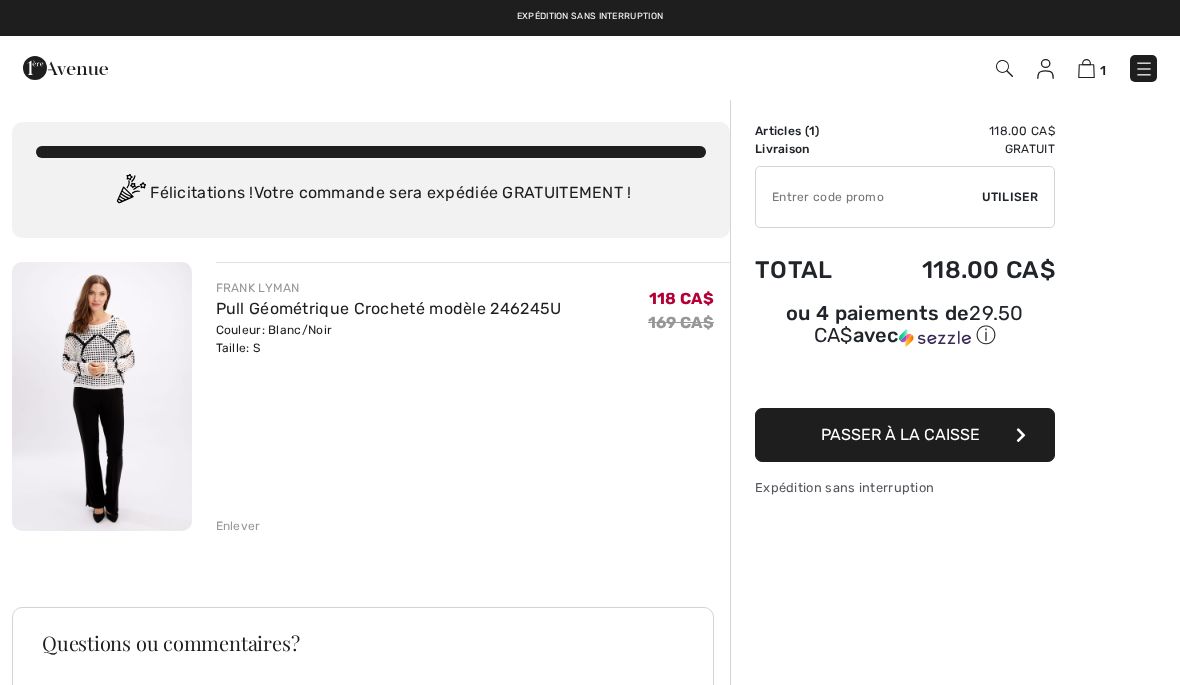 click at bounding box center [102, 396] 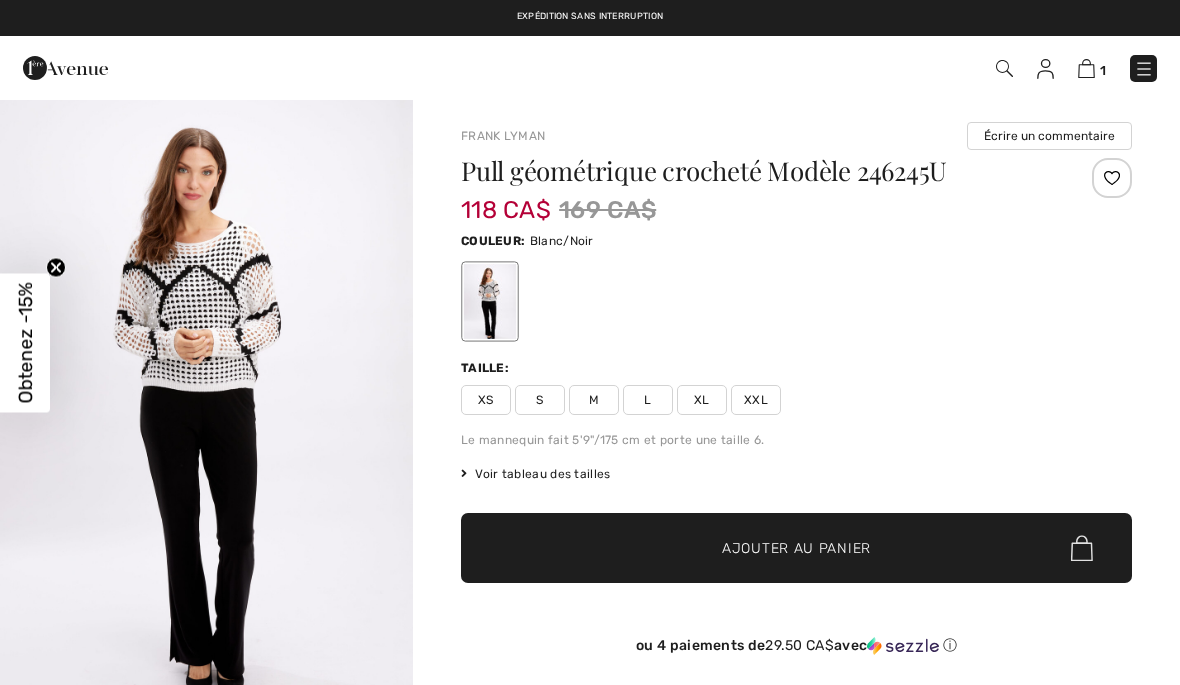 scroll, scrollTop: 0, scrollLeft: 0, axis: both 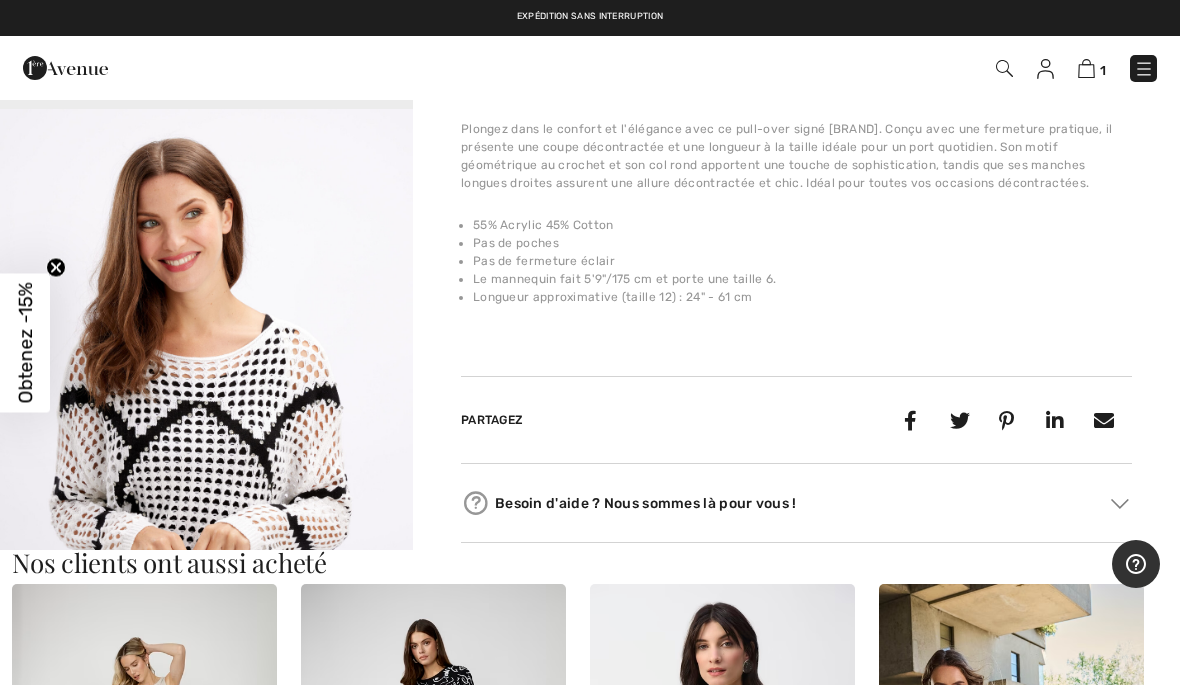 click at bounding box center (206, 419) 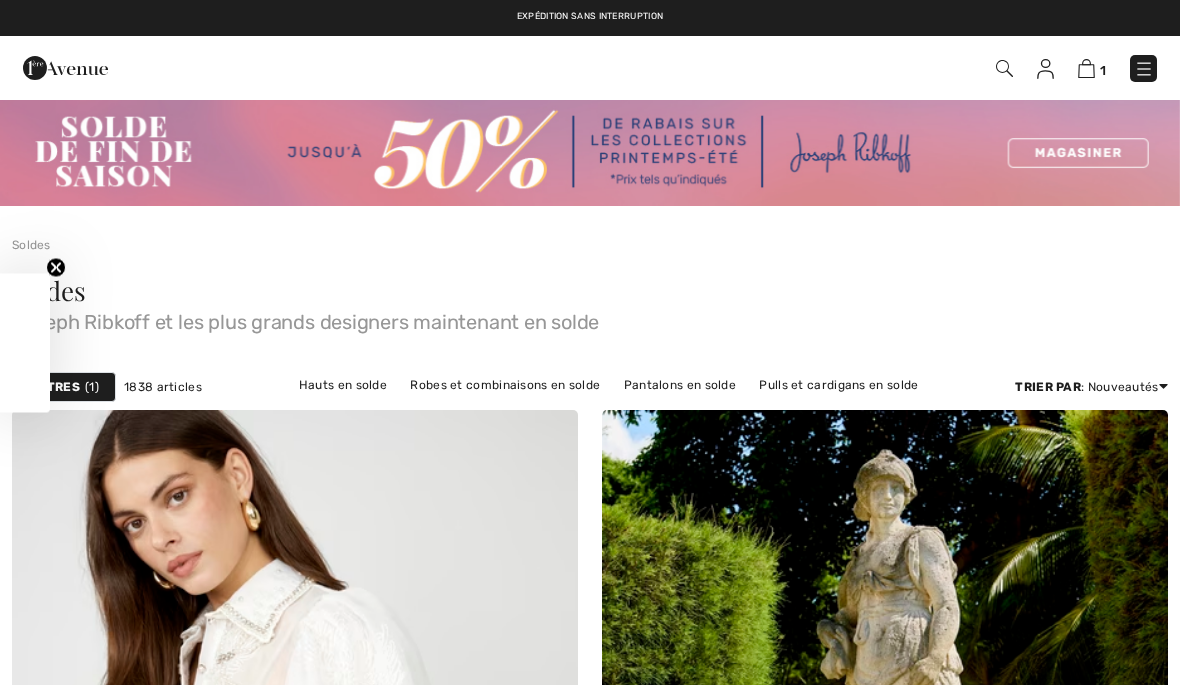 scroll, scrollTop: 0, scrollLeft: 0, axis: both 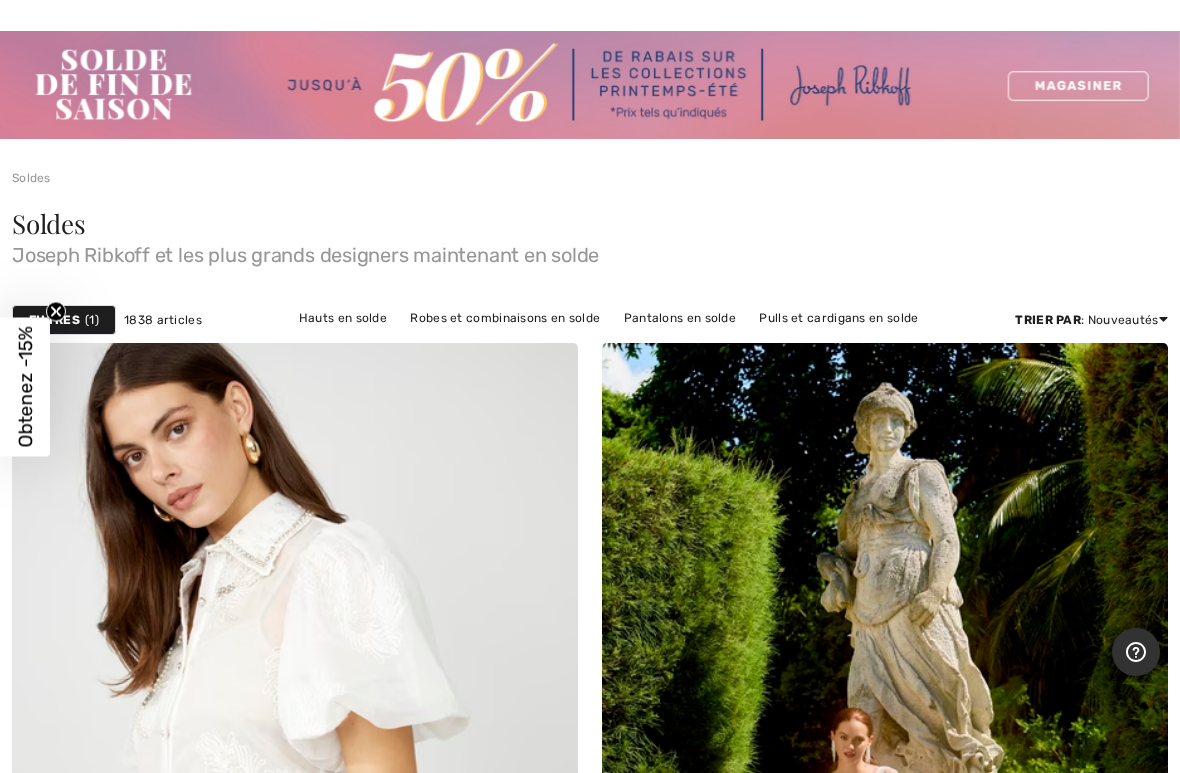 click on "Pulls et cardigans en solde" at bounding box center [838, 318] 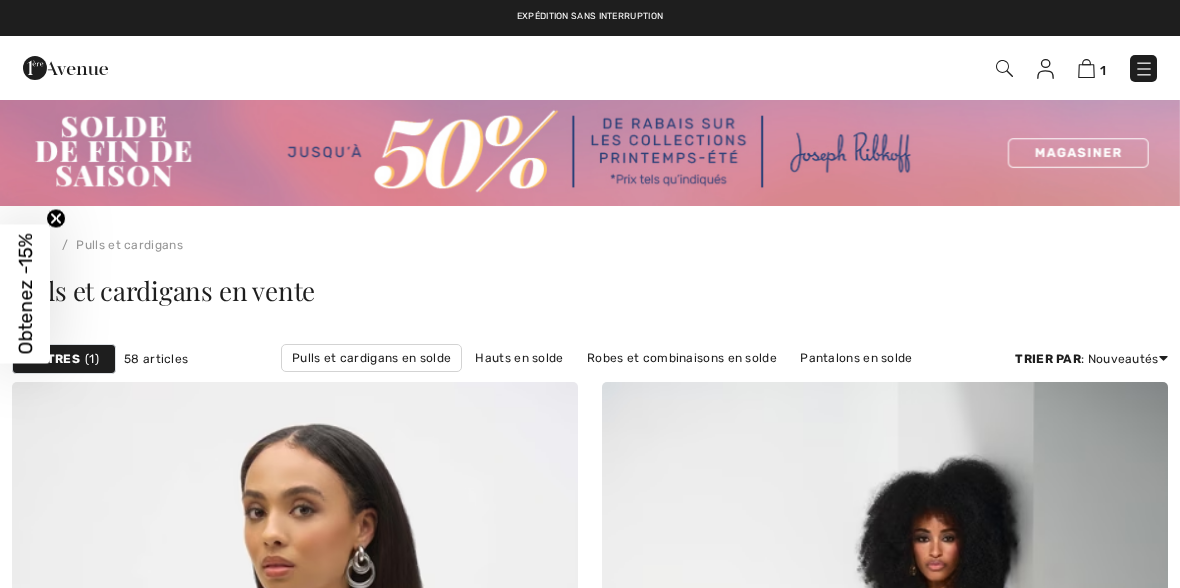 scroll, scrollTop: 0, scrollLeft: 0, axis: both 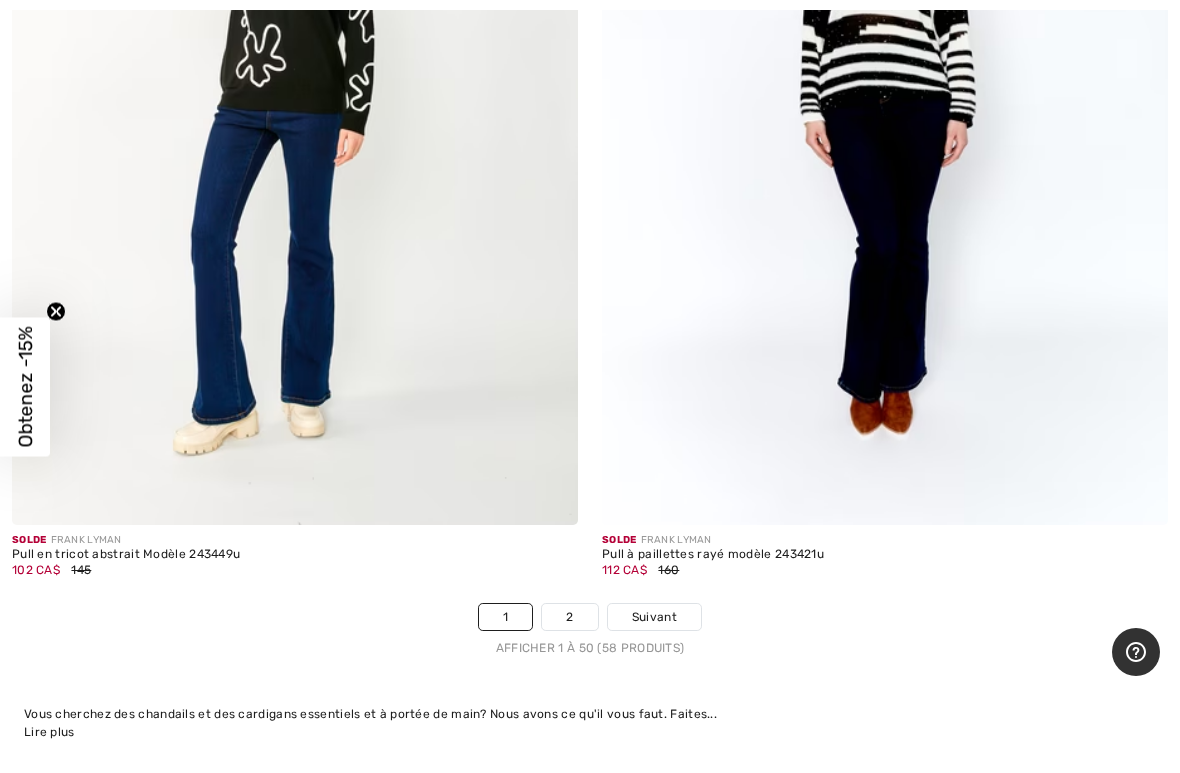 click on "2" at bounding box center [569, 617] 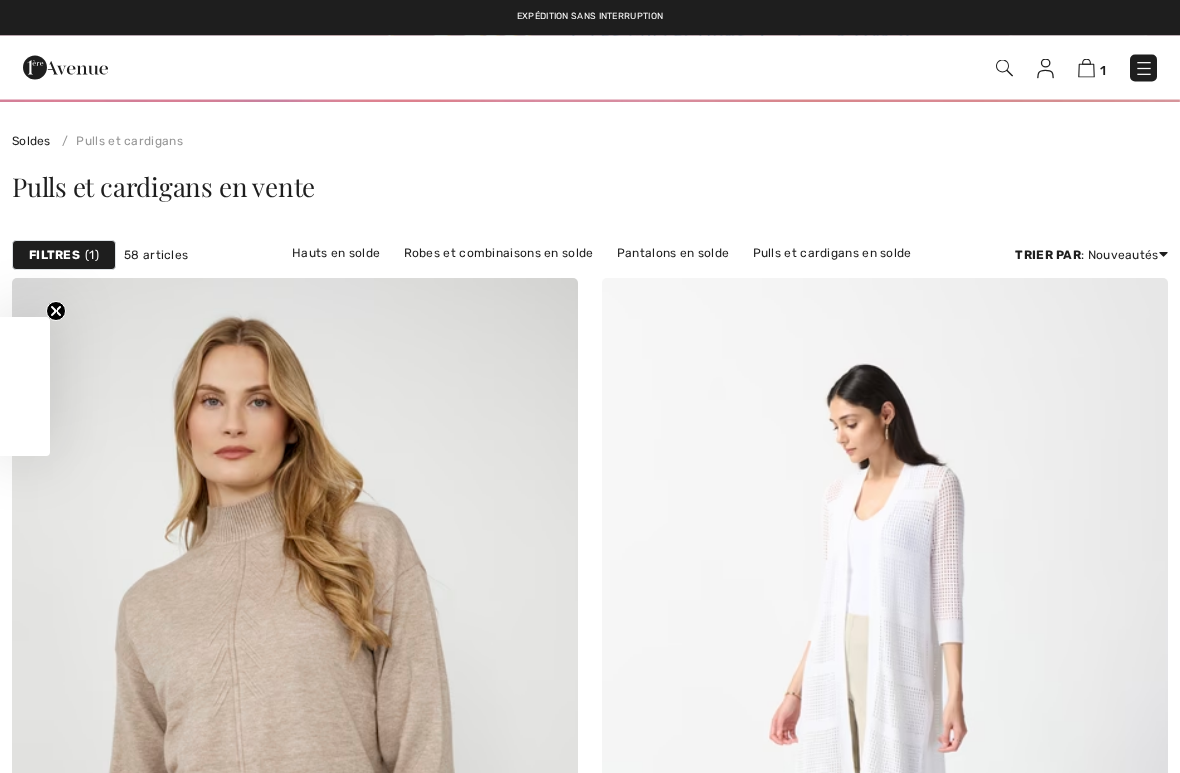 scroll, scrollTop: 0, scrollLeft: 0, axis: both 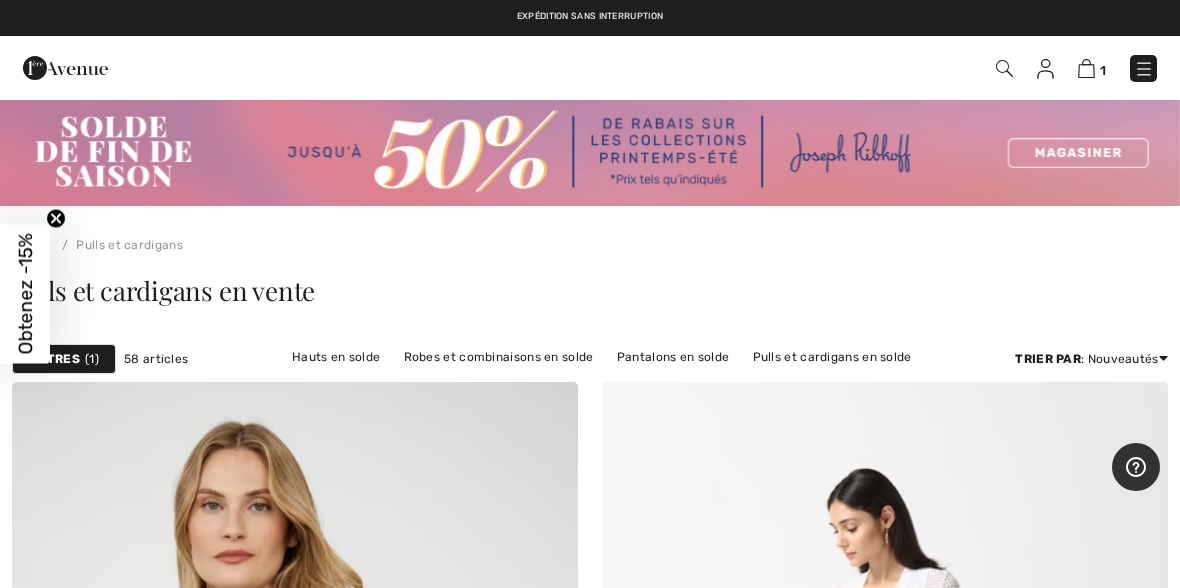 click on "Hauts en solde" at bounding box center (336, 357) 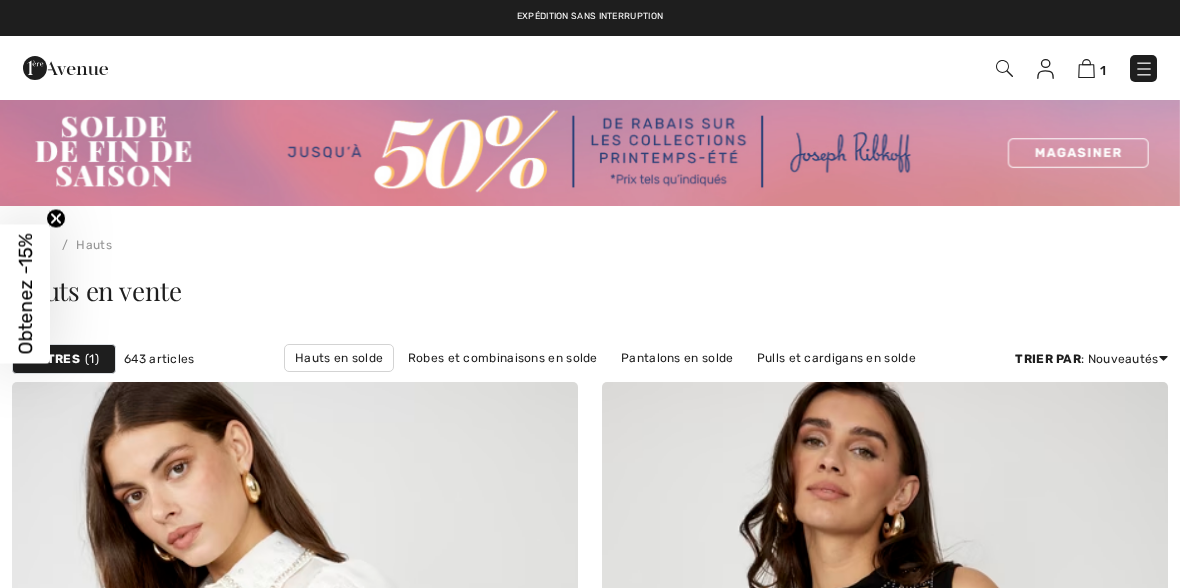 scroll, scrollTop: 0, scrollLeft: 0, axis: both 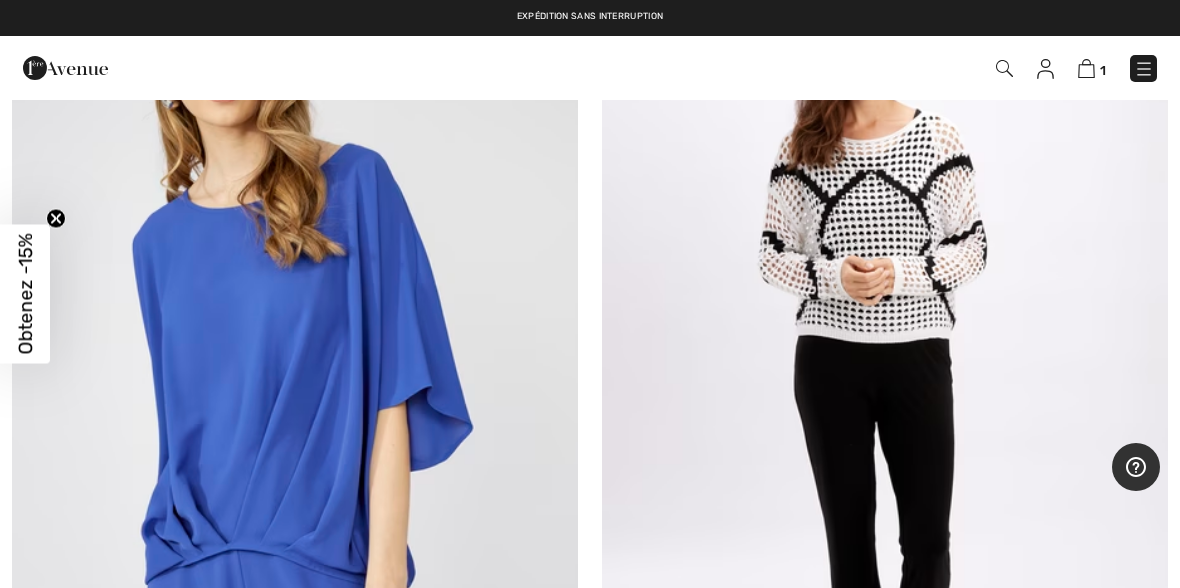 click at bounding box center [885, 365] 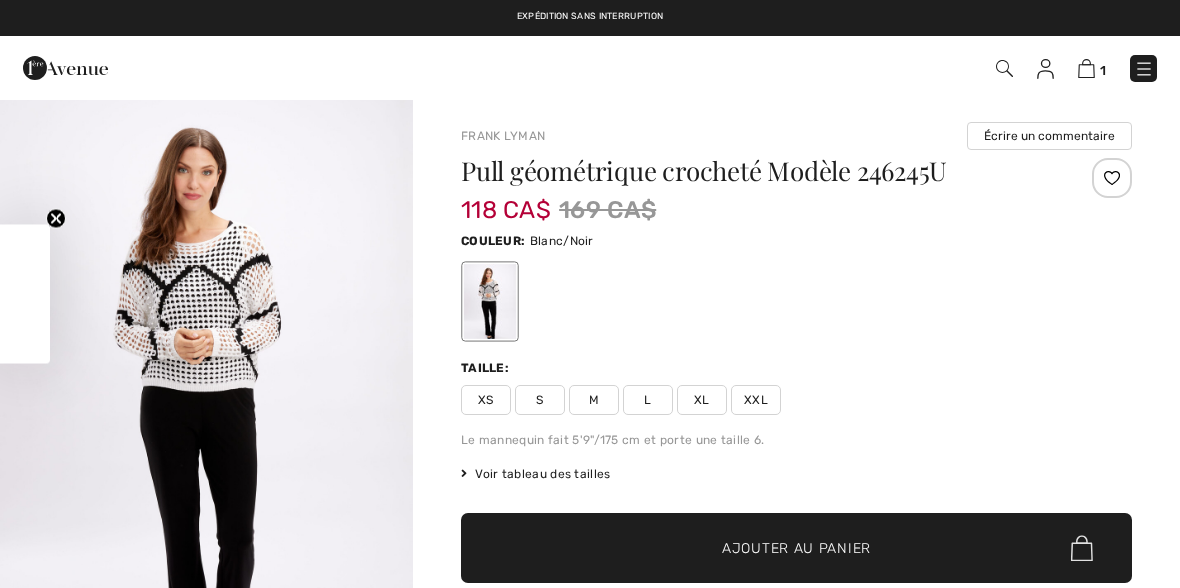 checkbox on "true" 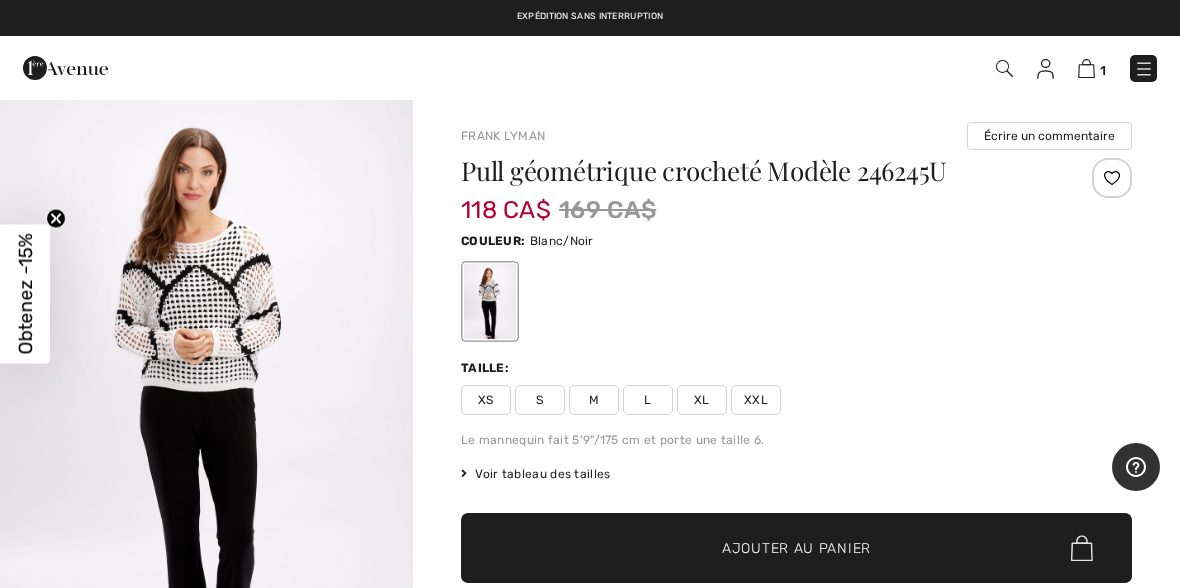 click on "Voir tableau des tailles" at bounding box center (536, 474) 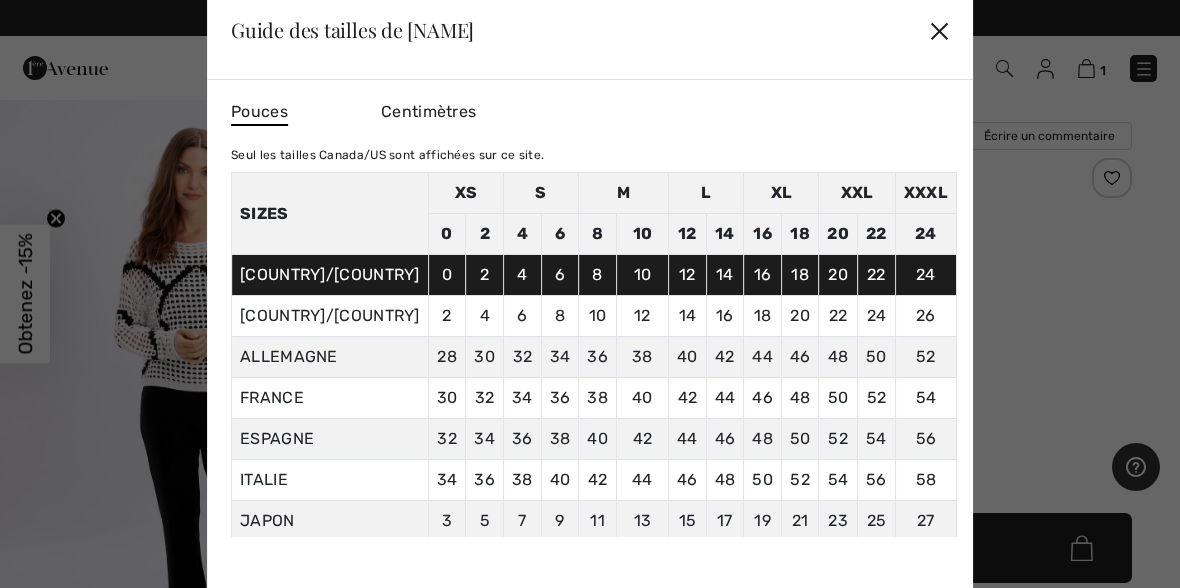 click on "✕" at bounding box center (939, 30) 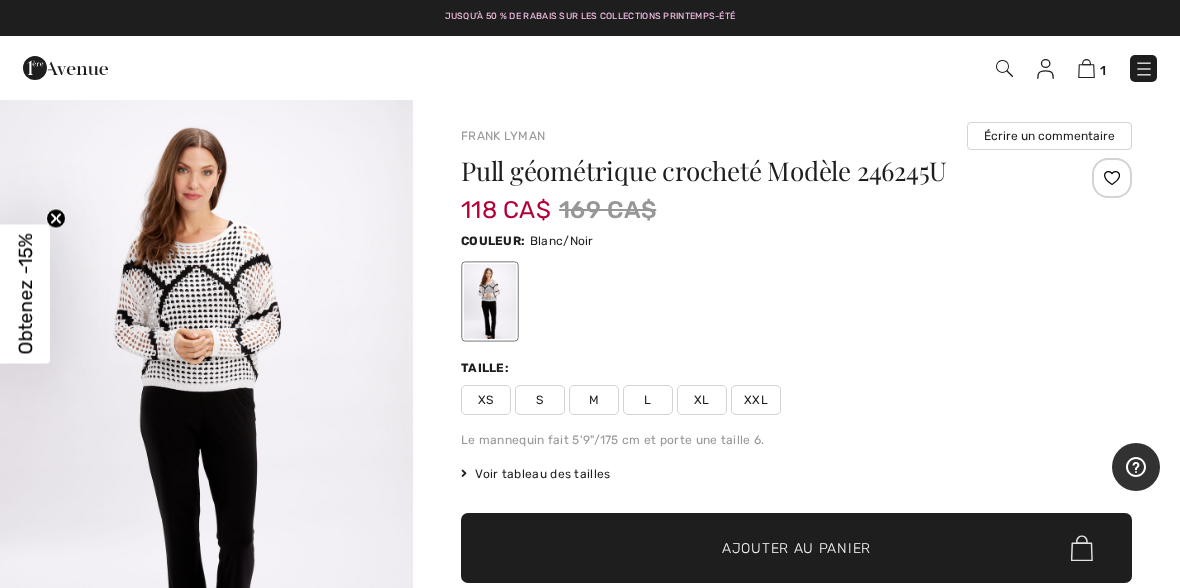 click at bounding box center [1086, 68] 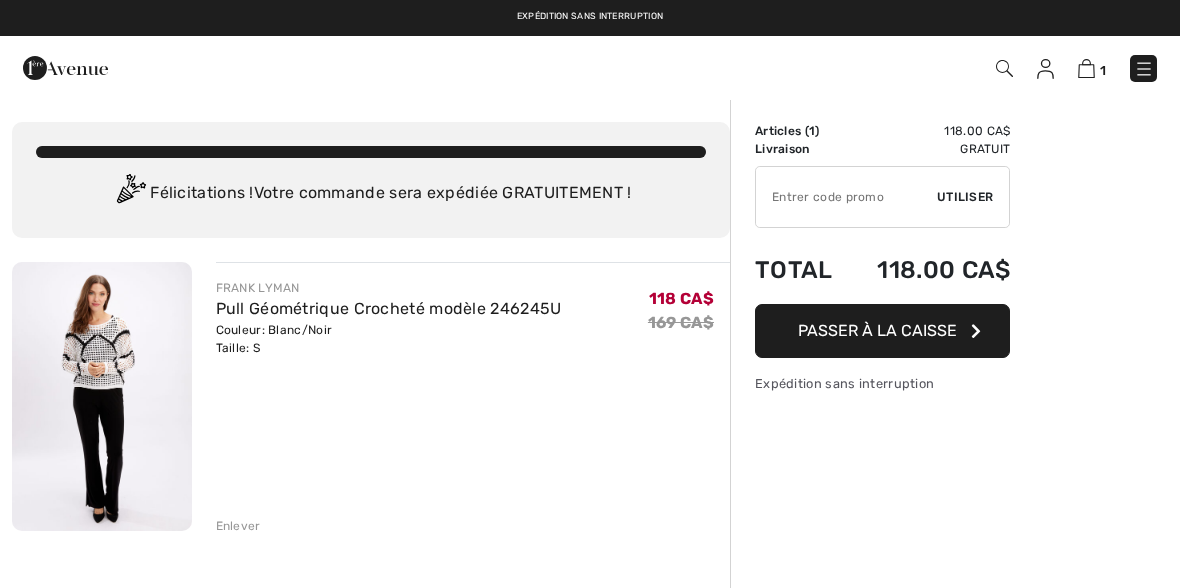 scroll, scrollTop: 0, scrollLeft: 0, axis: both 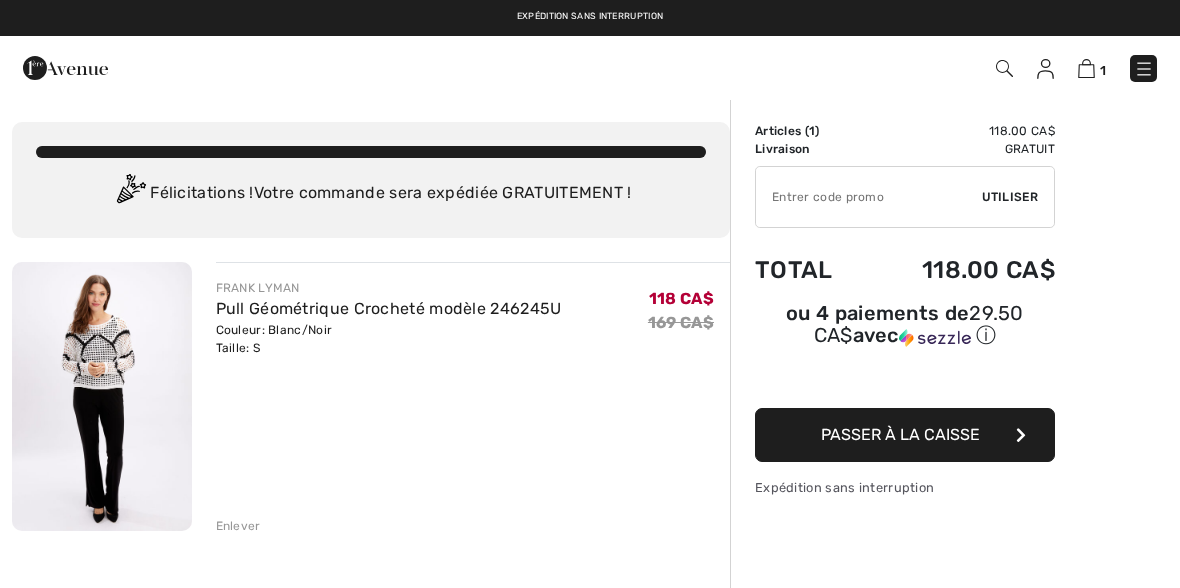 click on "Passer à la caisse" at bounding box center [900, 434] 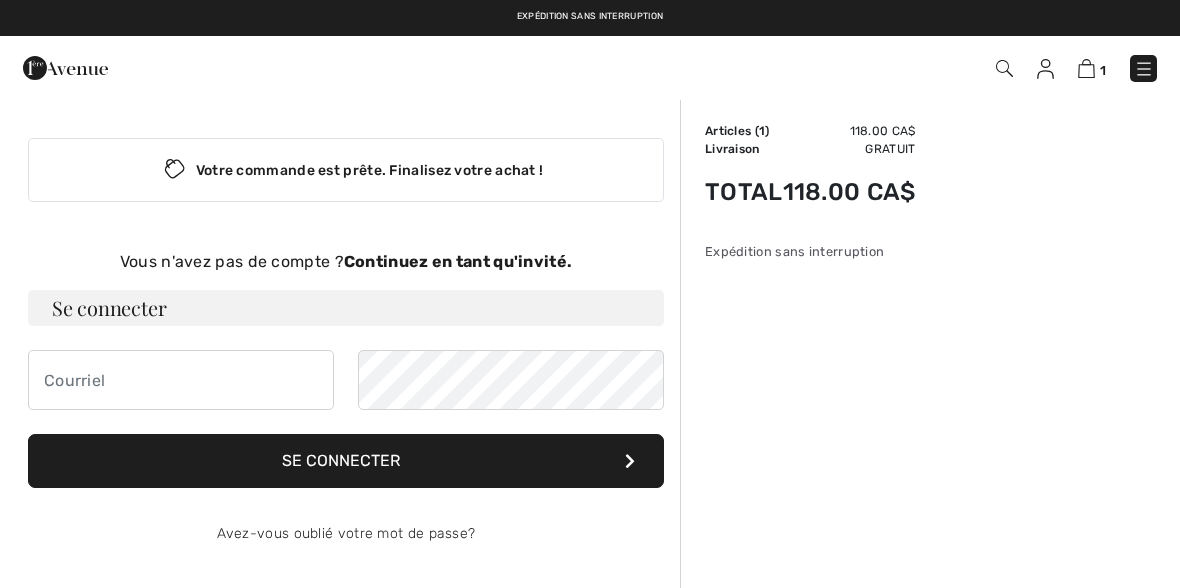 scroll, scrollTop: 0, scrollLeft: 0, axis: both 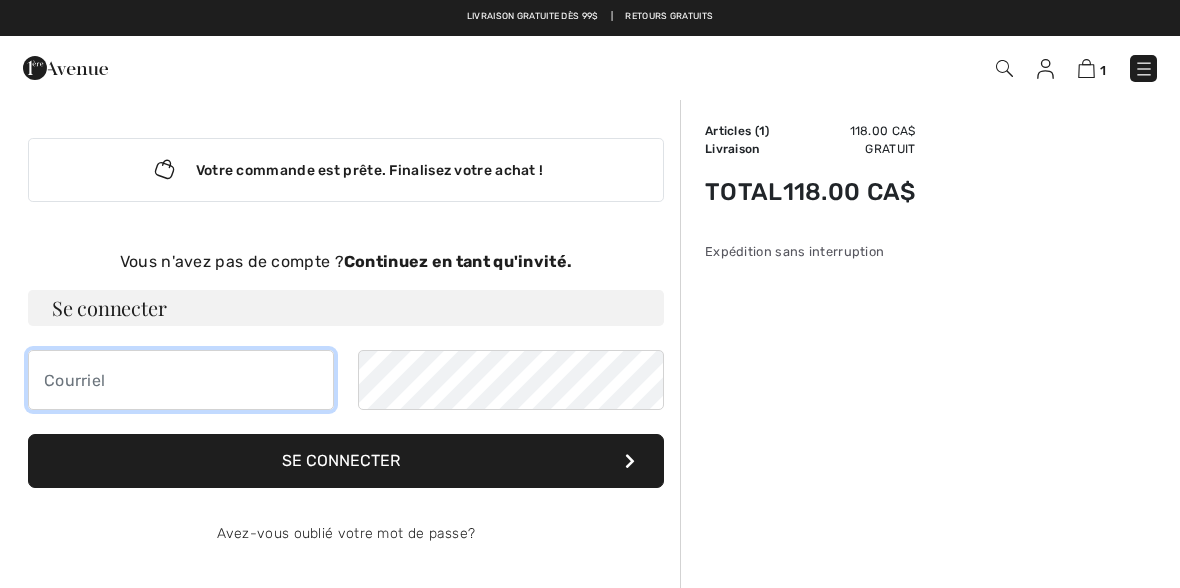 click at bounding box center (181, 380) 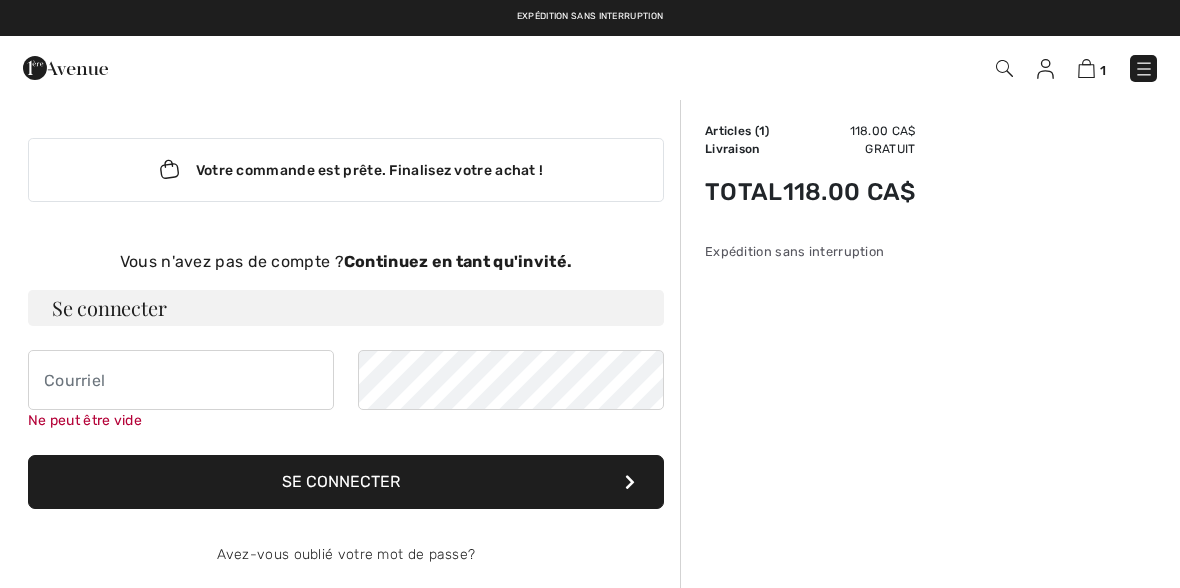 click on "Continuez en tant qu'invité." at bounding box center [458, 261] 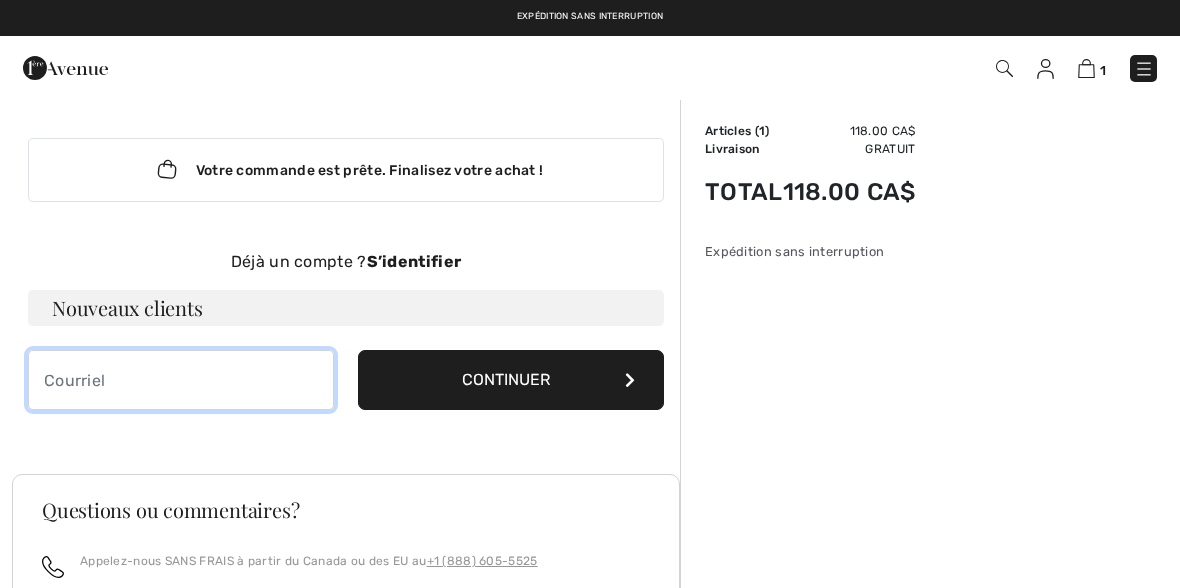 click at bounding box center [181, 380] 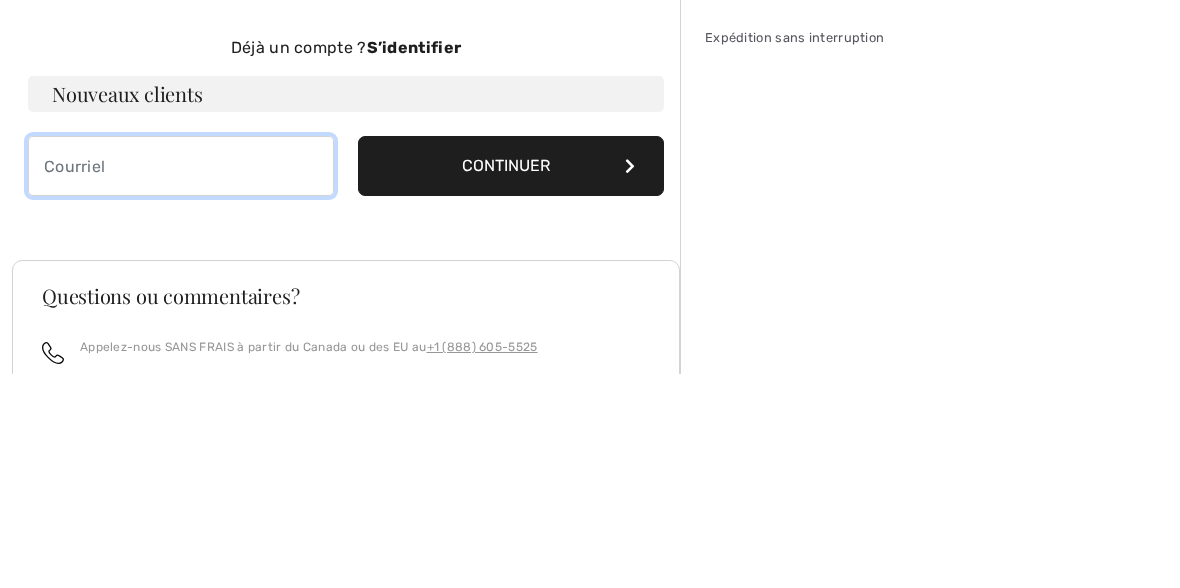 type on "stephanie.rheaume@hotmail.com" 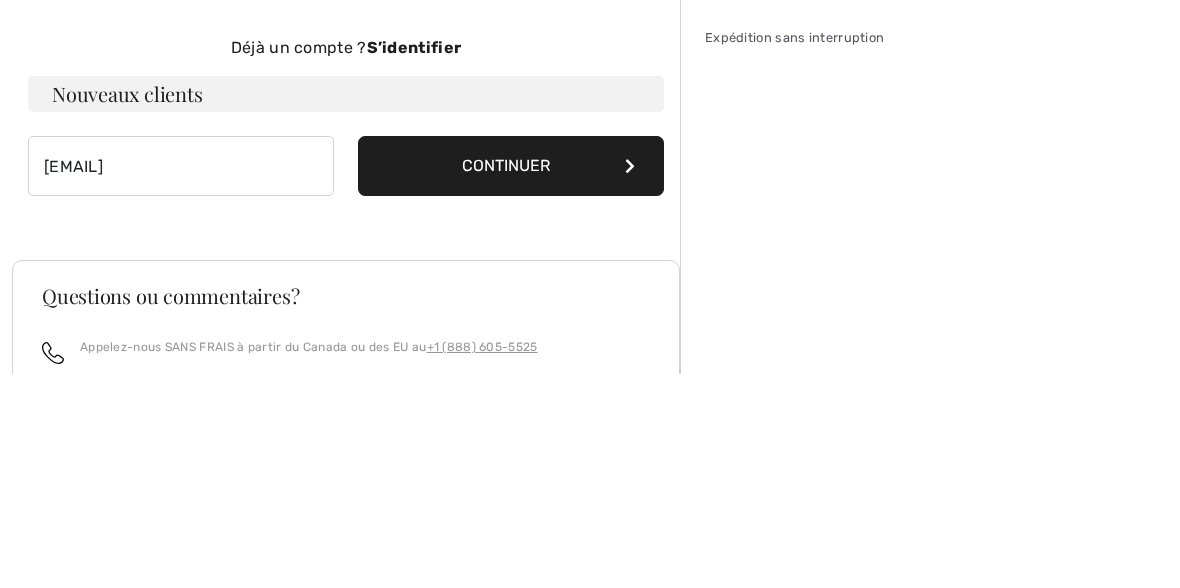 scroll, scrollTop: 214, scrollLeft: 0, axis: vertical 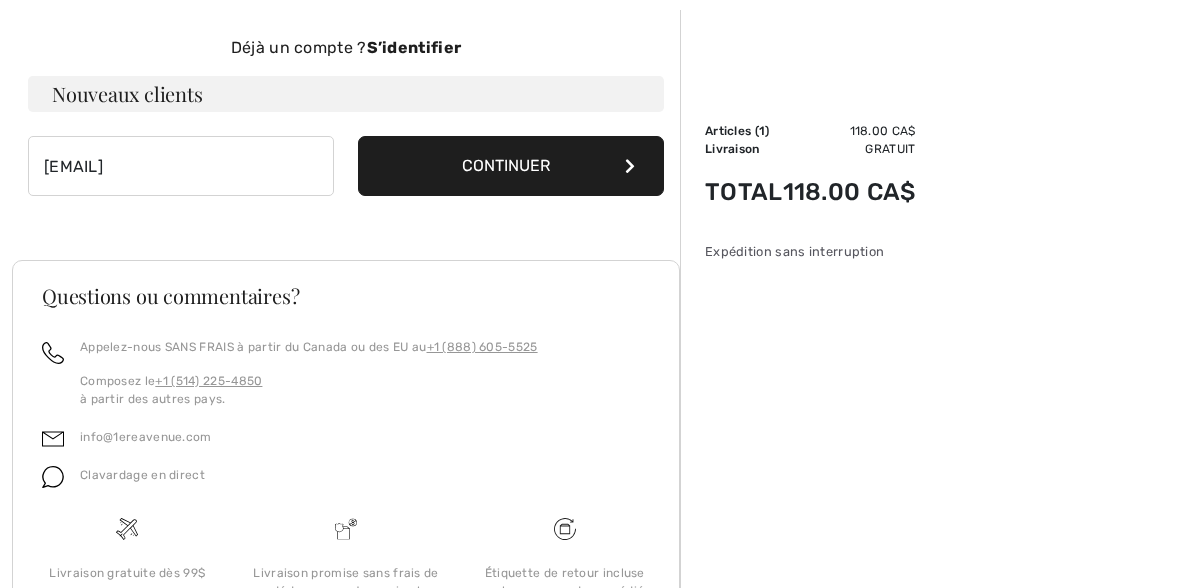 click on "Continuer" at bounding box center (511, 166) 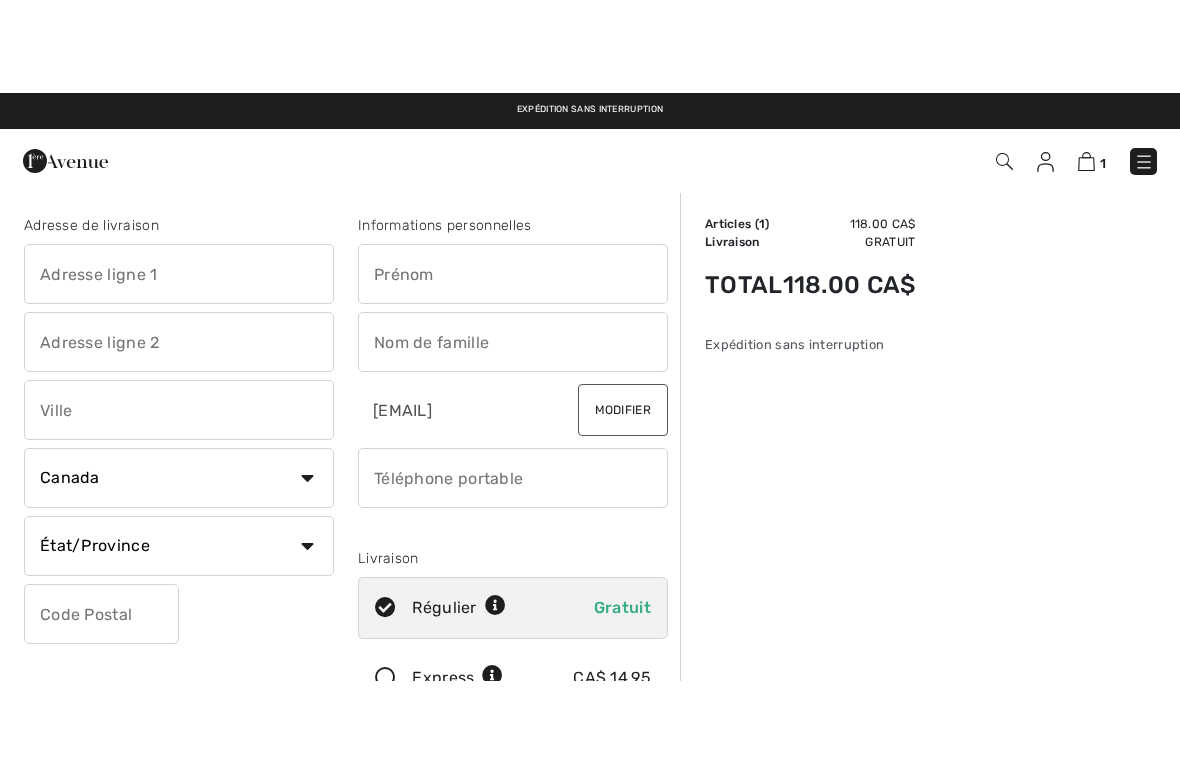 scroll, scrollTop: 0, scrollLeft: 0, axis: both 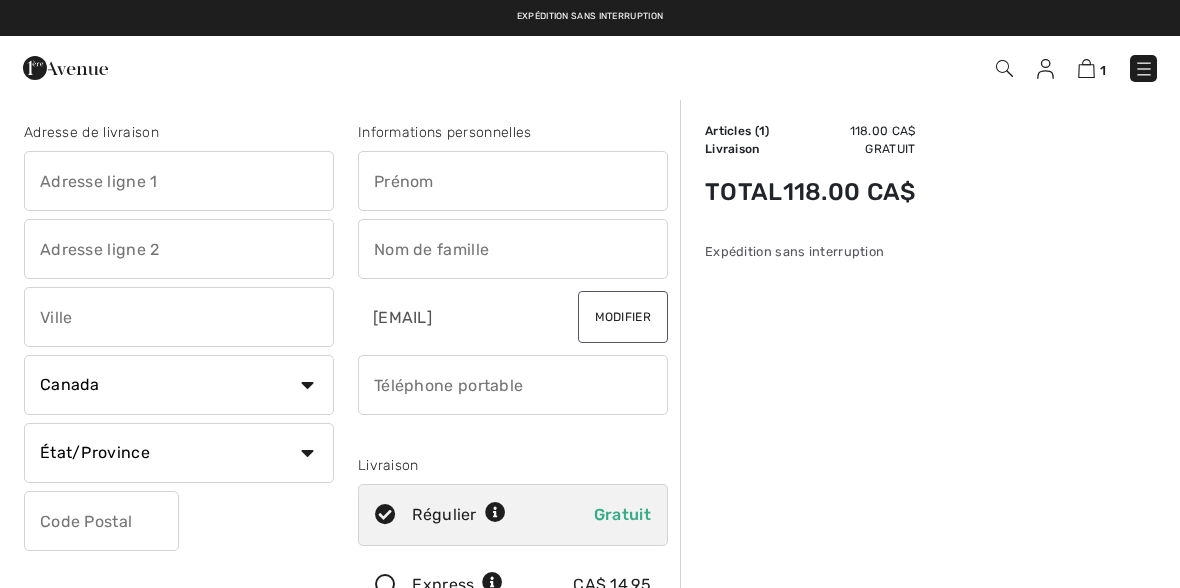 click at bounding box center (179, 181) 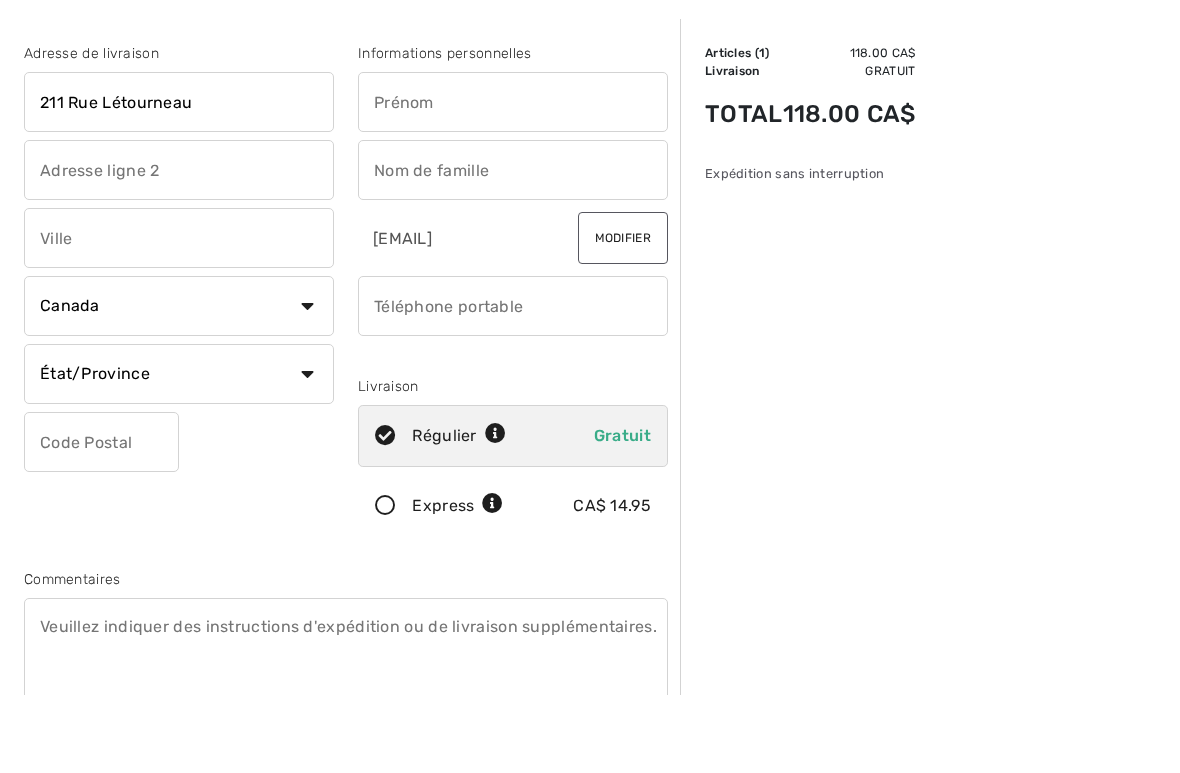 click at bounding box center (179, 317) 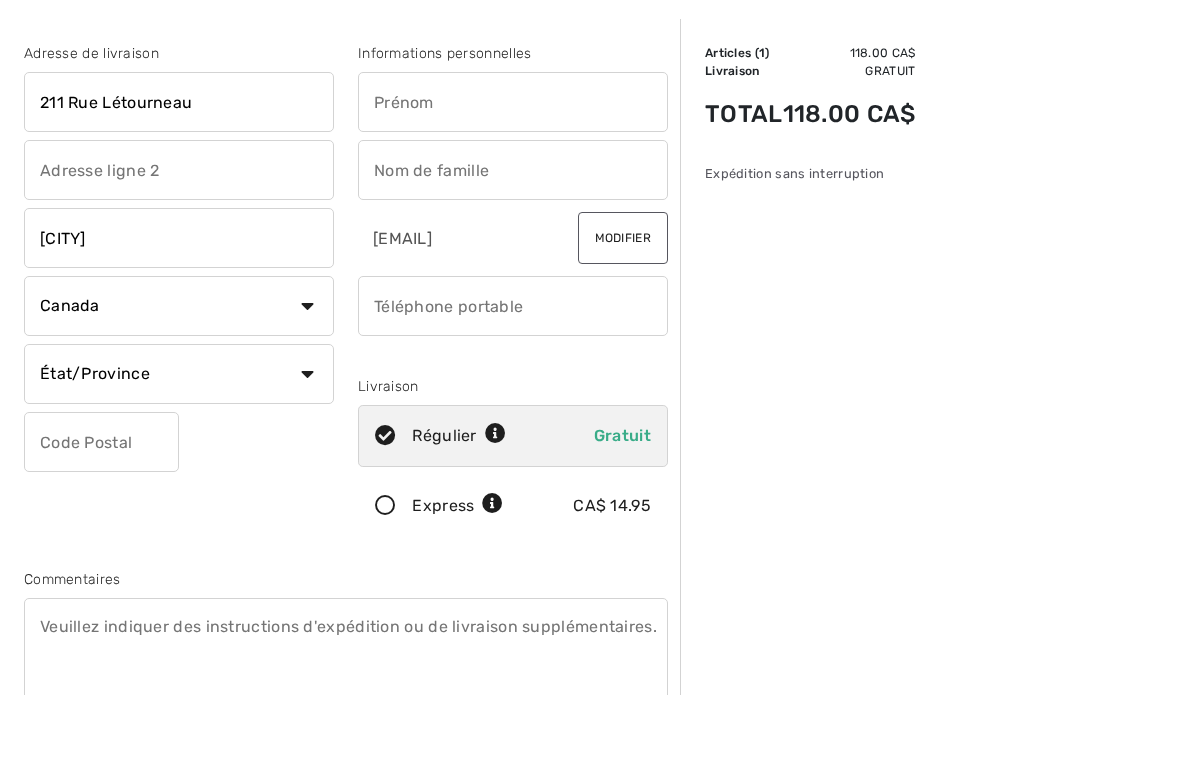 type on "Rheaume" 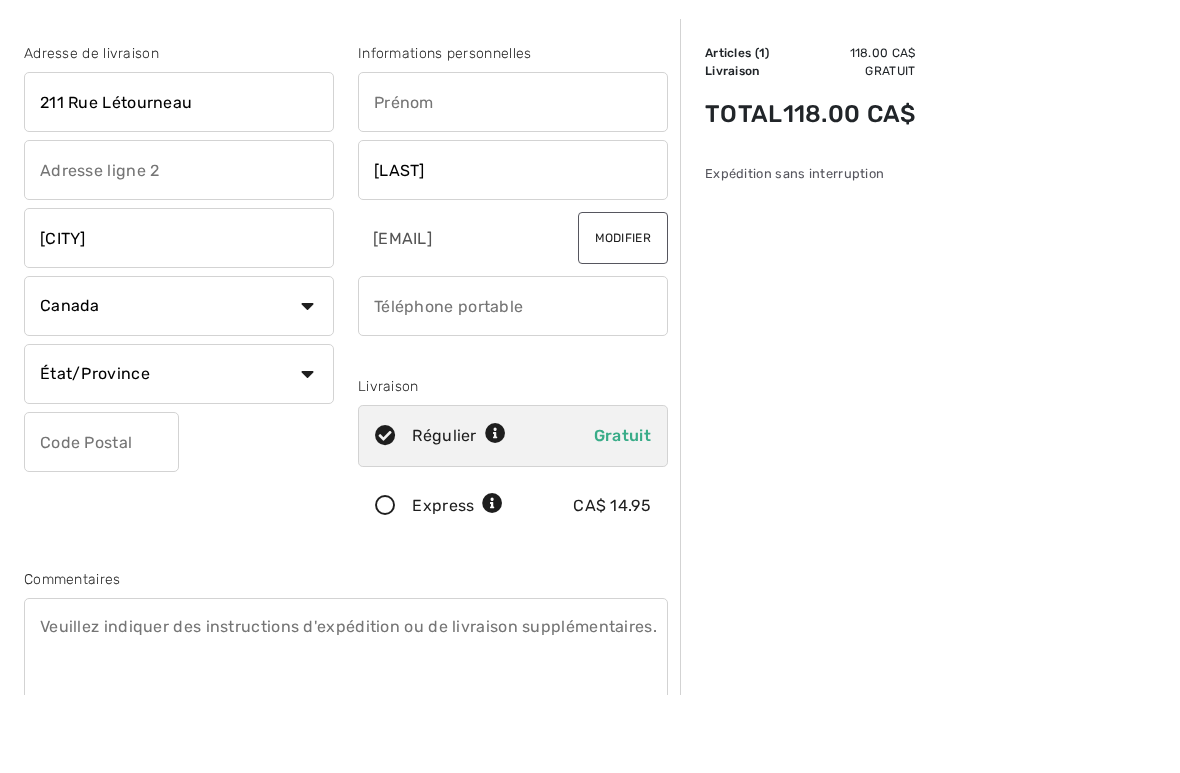 type on "Stephanie" 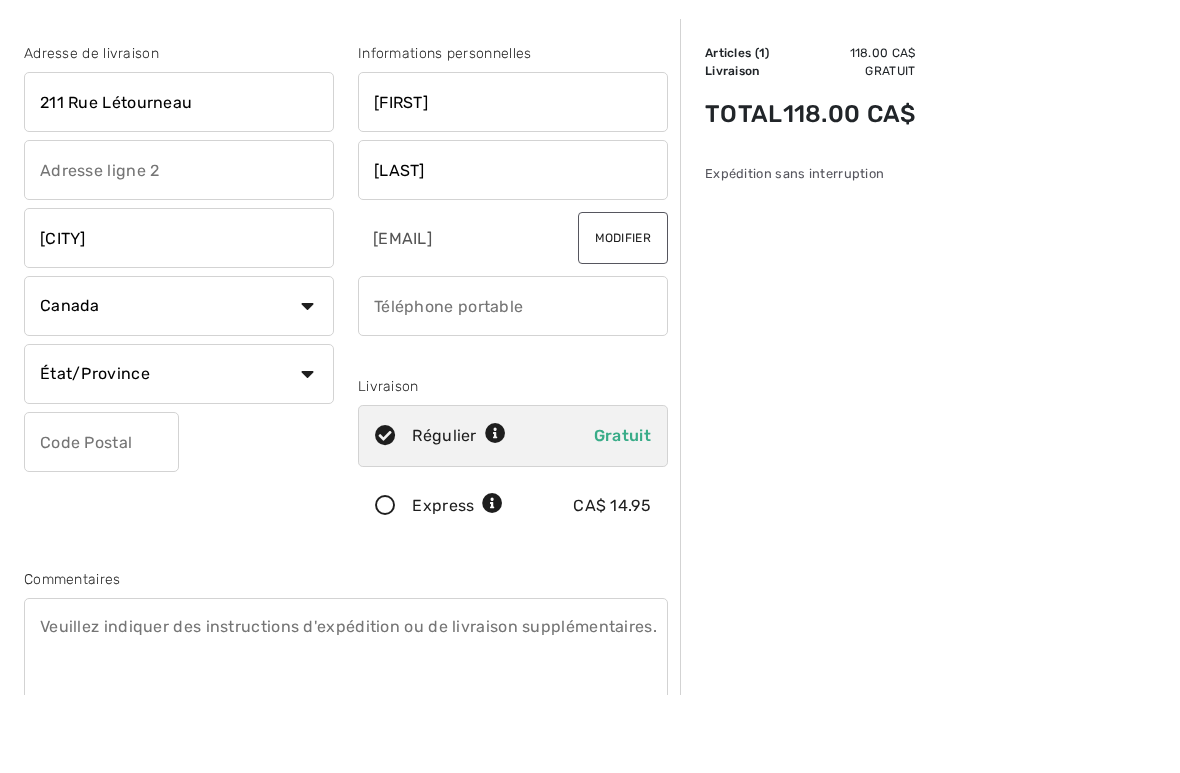 type on "G0S 2V0" 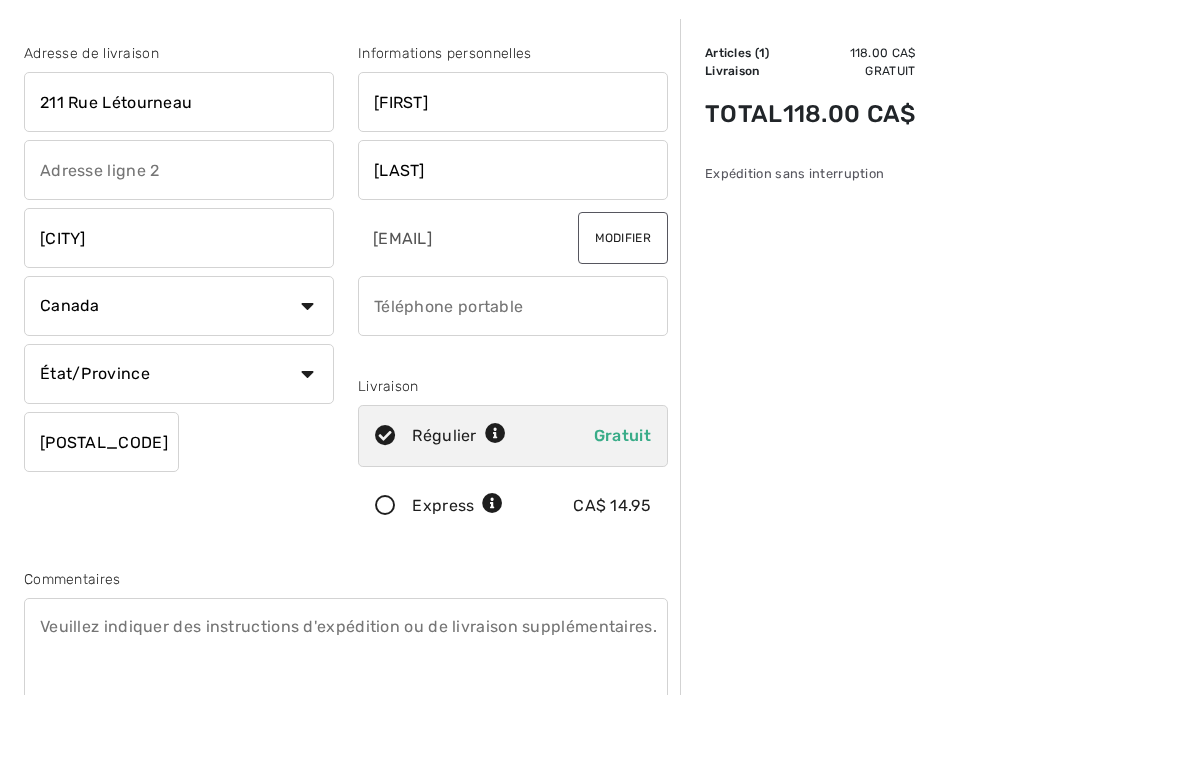 scroll, scrollTop: 79, scrollLeft: 0, axis: vertical 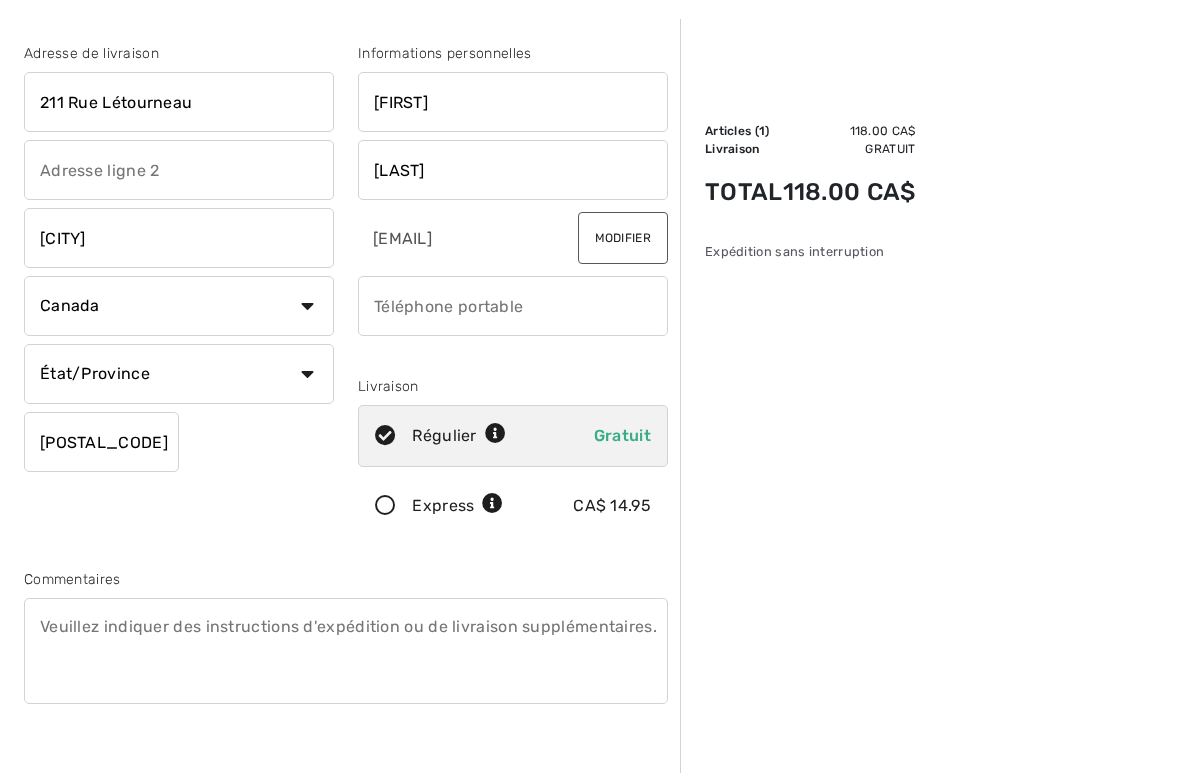 click on "État/Province
Alberta
Colombie-Britannique
Ile-du-Prince-Edward
Manitoba
Nouveau-Brunswick
Nouvelle-Ecosse
Nunavut
Ontario
Québec
Saskatchewan
Terre-Neuve-et-Labrador
Territoires-du-Nord-Ouest
Yukon" at bounding box center (179, 374) 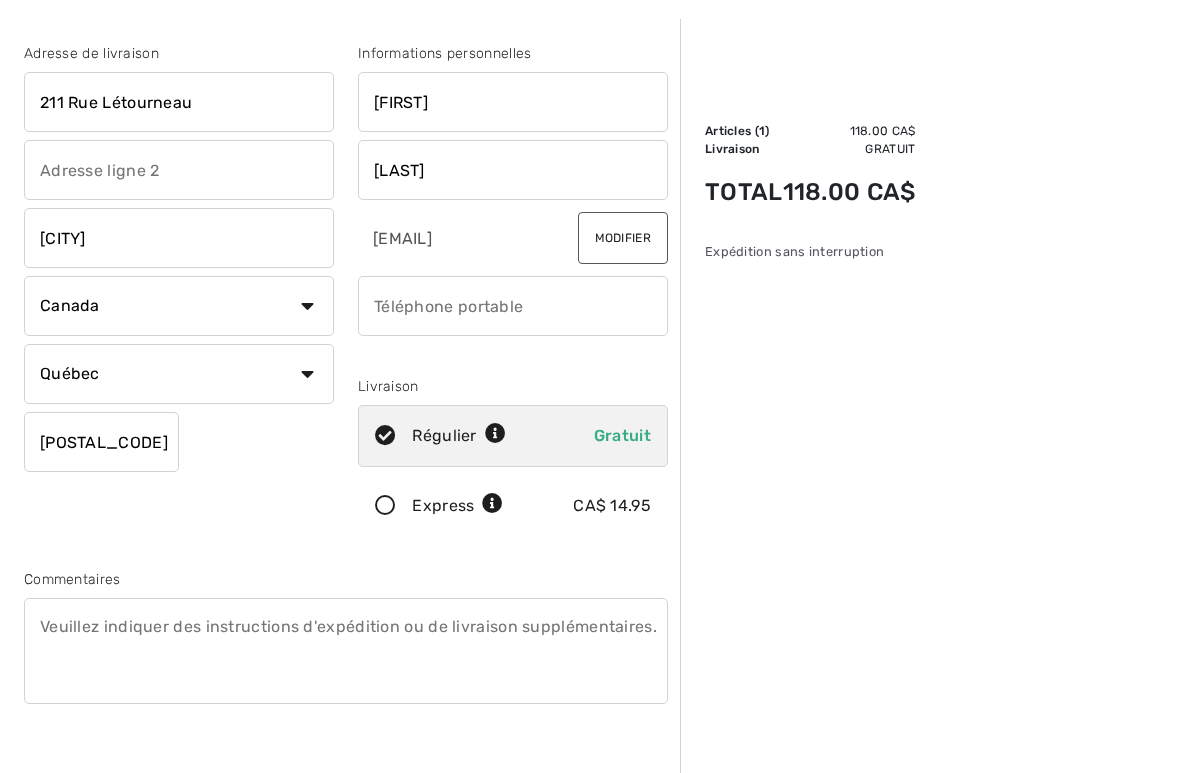 click at bounding box center (513, 306) 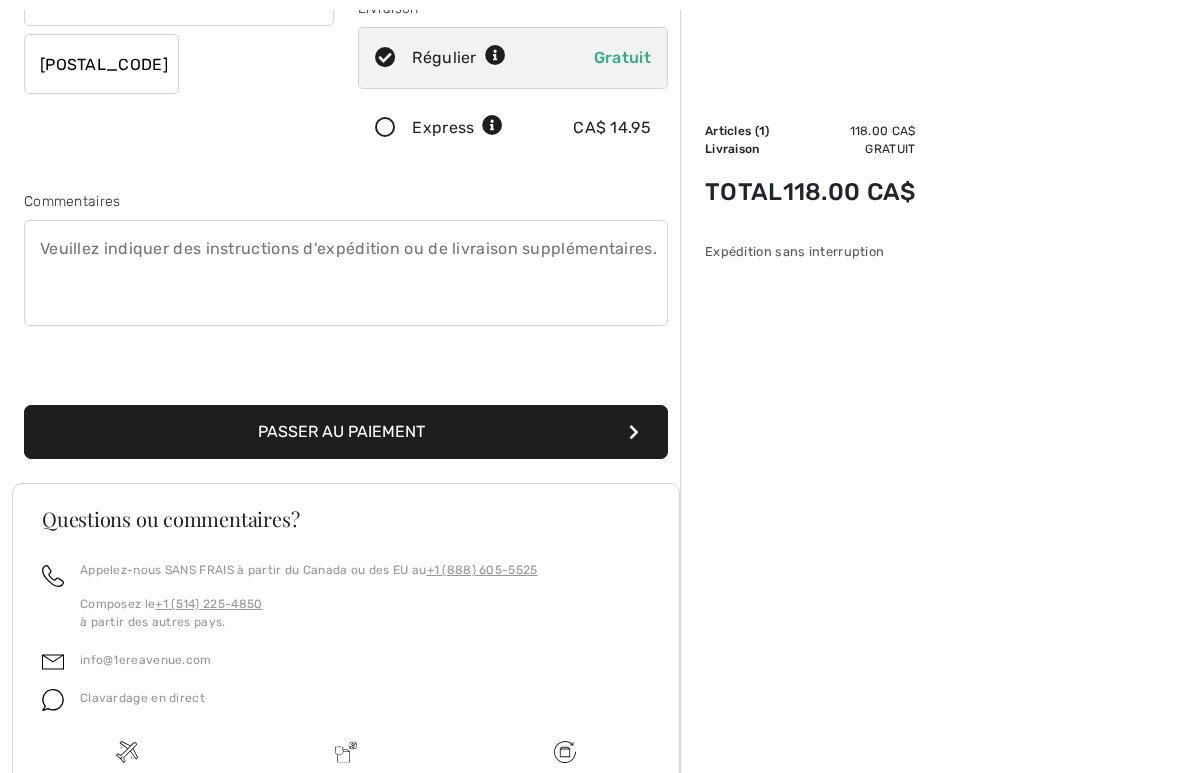 scroll, scrollTop: 531, scrollLeft: 0, axis: vertical 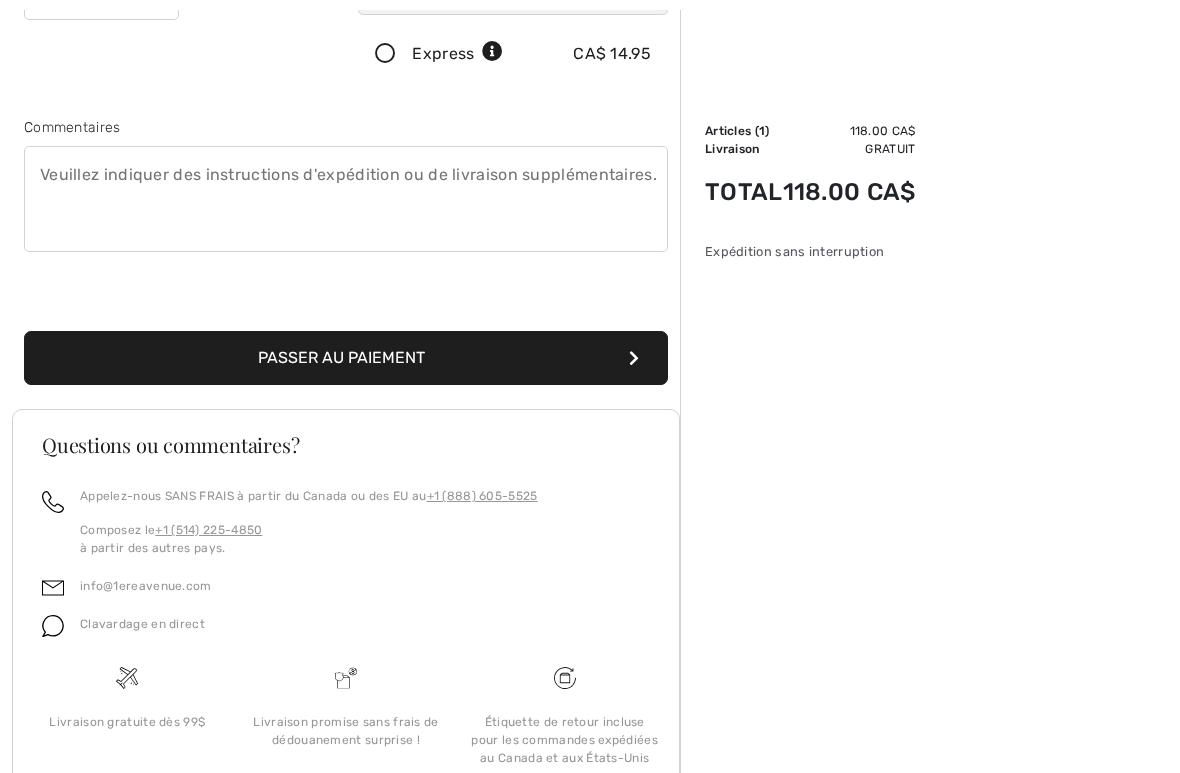 type on "4183698650" 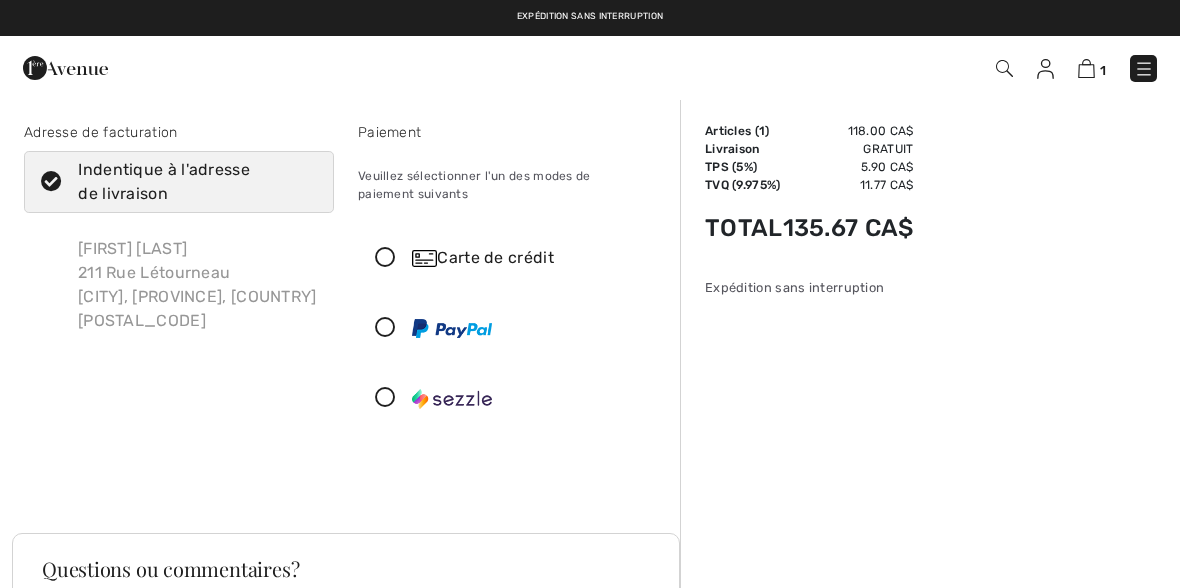 scroll, scrollTop: 0, scrollLeft: 0, axis: both 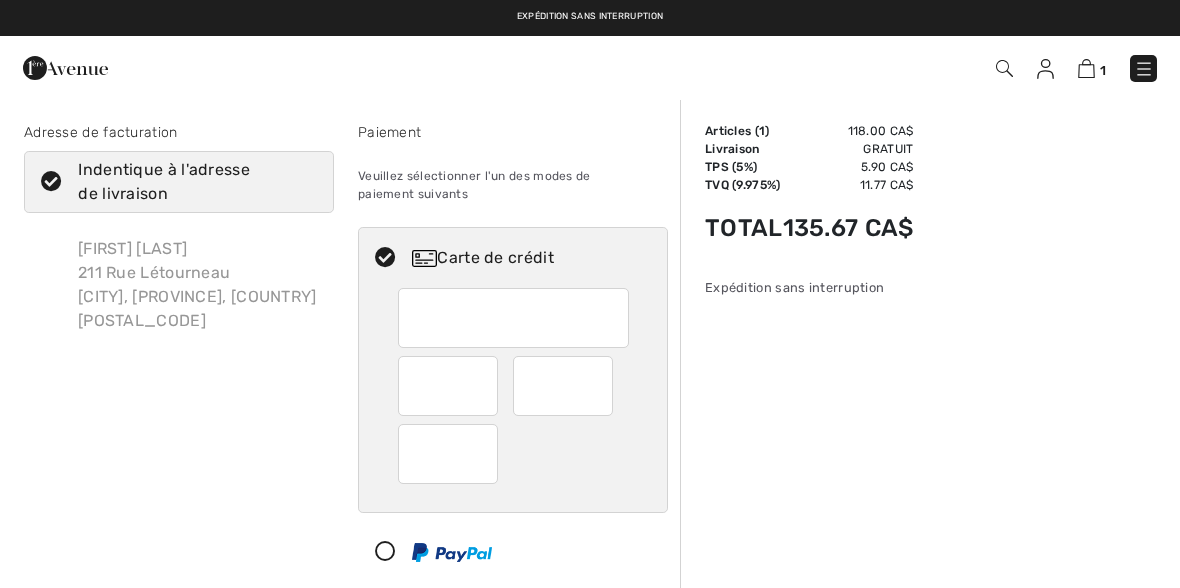 click at bounding box center [385, 258] 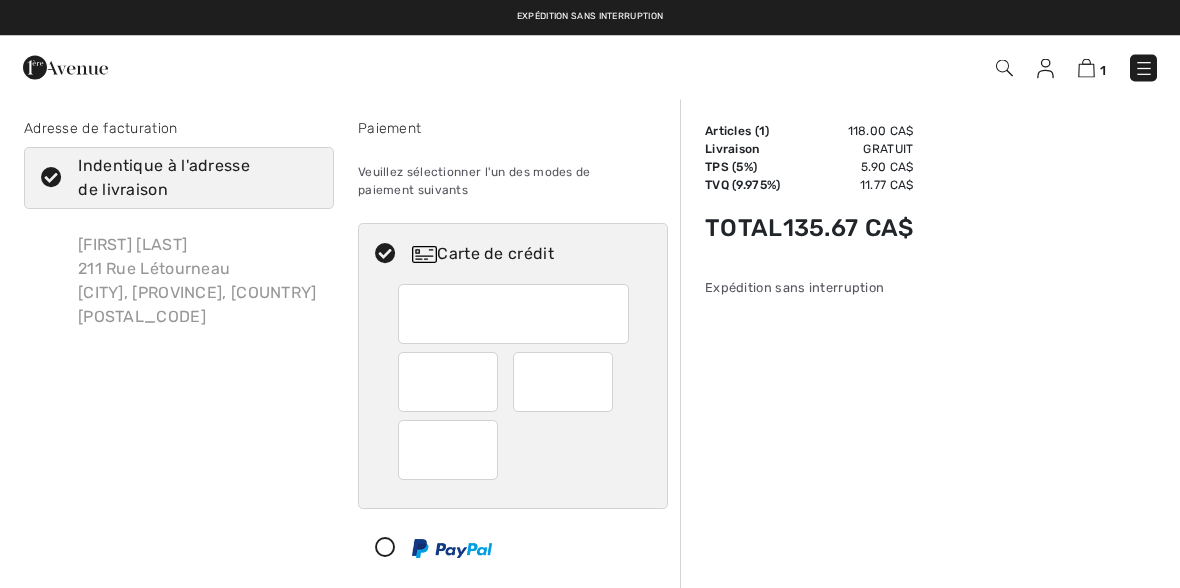 scroll, scrollTop: 0, scrollLeft: 0, axis: both 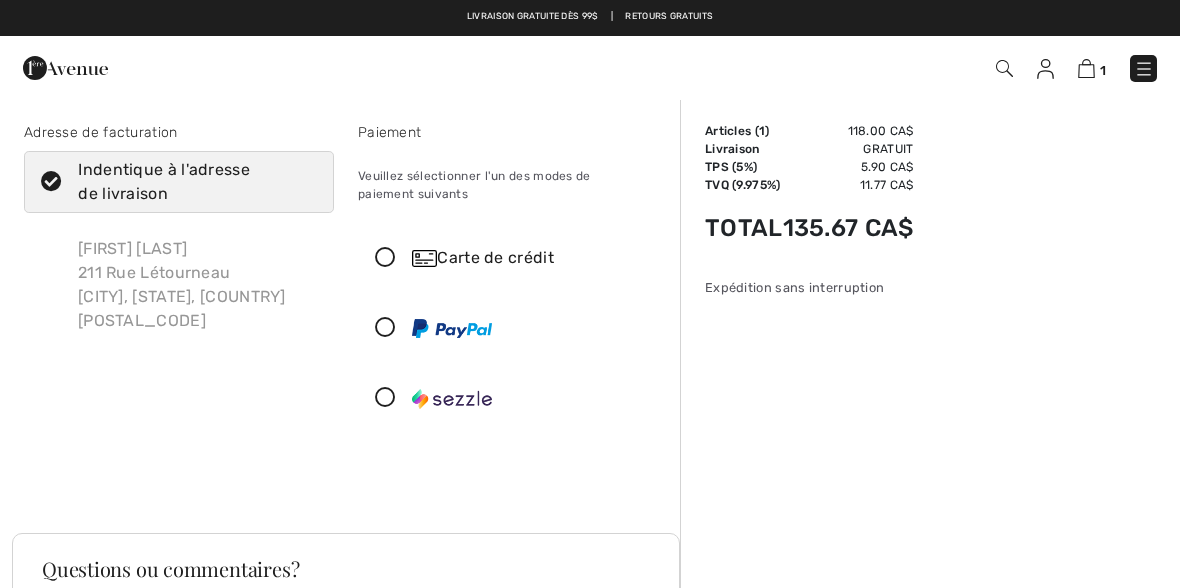 click at bounding box center [385, 258] 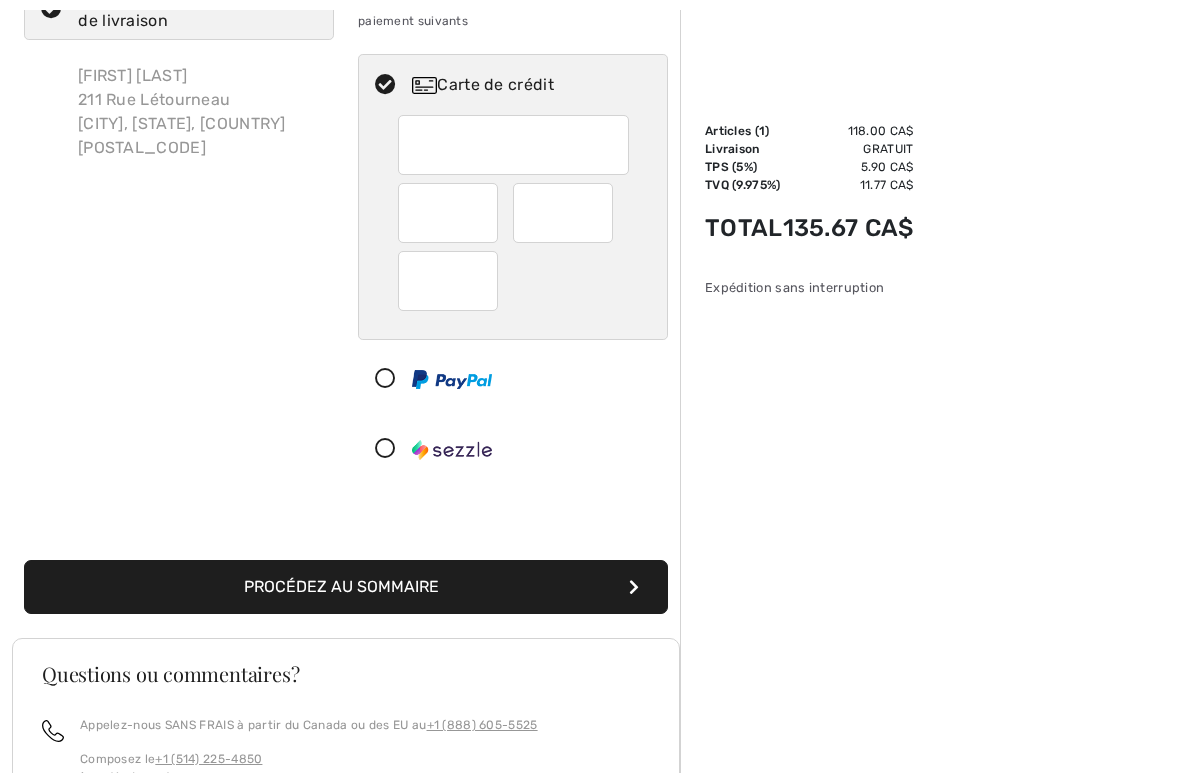 scroll, scrollTop: 173, scrollLeft: 0, axis: vertical 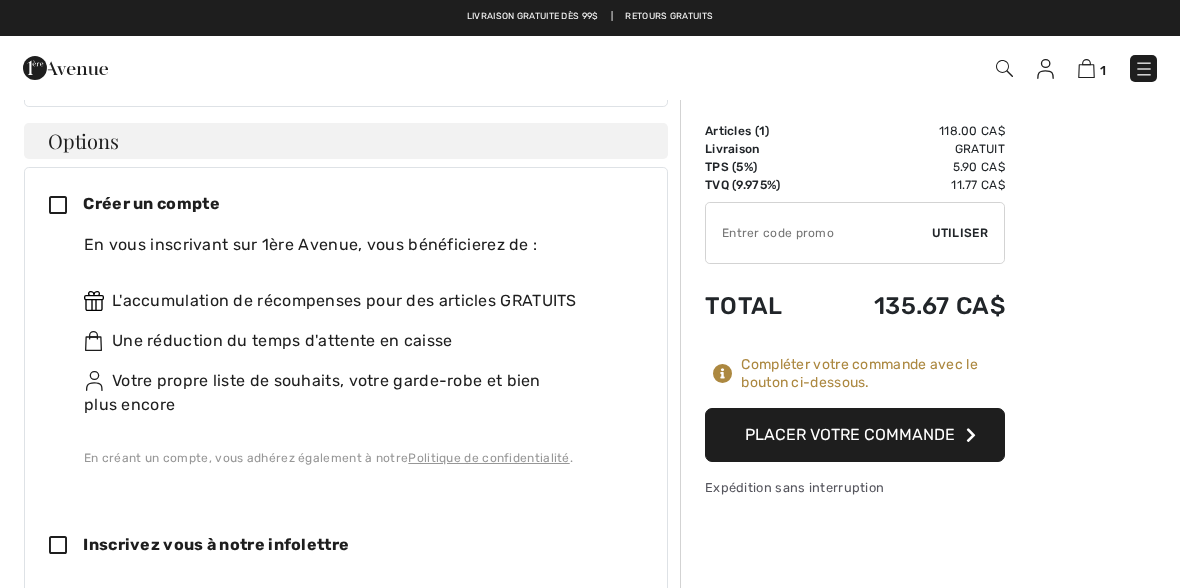 click on "Placer votre commande" at bounding box center (855, 435) 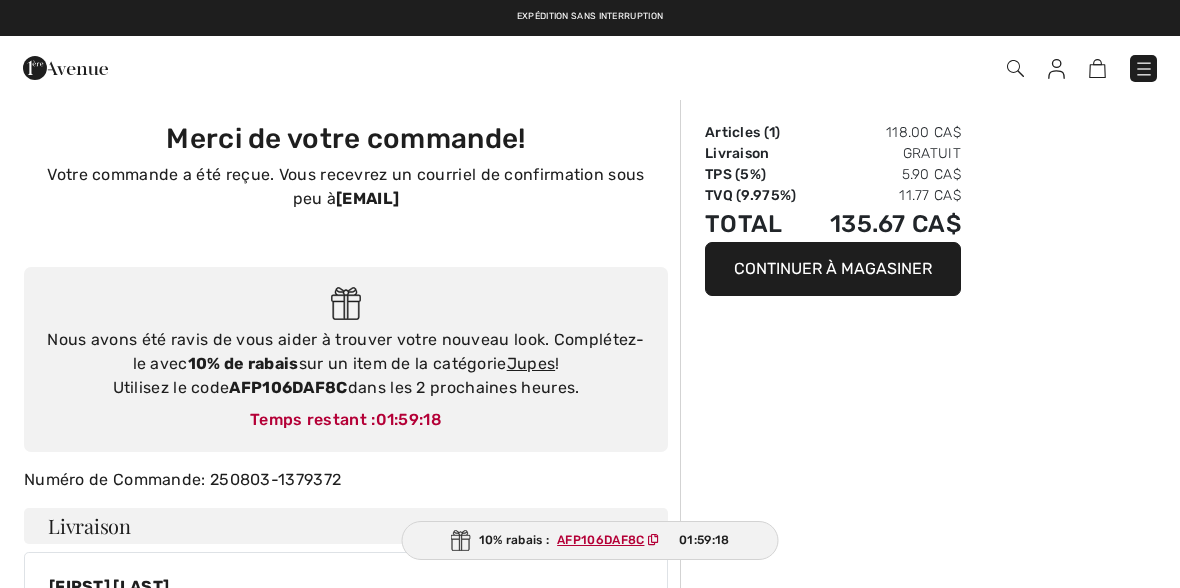 scroll, scrollTop: 0, scrollLeft: 0, axis: both 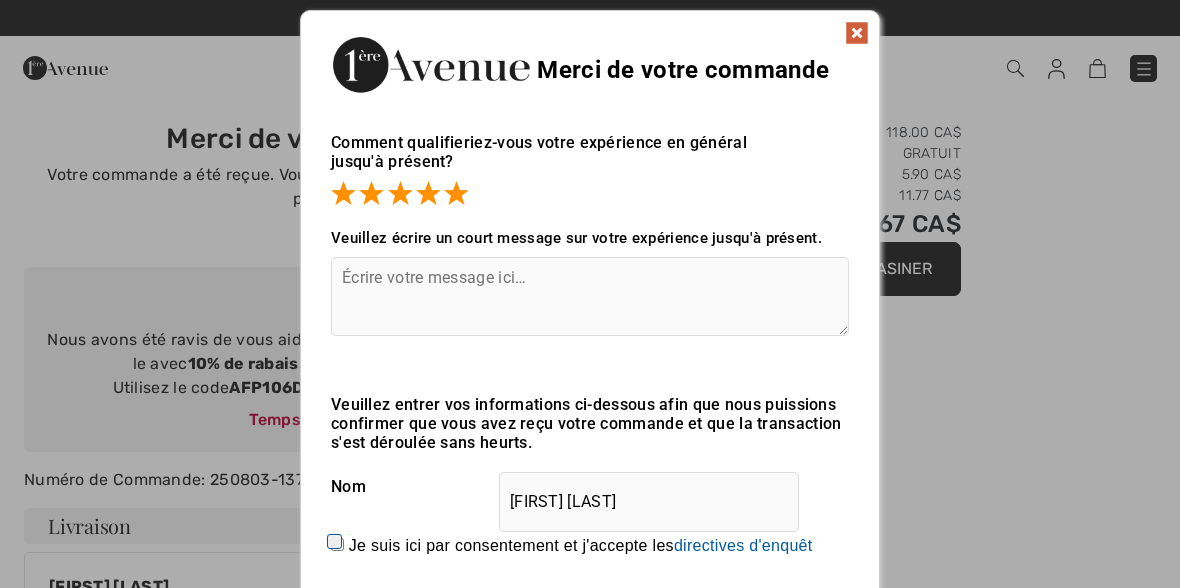 click at bounding box center [857, 33] 